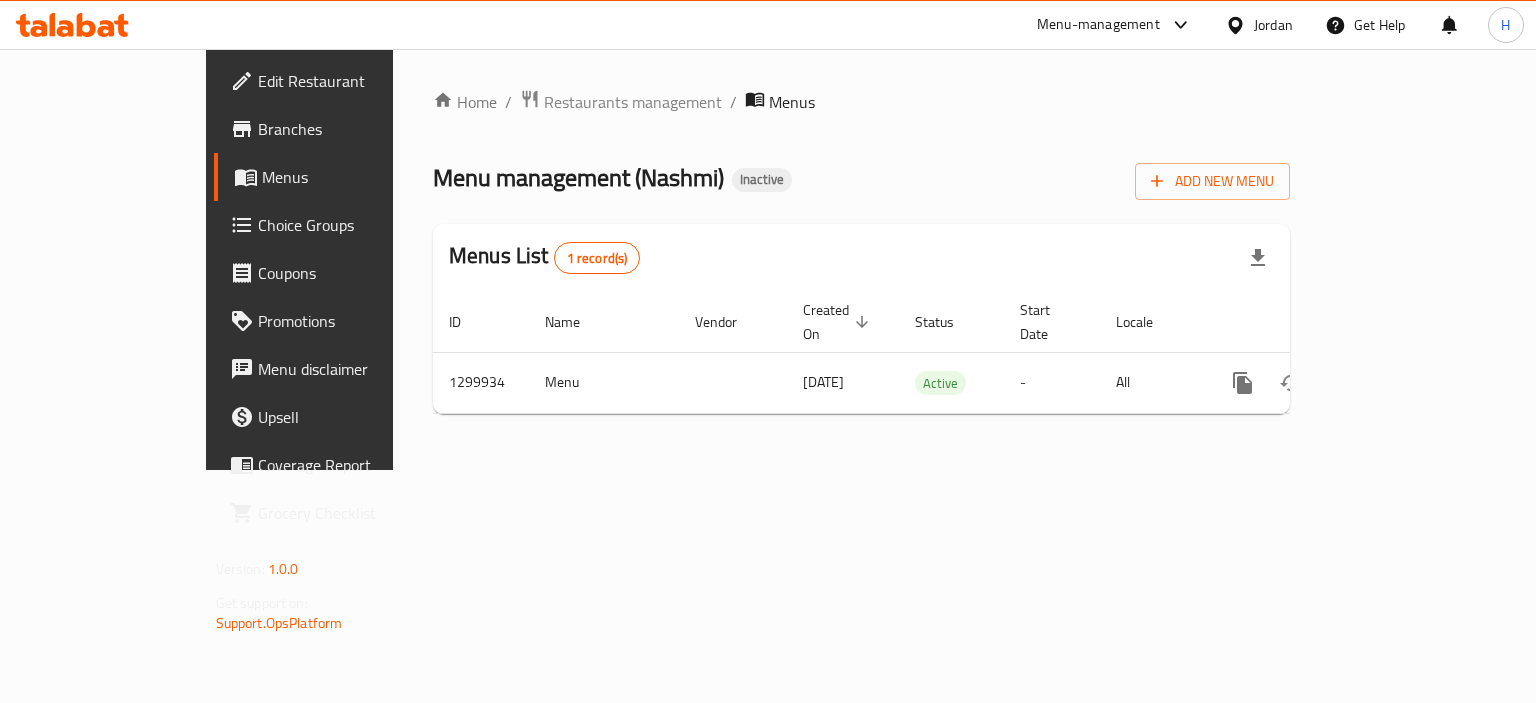 scroll, scrollTop: 0, scrollLeft: 0, axis: both 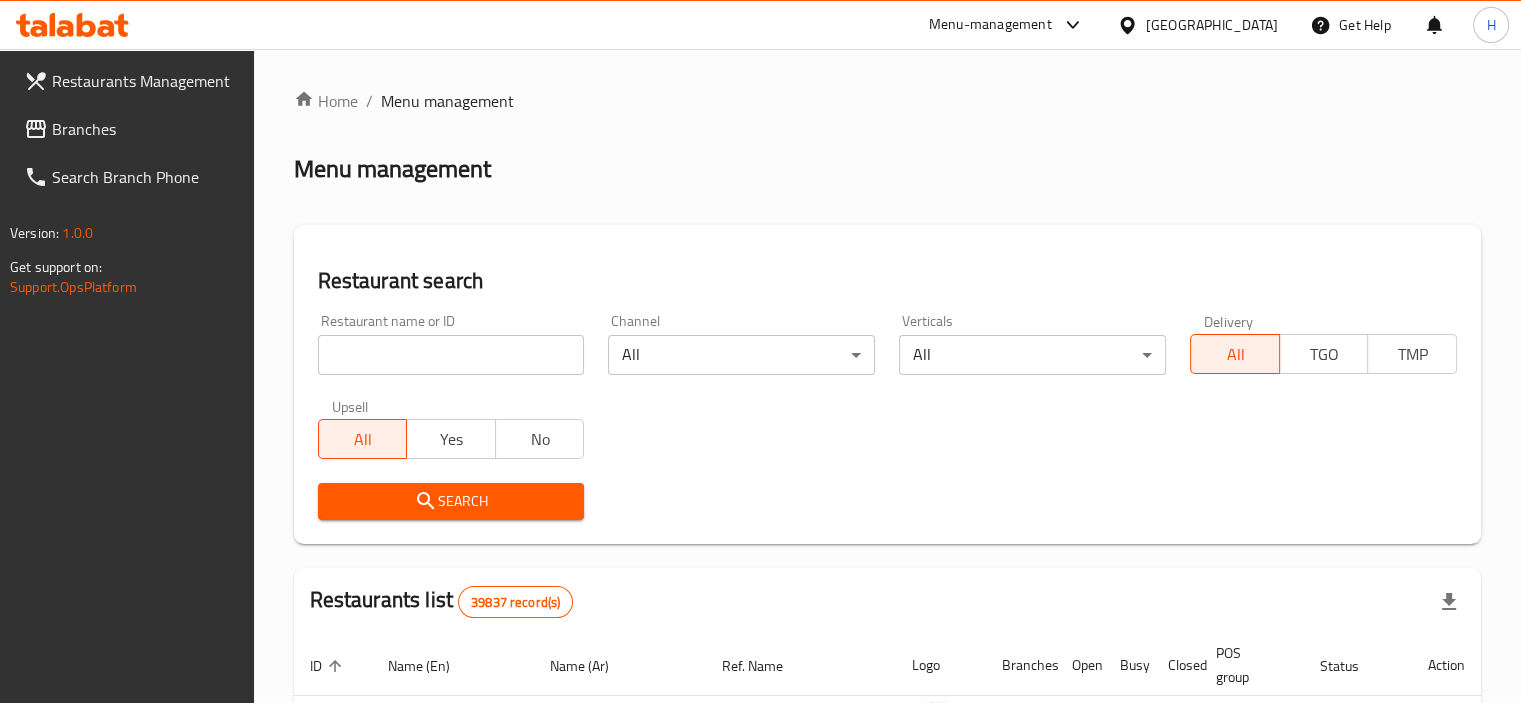click at bounding box center [38, 129] 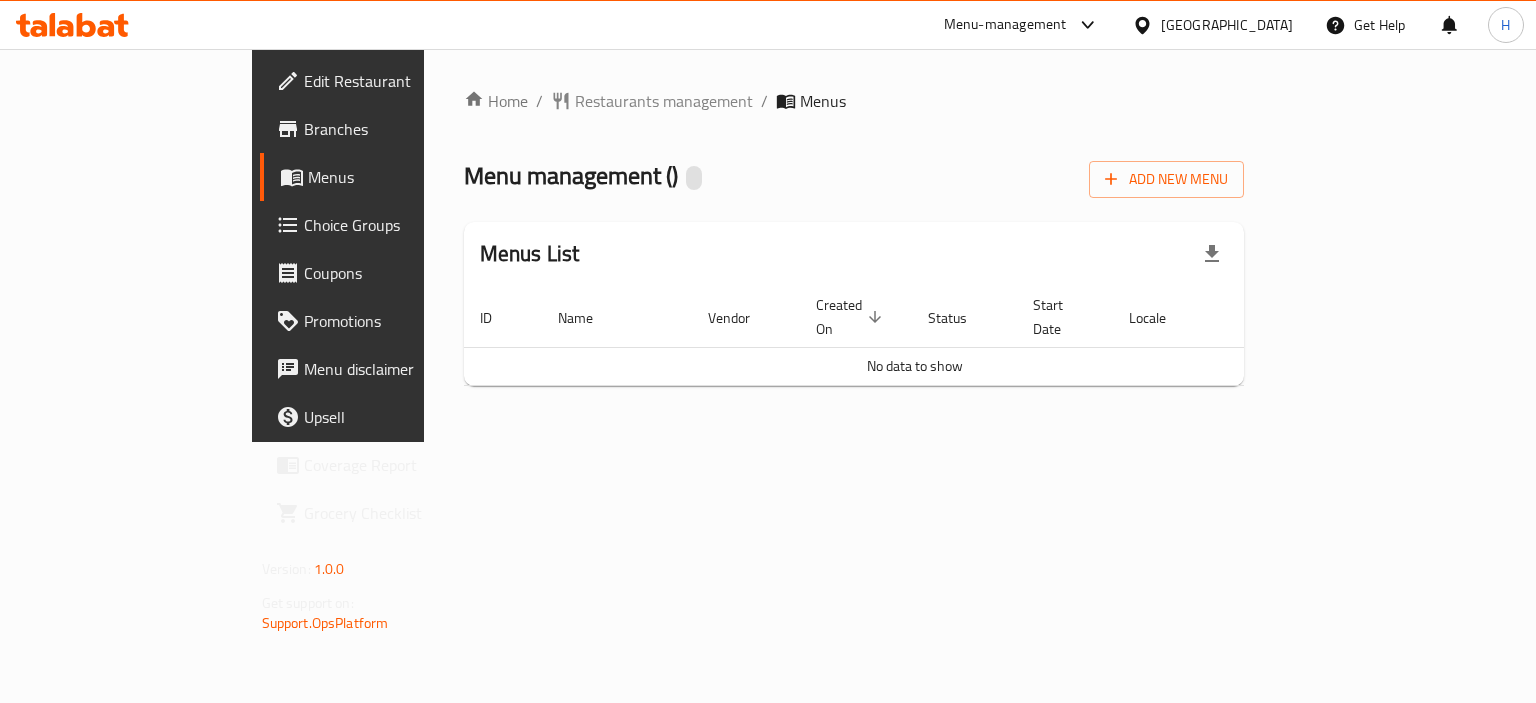 scroll, scrollTop: 0, scrollLeft: 0, axis: both 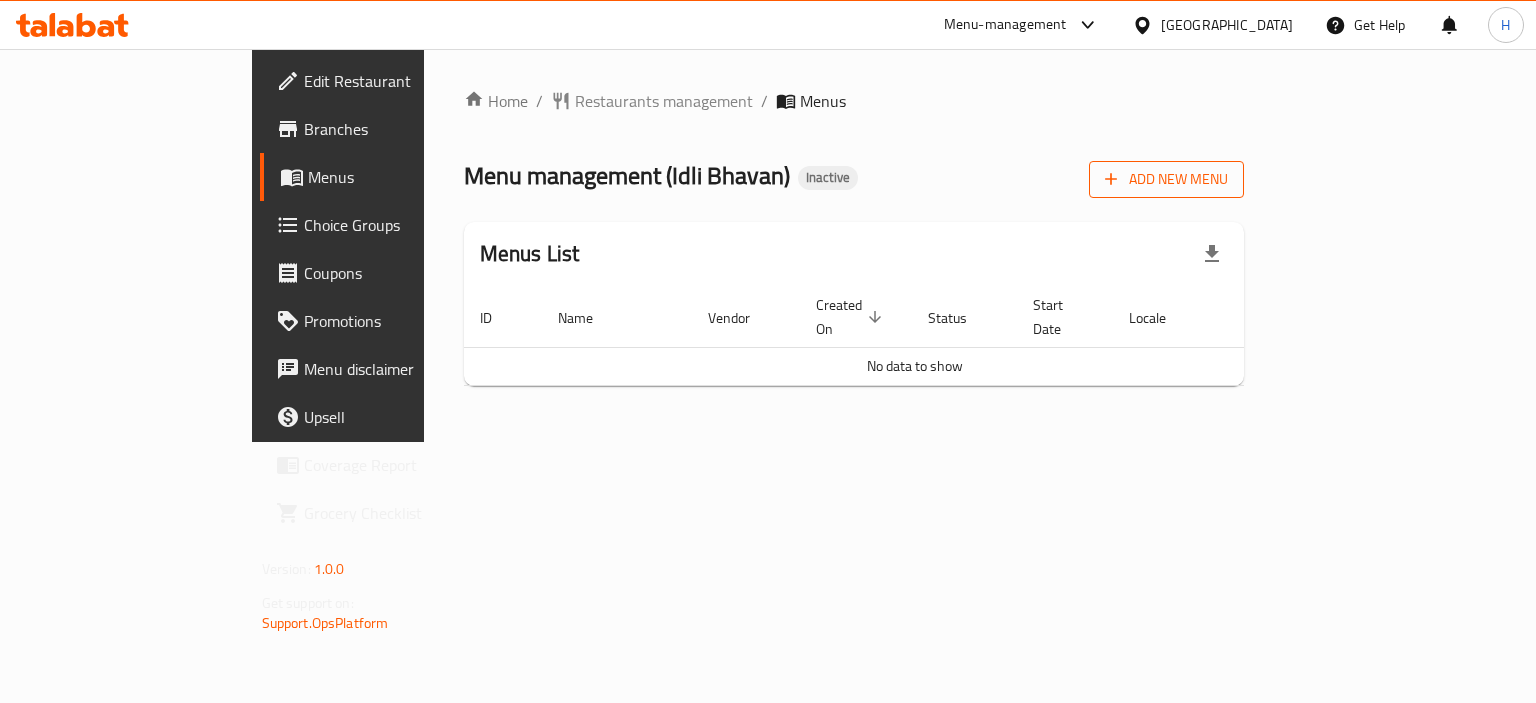 click on "Add New Menu" at bounding box center [1166, 179] 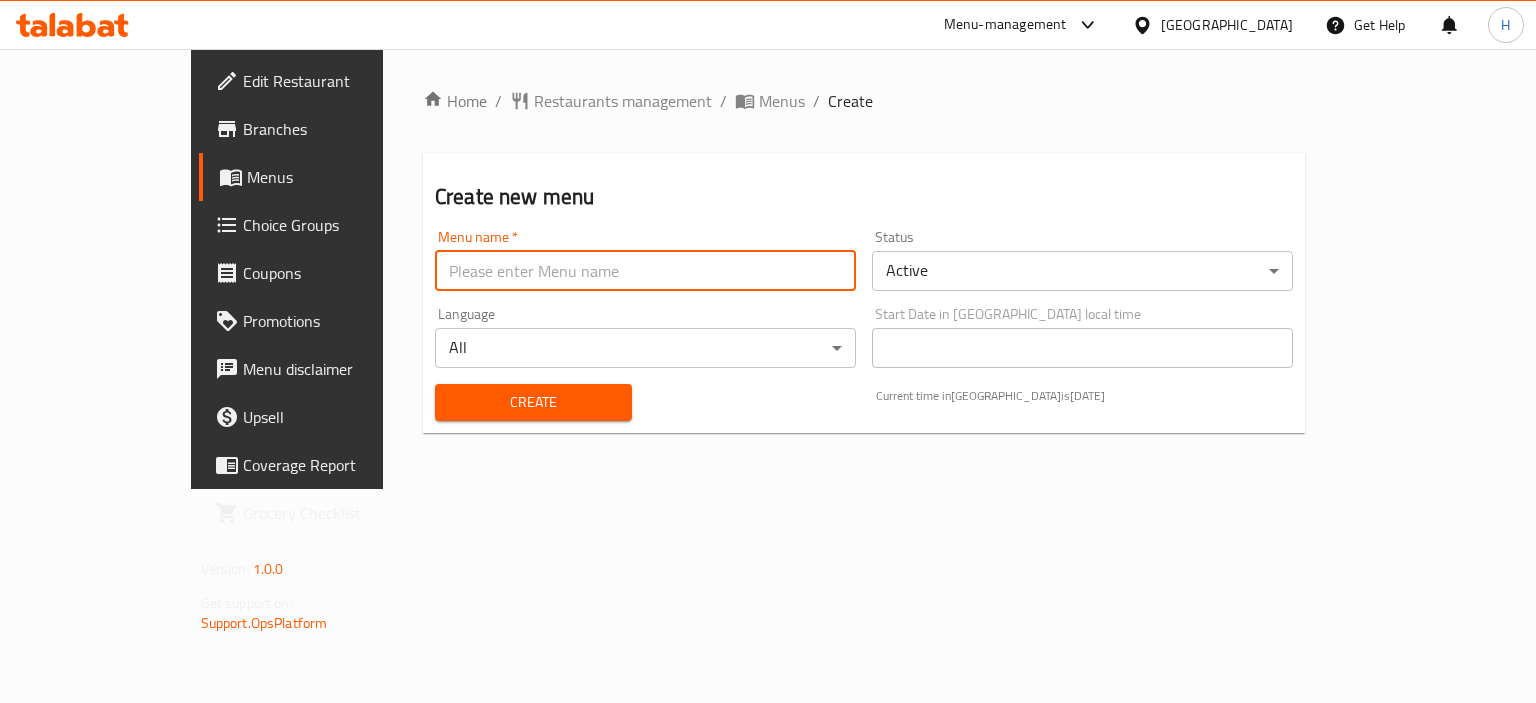 click at bounding box center [645, 271] 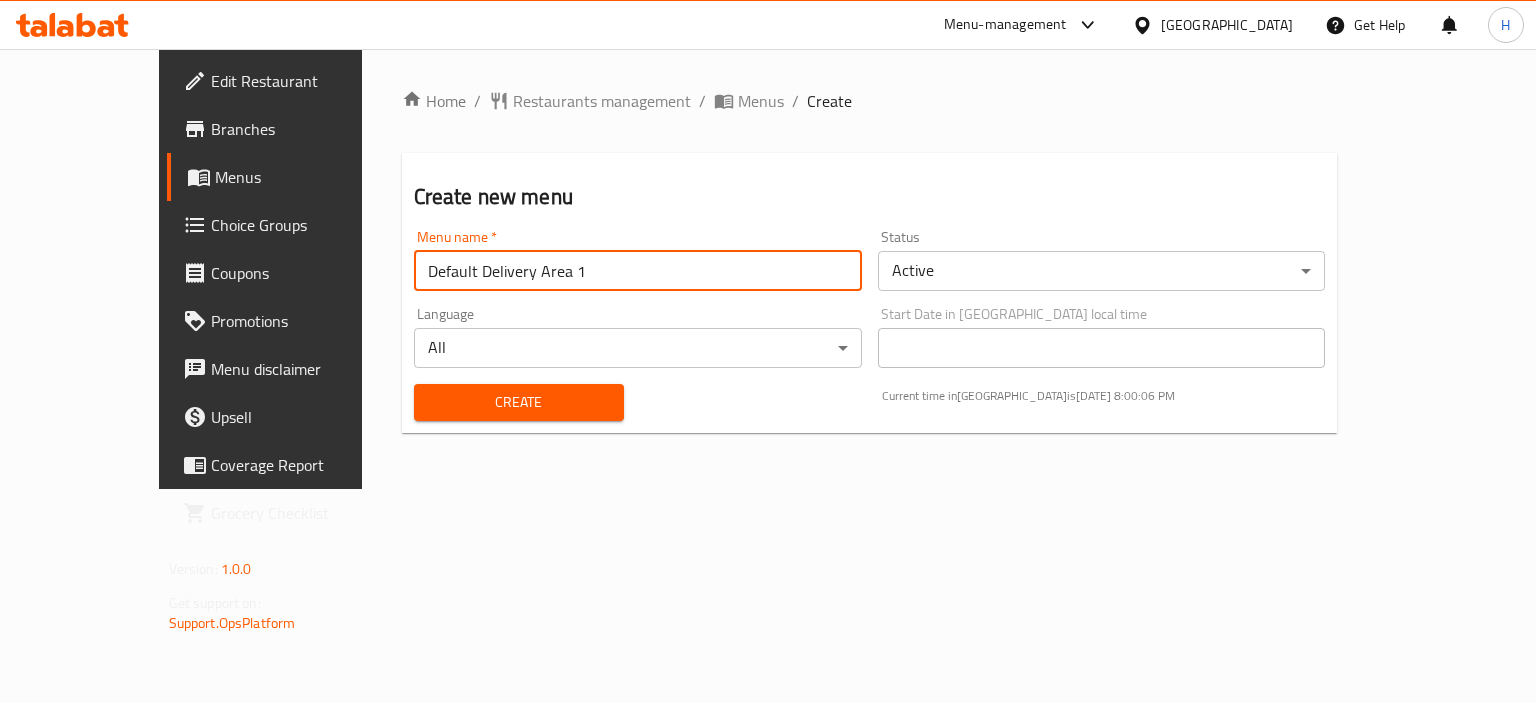 drag, startPoint x: 518, startPoint y: 254, endPoint x: 510, endPoint y: 271, distance: 18.788294 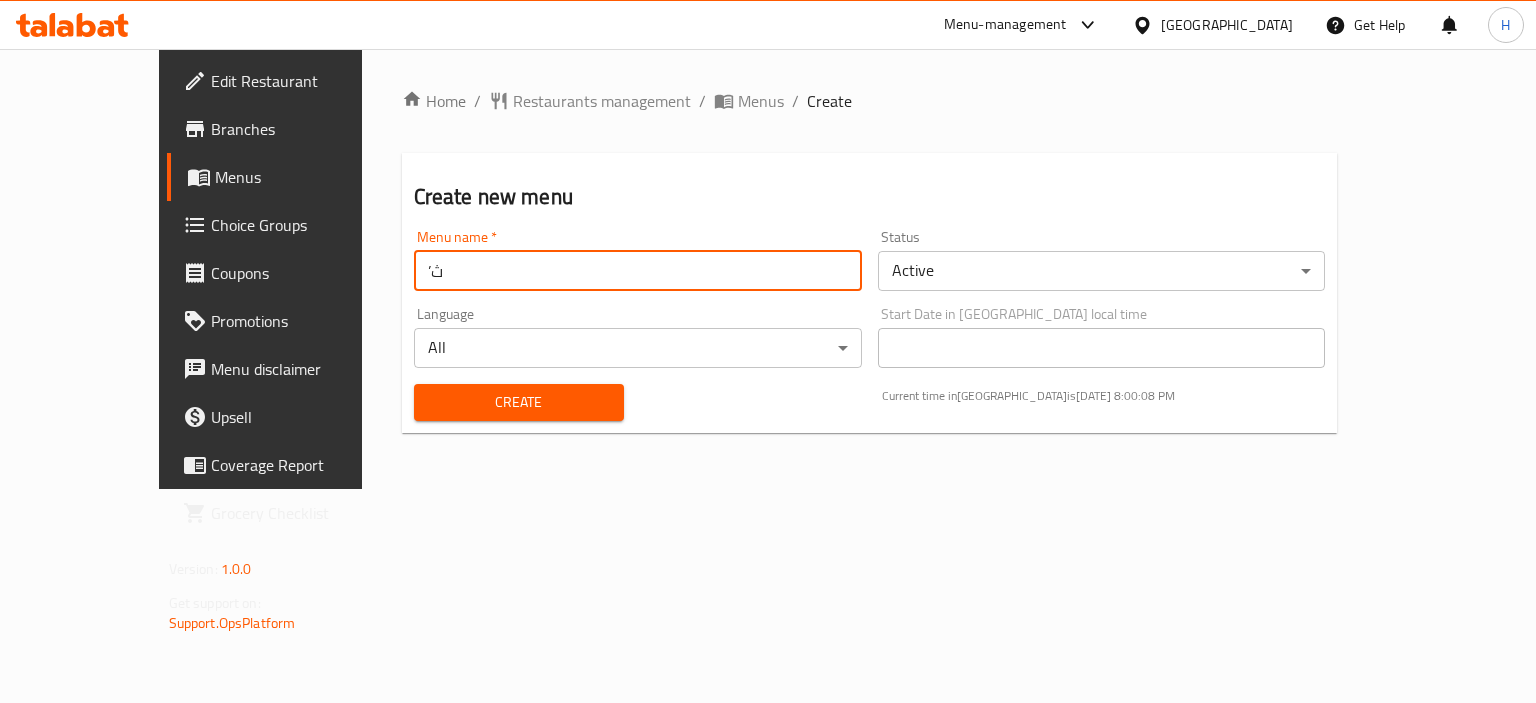 type on "’" 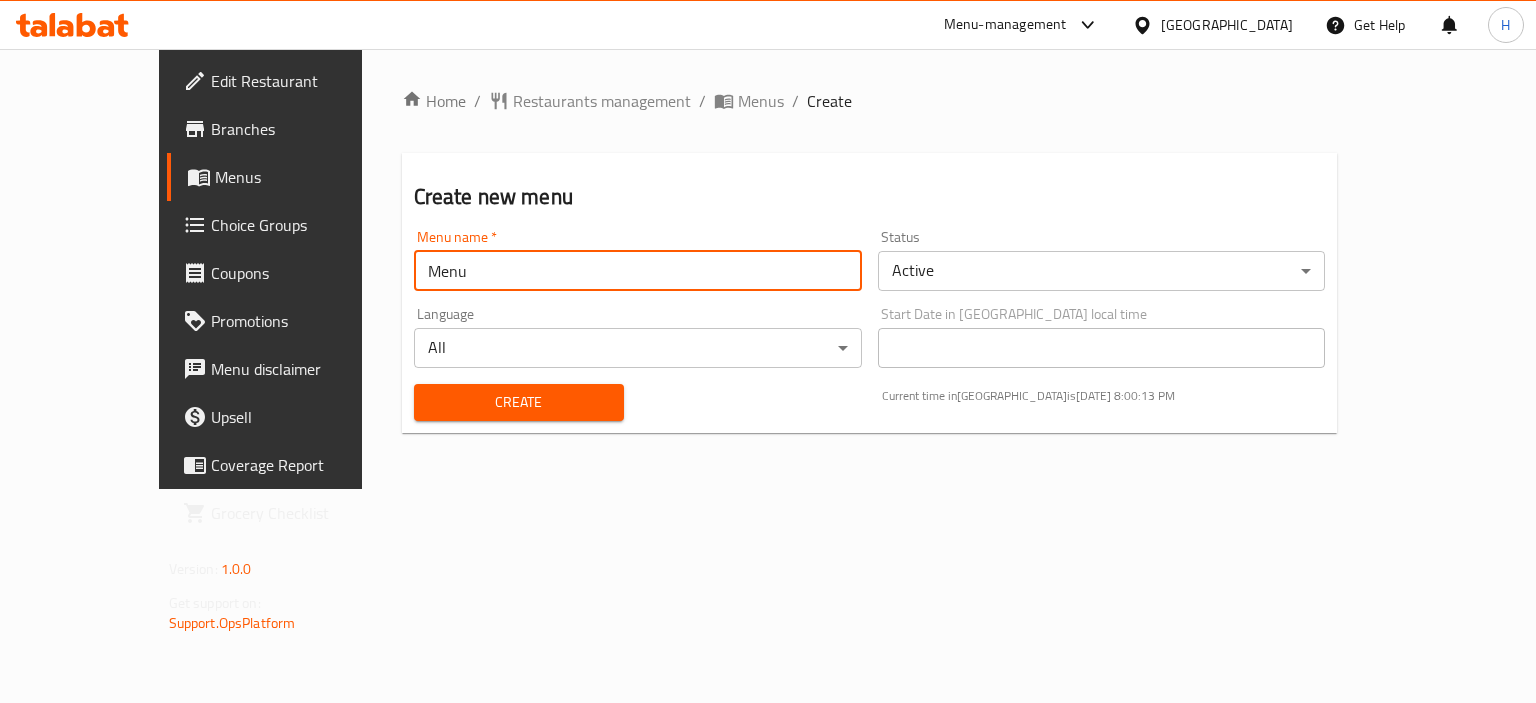 type on "Menu" 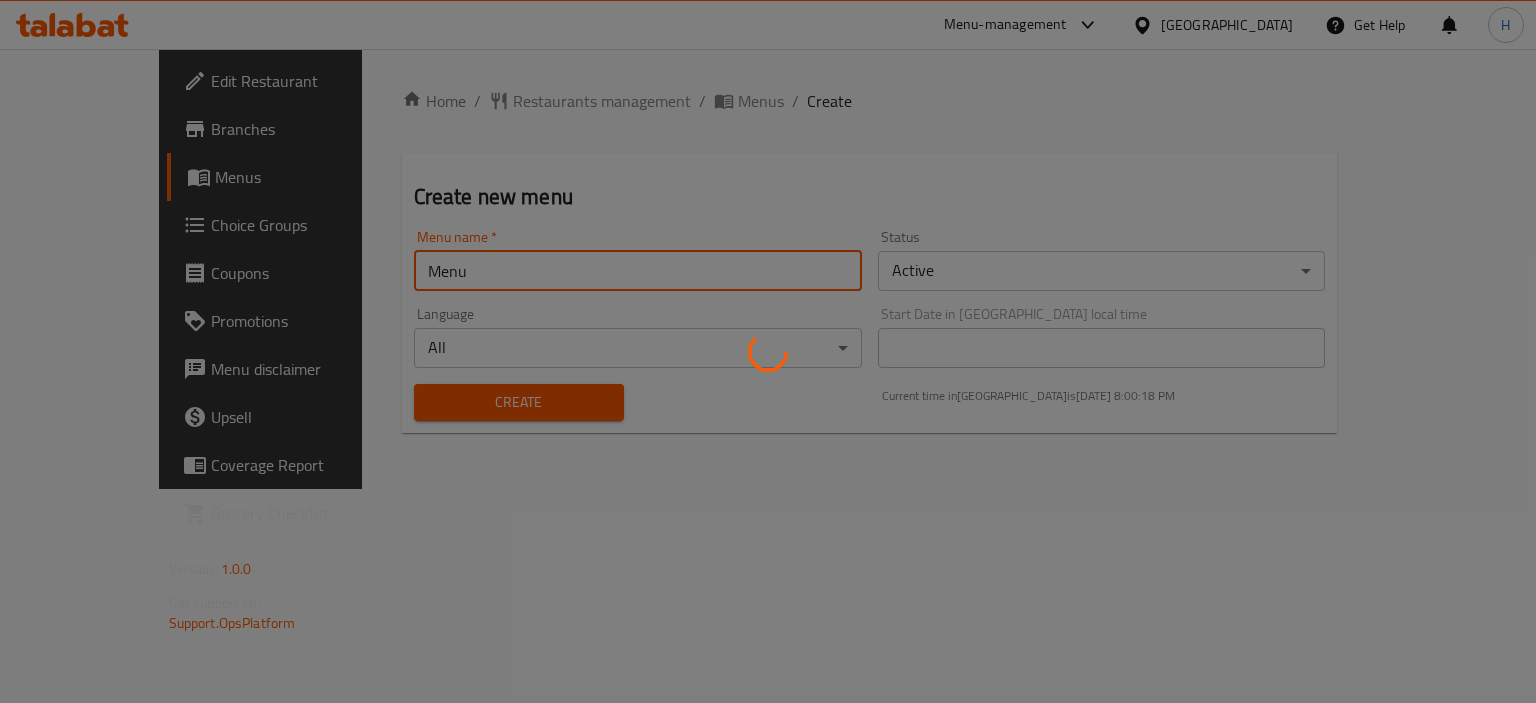 type 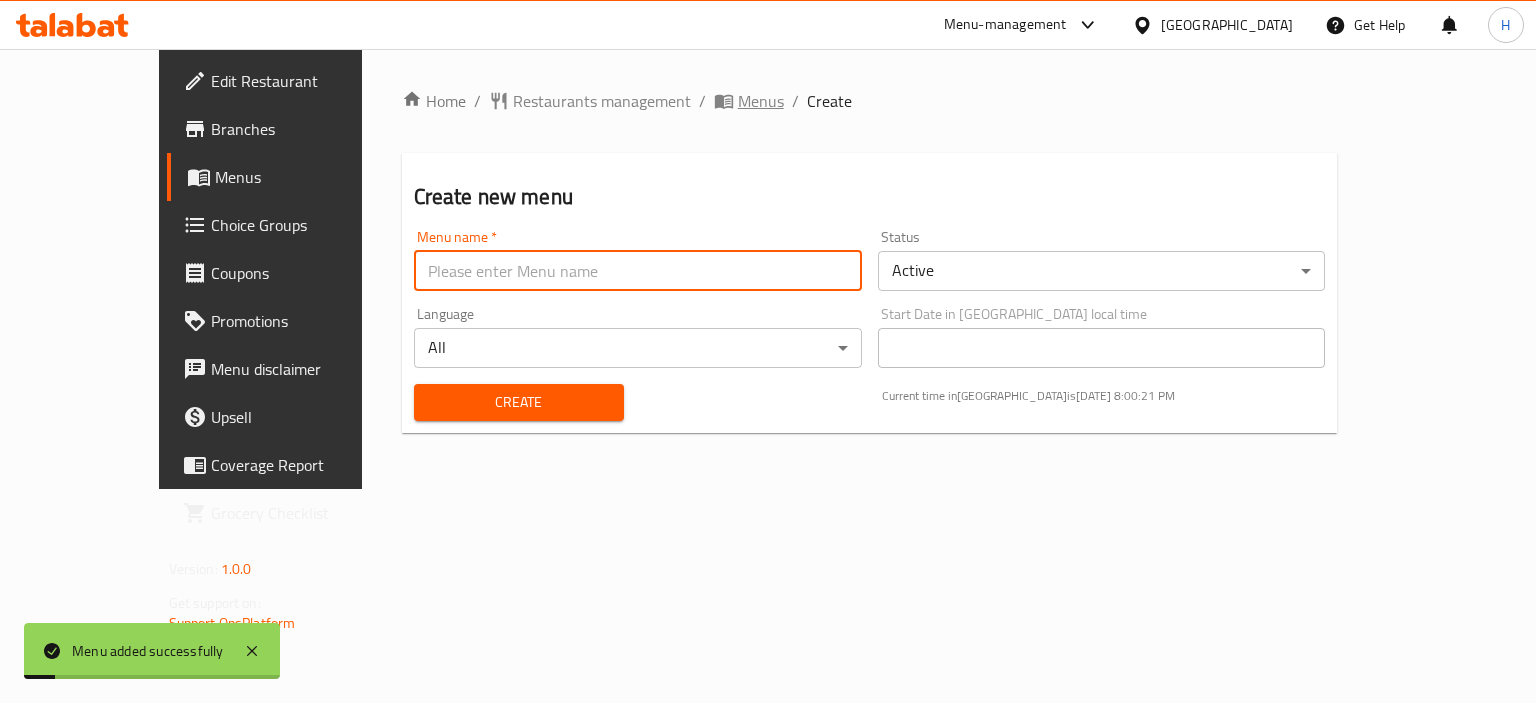 click on "Menus" at bounding box center [761, 101] 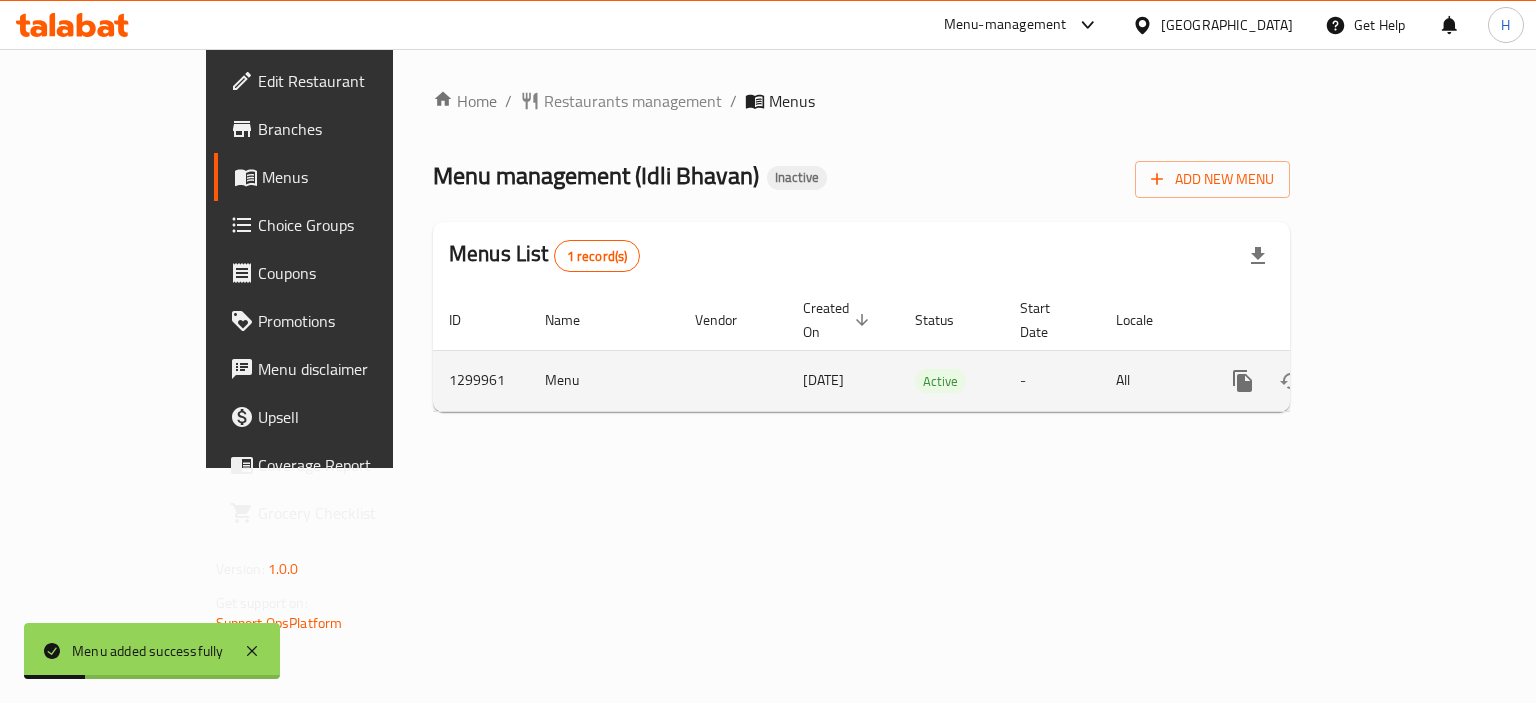 click at bounding box center [1387, 381] 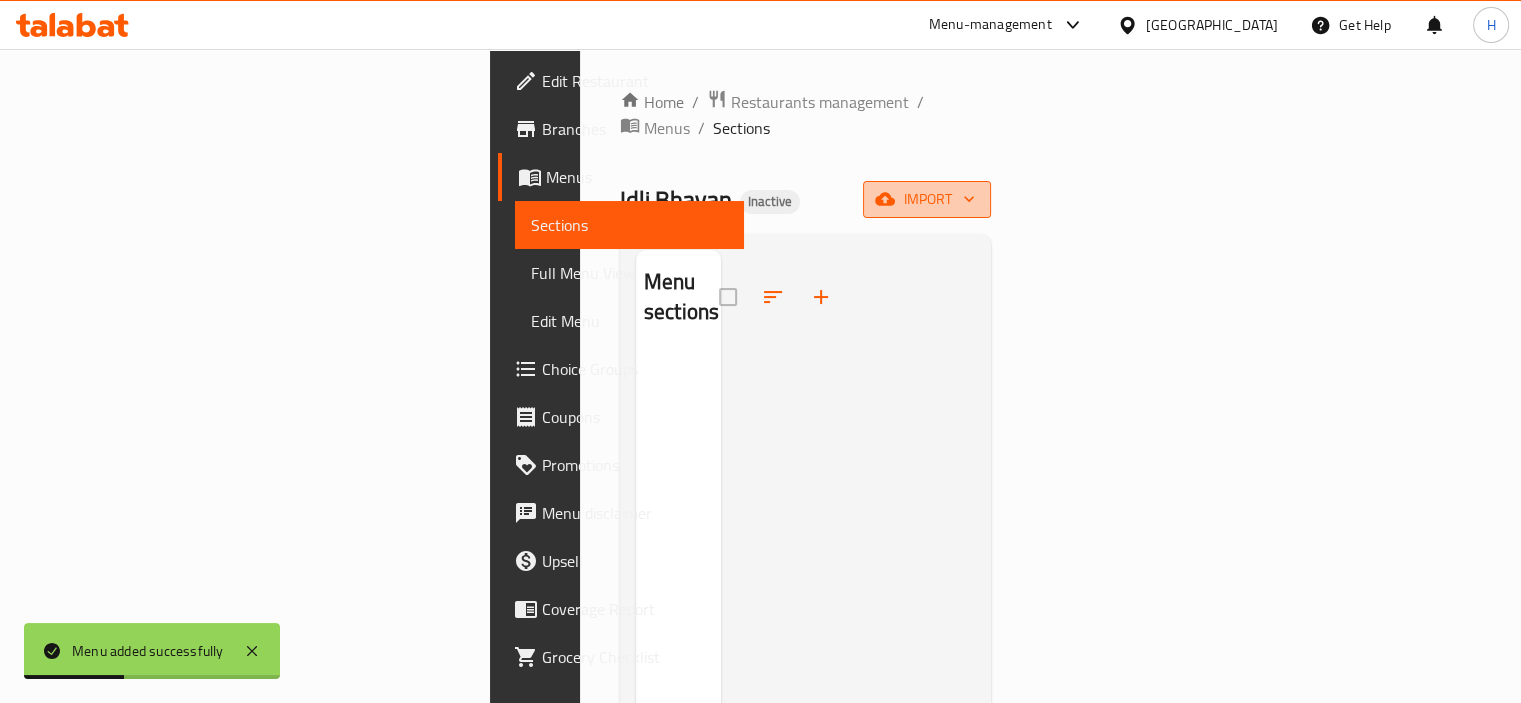 click on "import" at bounding box center [927, 199] 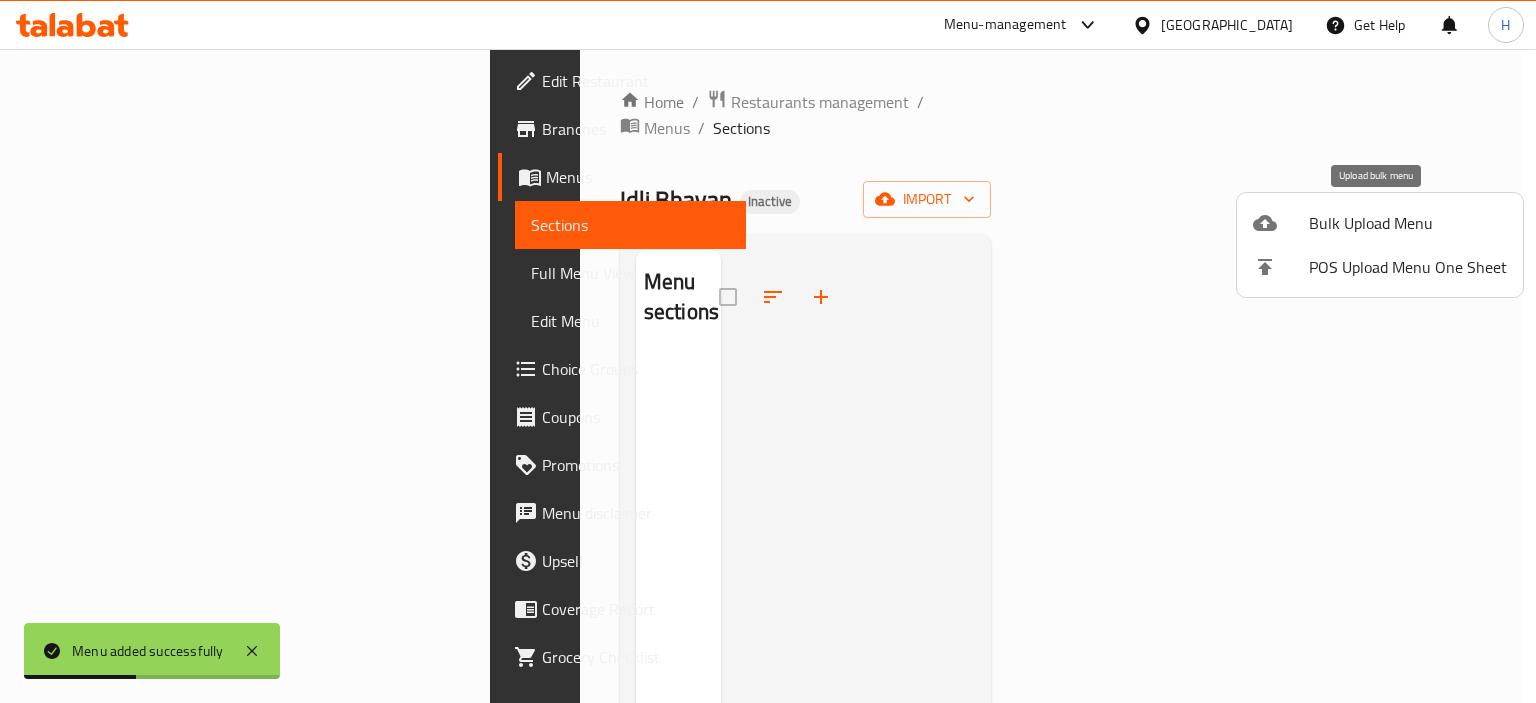 click on "Bulk Upload Menu" at bounding box center [1408, 223] 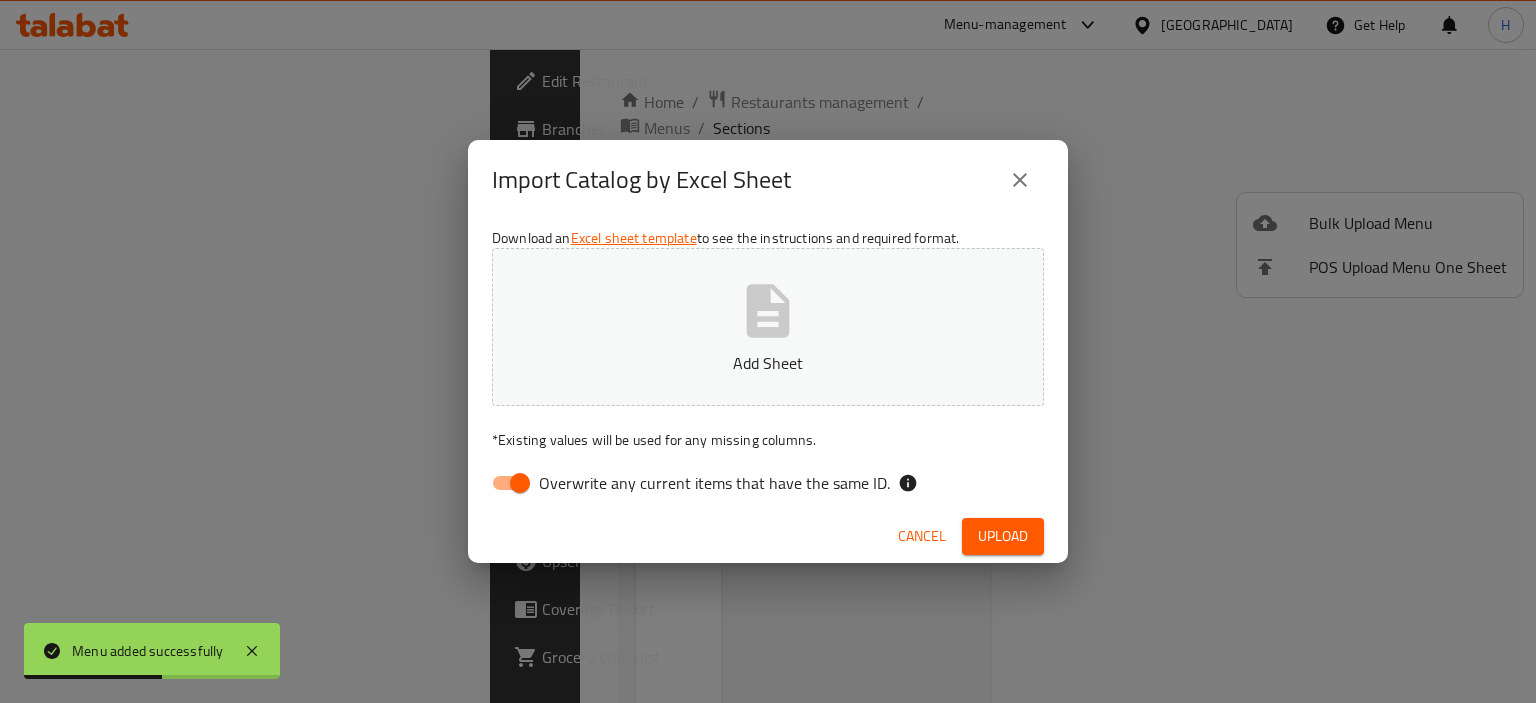 click on "Overwrite any current items that have the same ID." at bounding box center [714, 483] 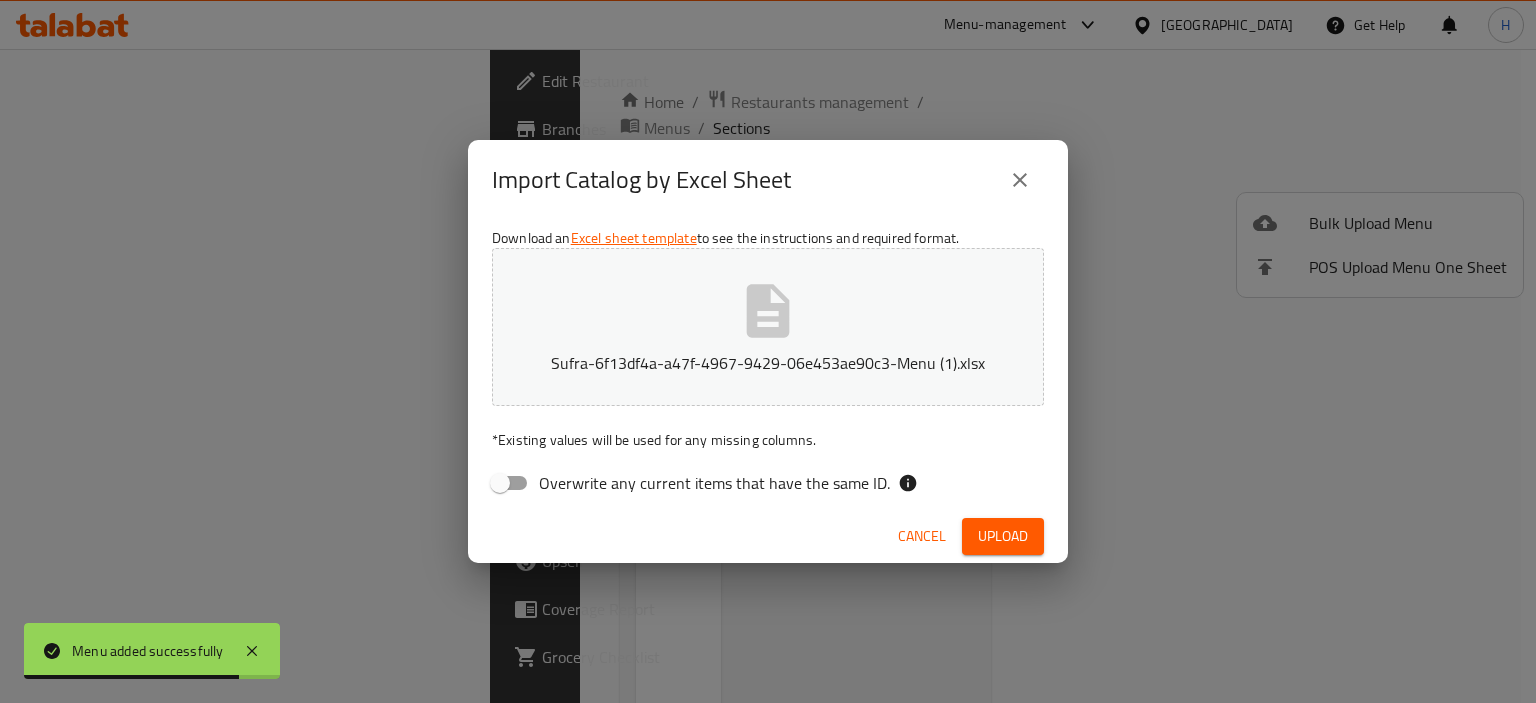 click on "Upload" at bounding box center (1003, 536) 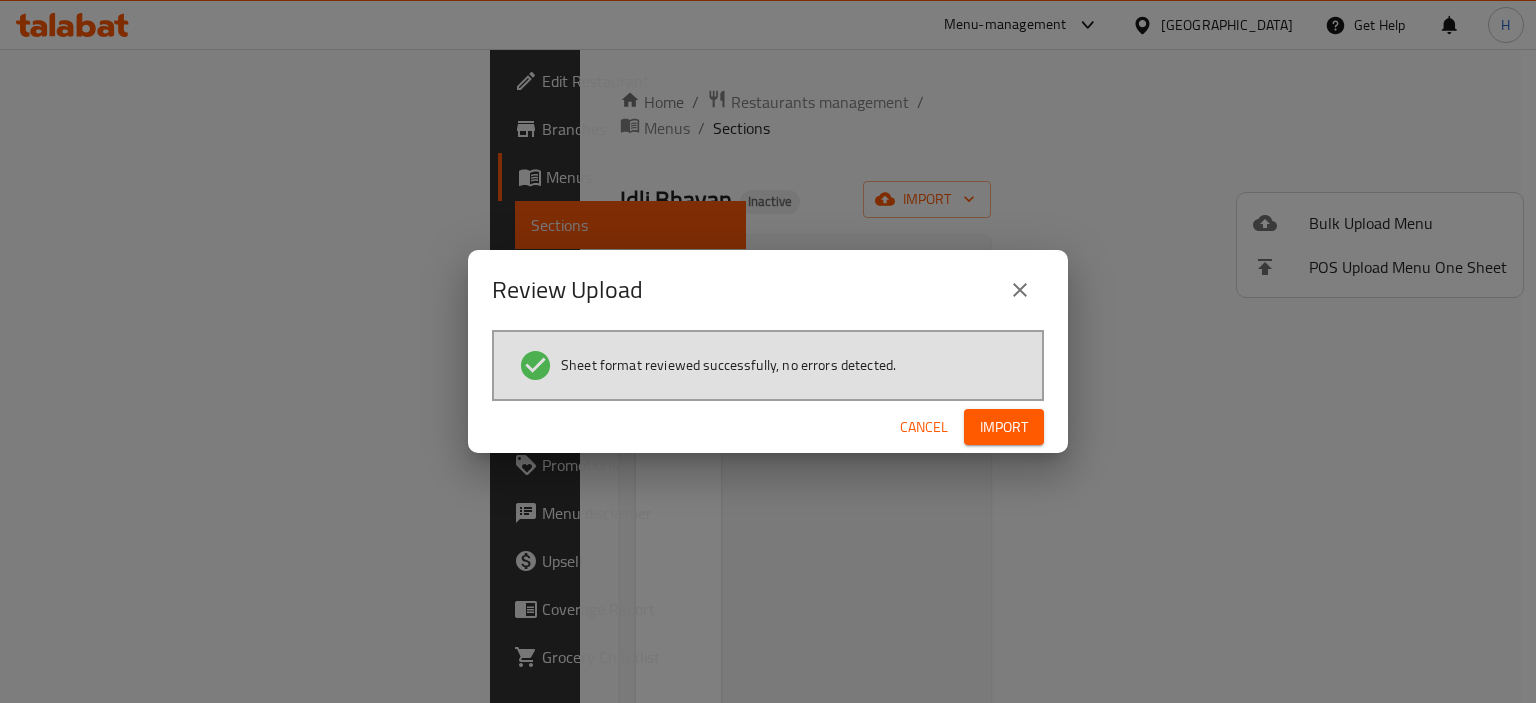 click on "Import" at bounding box center (1004, 427) 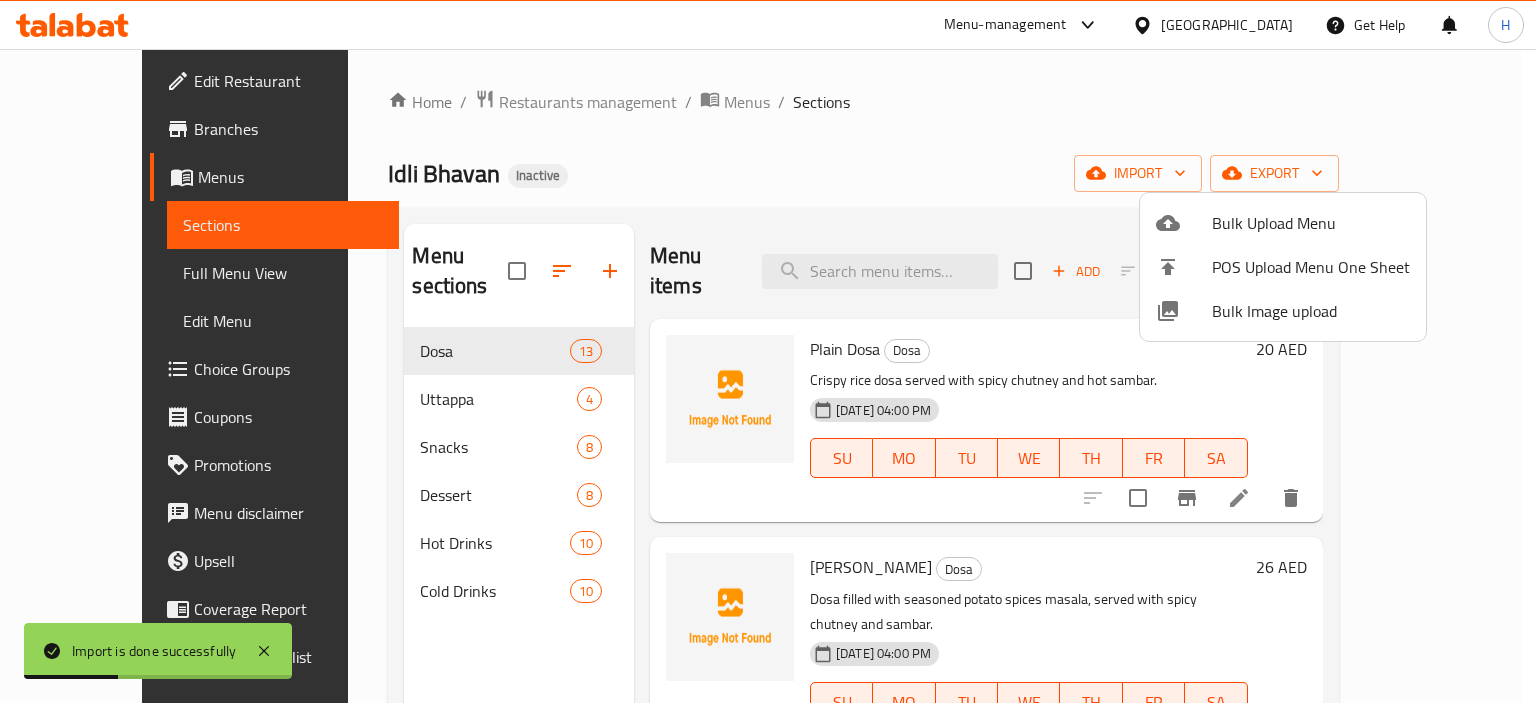 click at bounding box center [768, 351] 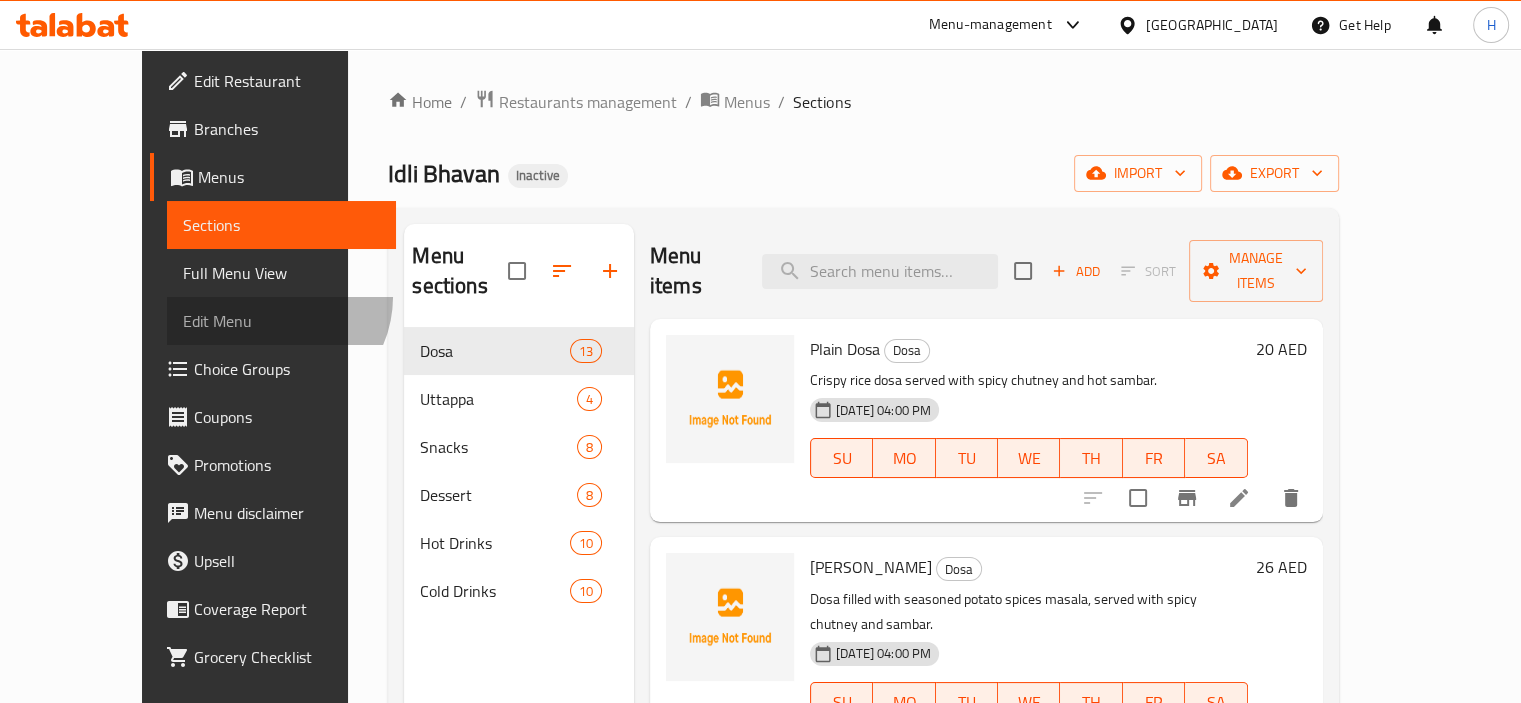 click on "Edit Menu" at bounding box center (281, 321) 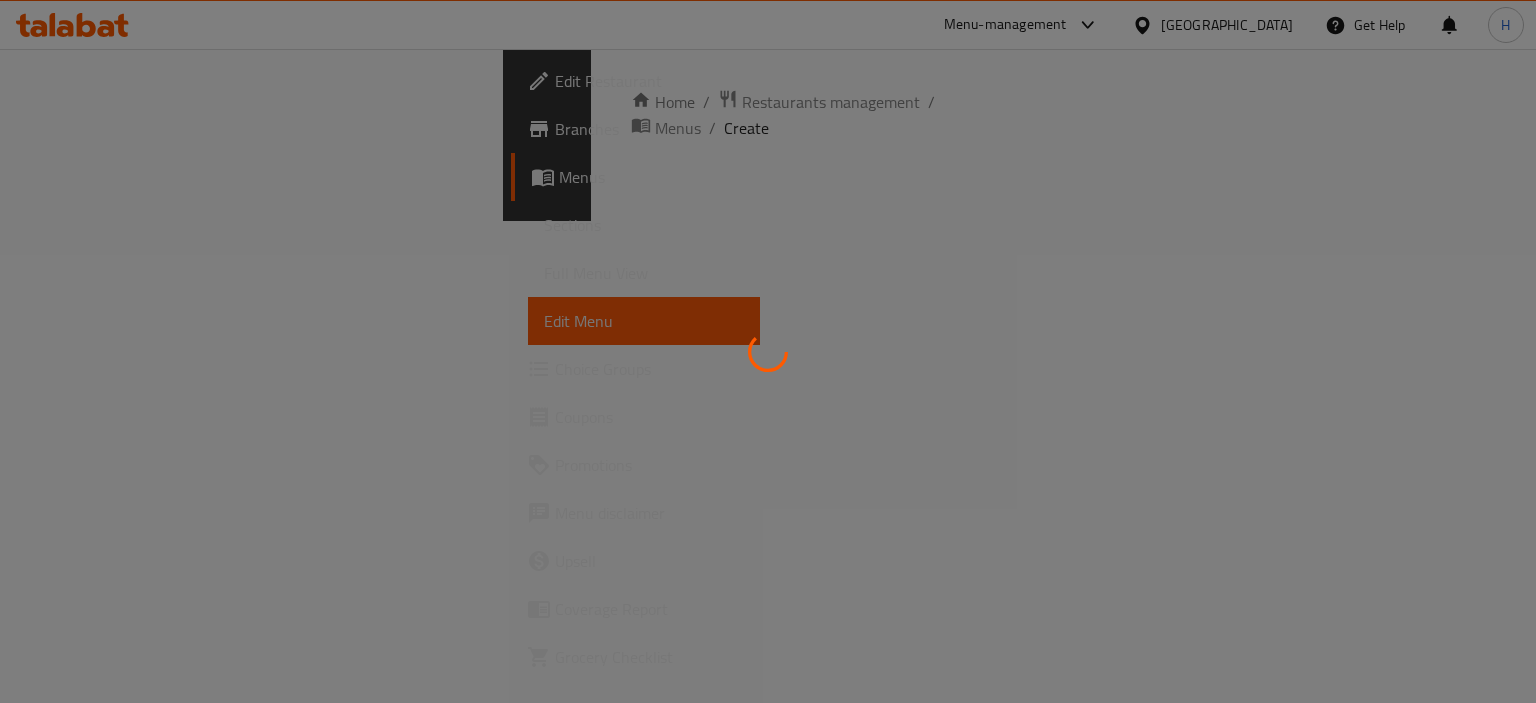 click on "Full Menu View" at bounding box center (644, 273) 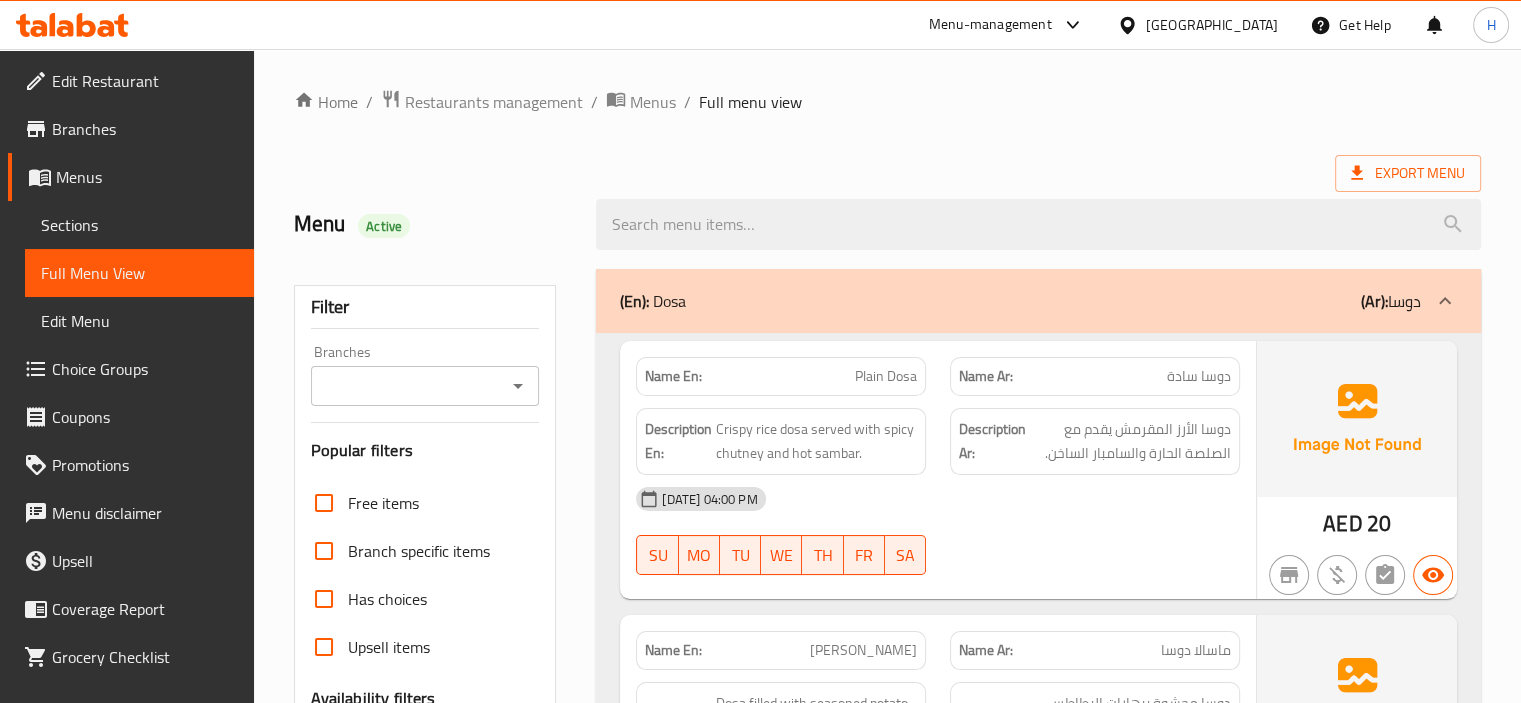 click on "Full Menu View" at bounding box center (139, 273) 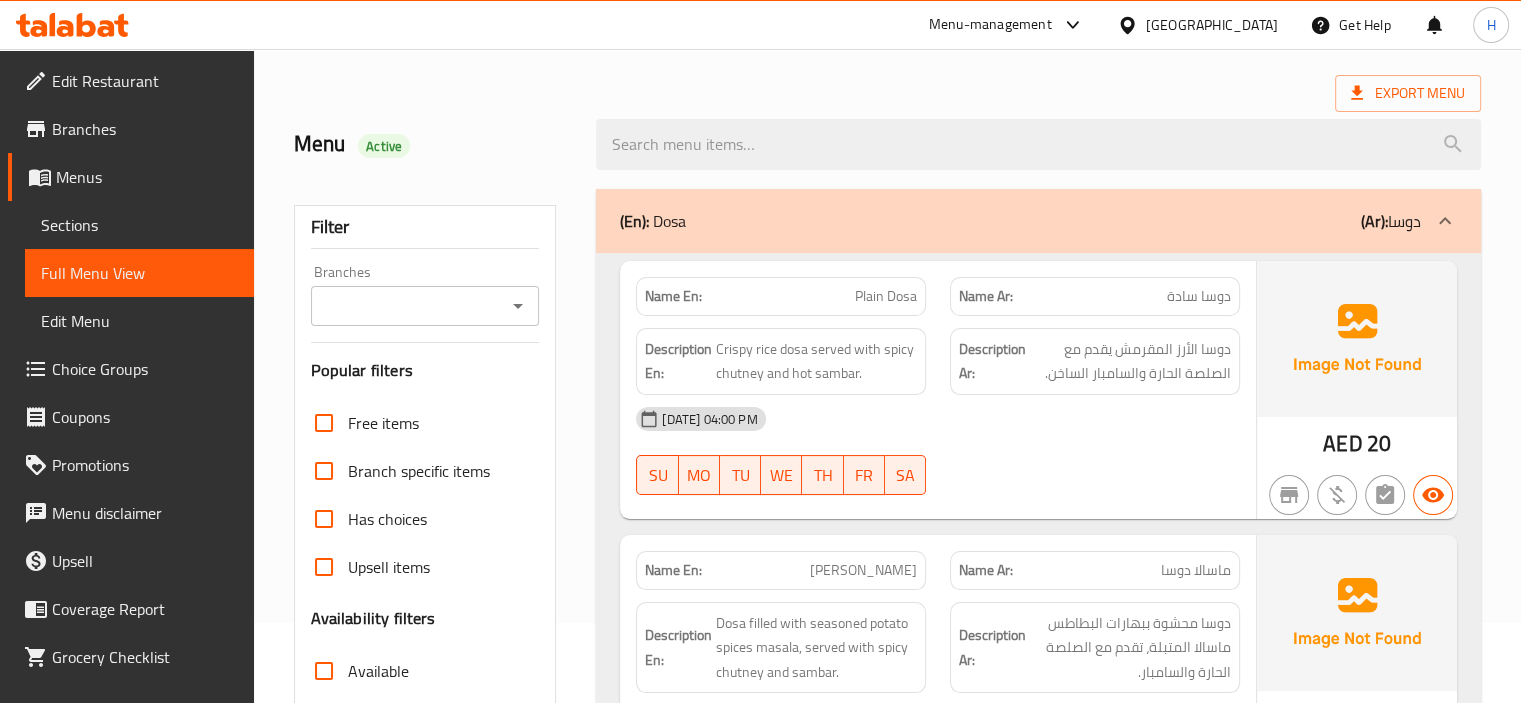 scroll, scrollTop: 0, scrollLeft: 0, axis: both 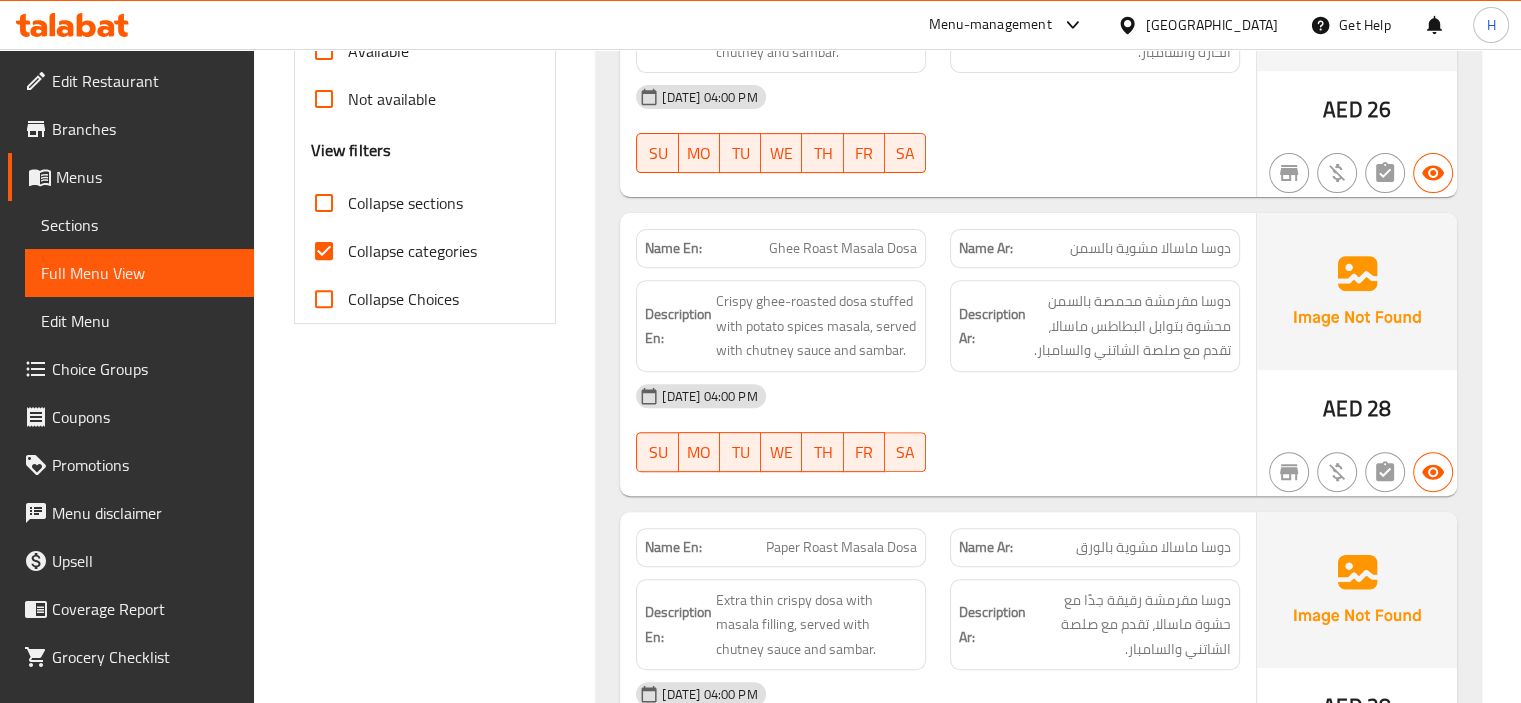 click on "Ghee Roast Masala Dosa" at bounding box center (843, 248) 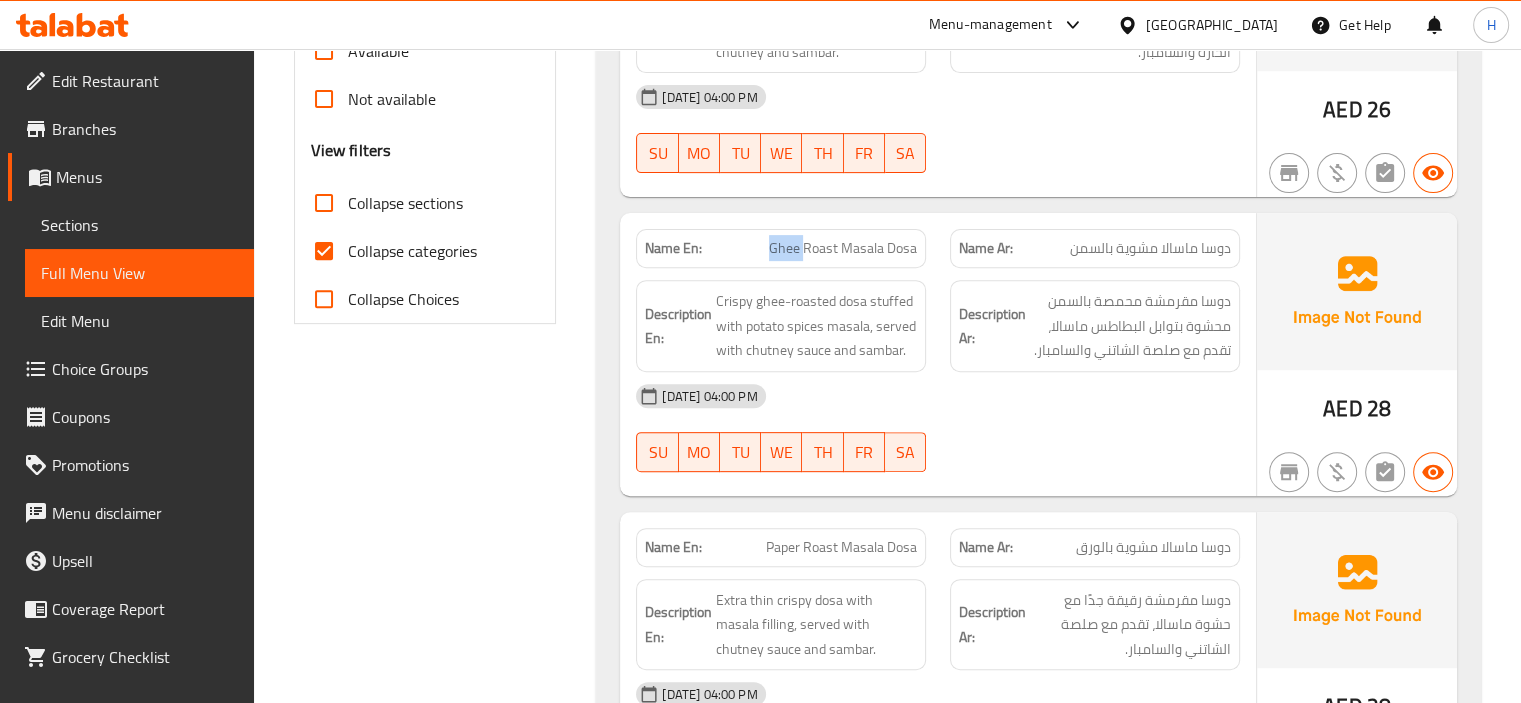click on "Ghee Roast Masala Dosa" at bounding box center (843, 248) 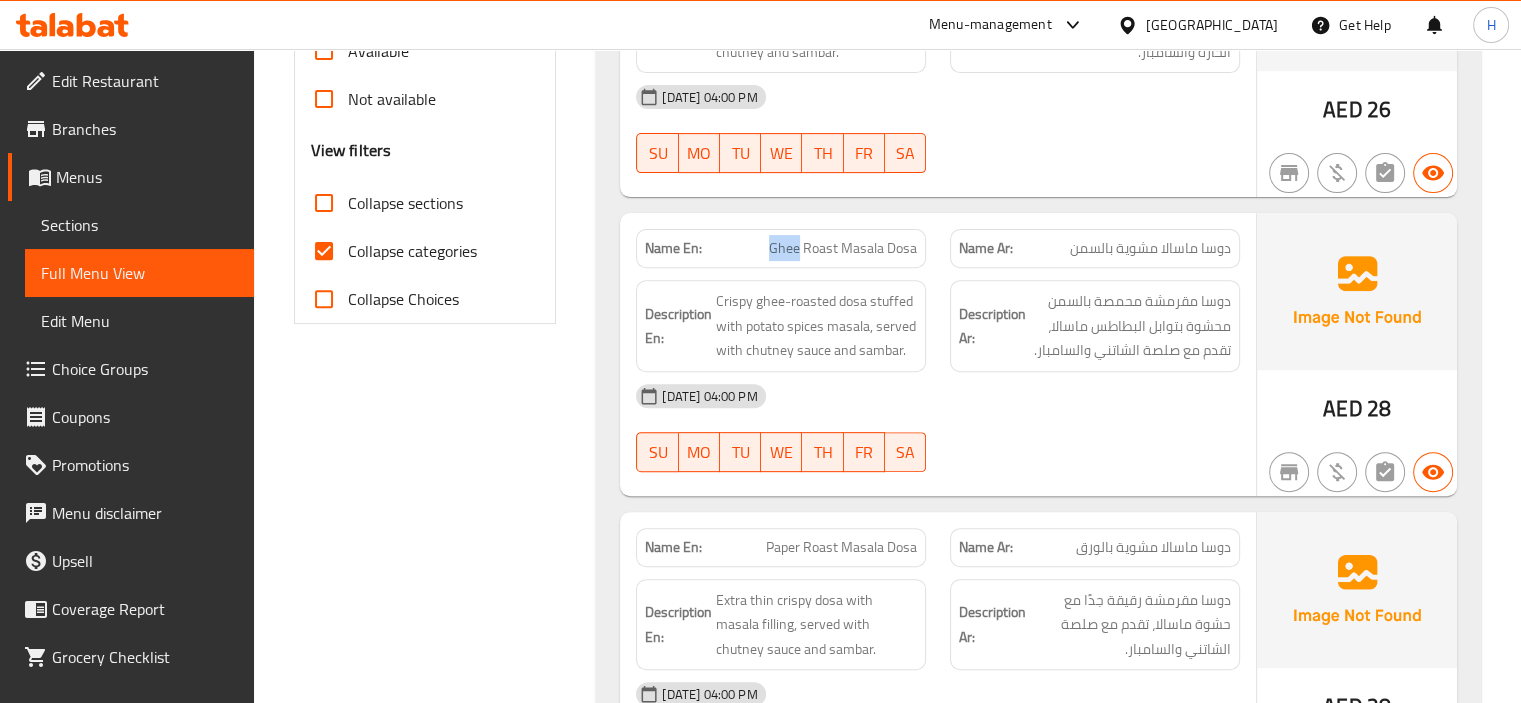 copy on "Ghee" 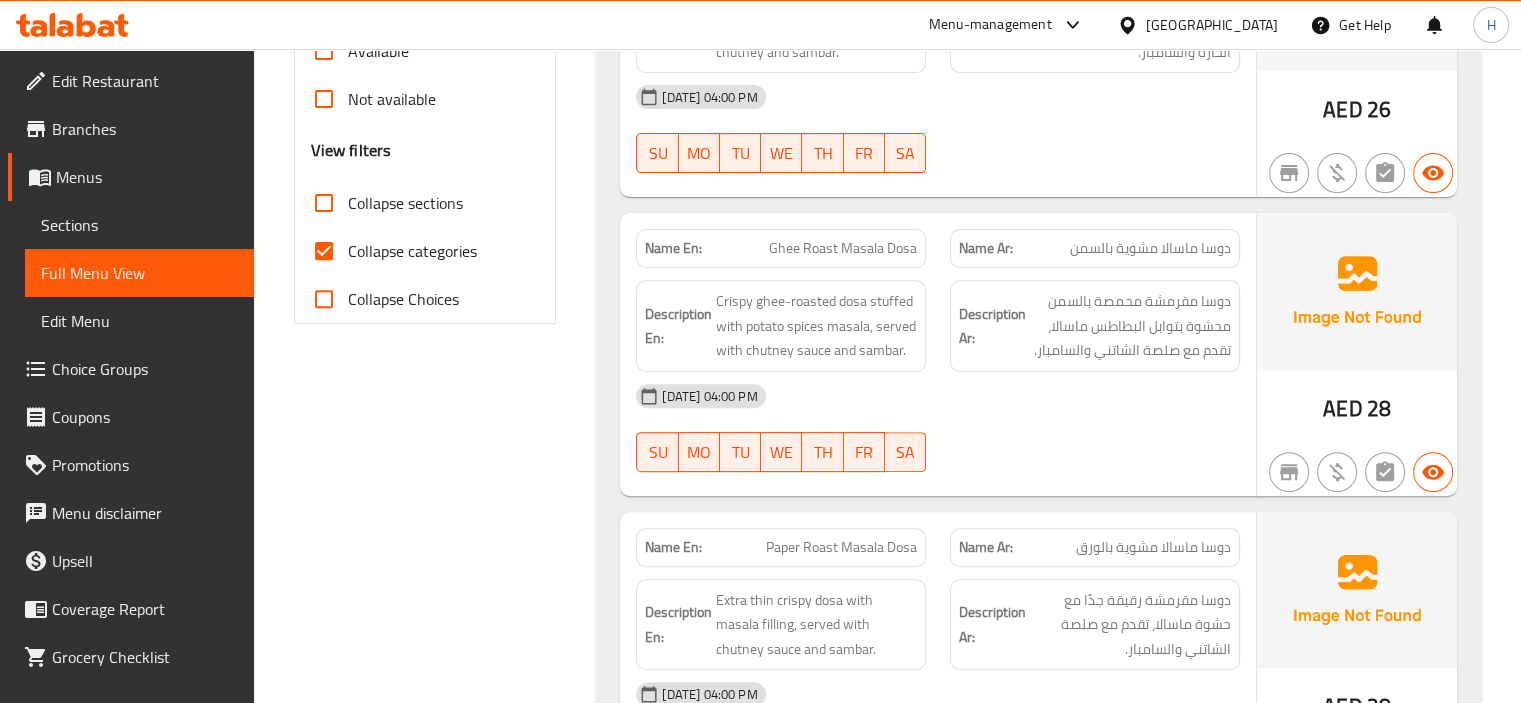 click on "Name En: Ghee Roast Masala Dosa" at bounding box center [781, 248] 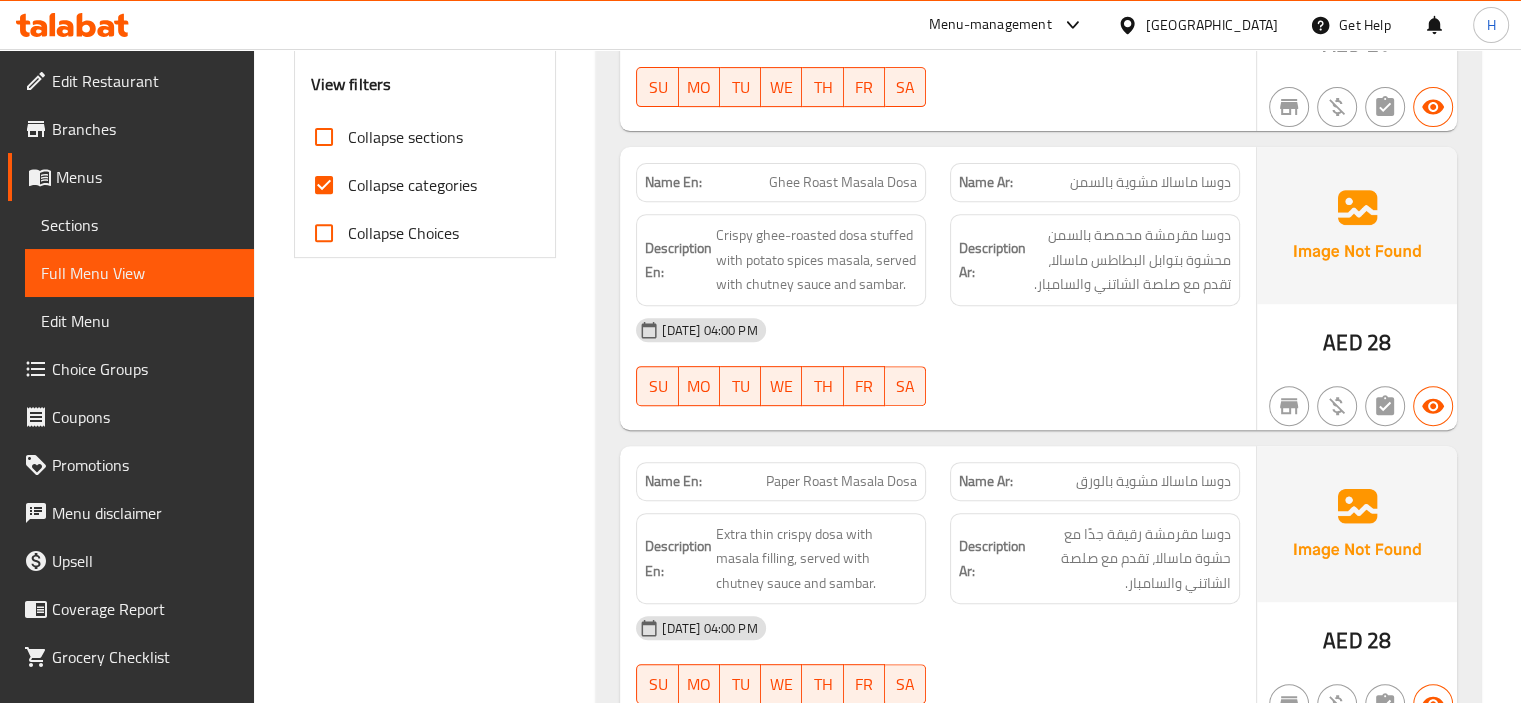 scroll, scrollTop: 800, scrollLeft: 0, axis: vertical 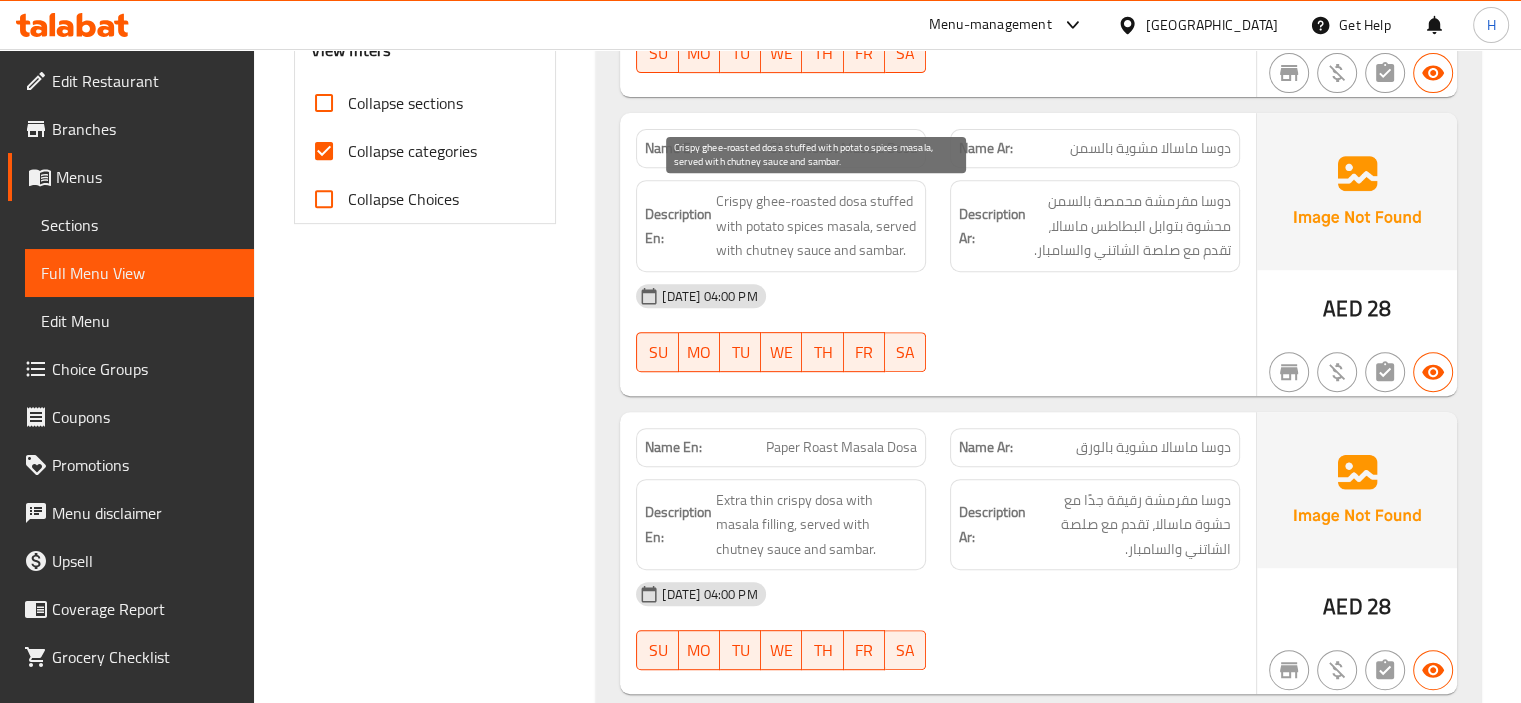 click on "Crispy ghee-roasted dosa stuffed with potato spices masala, served with chutney sauce and sambar." at bounding box center [816, 226] 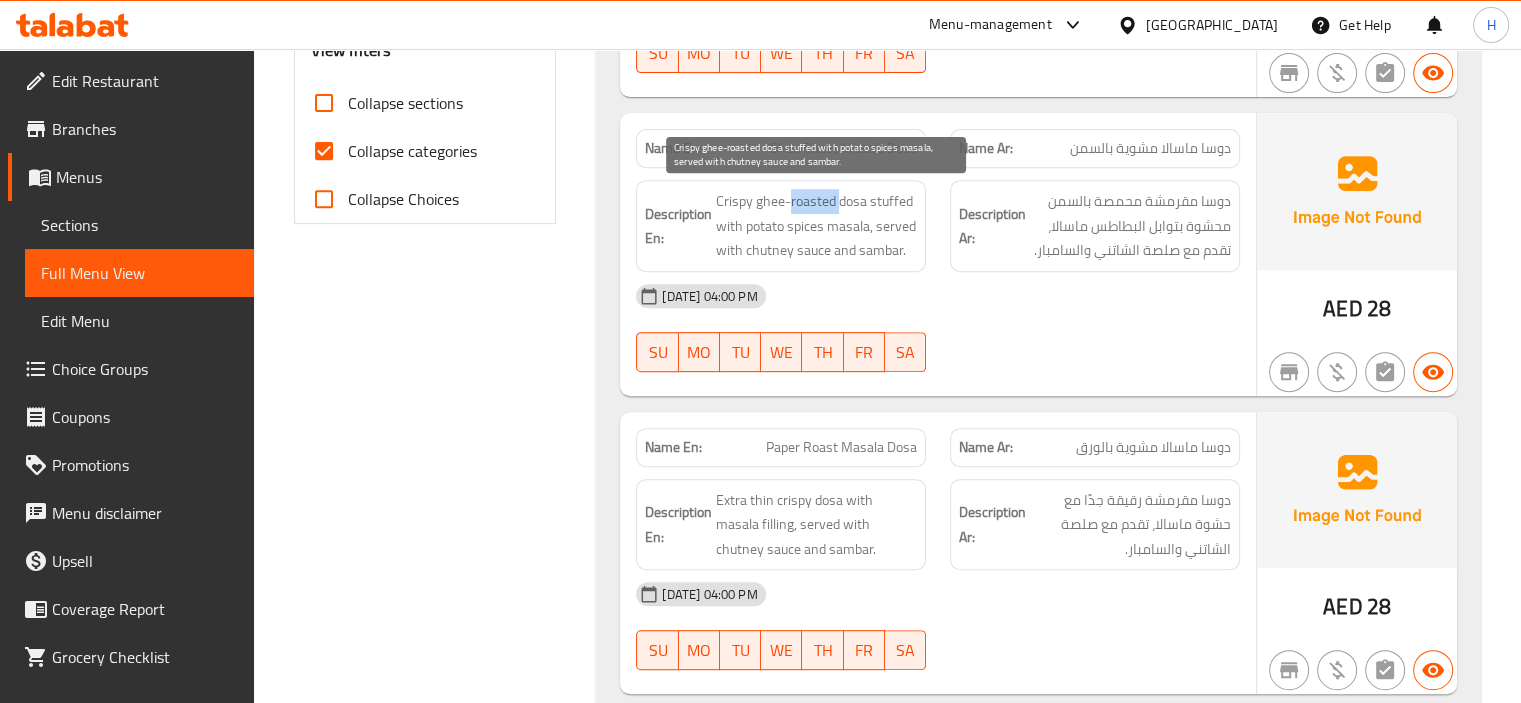 click on "Crispy ghee-roasted dosa stuffed with potato spices masala, served with chutney sauce and sambar." at bounding box center [816, 226] 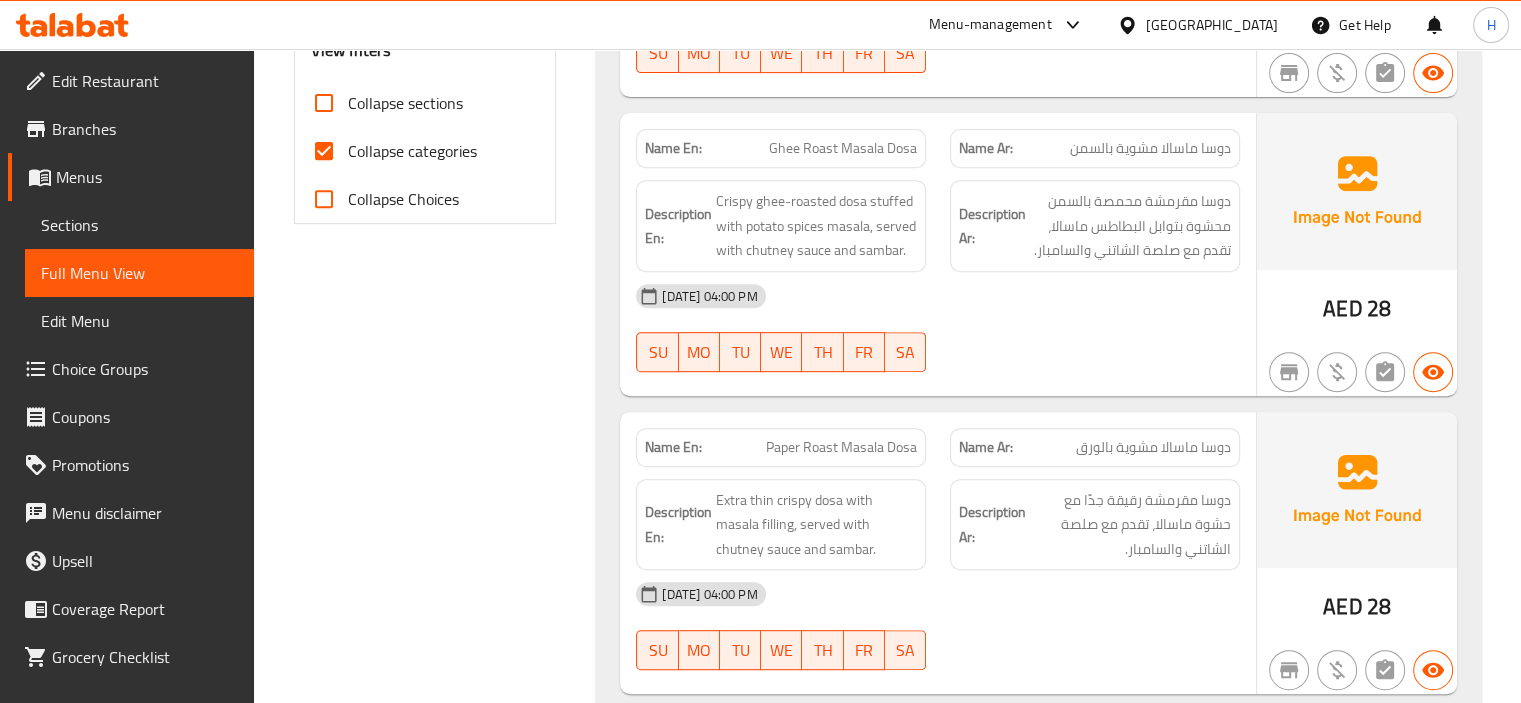 click on "Ghee Roast Masala Dosa" at bounding box center (843, 148) 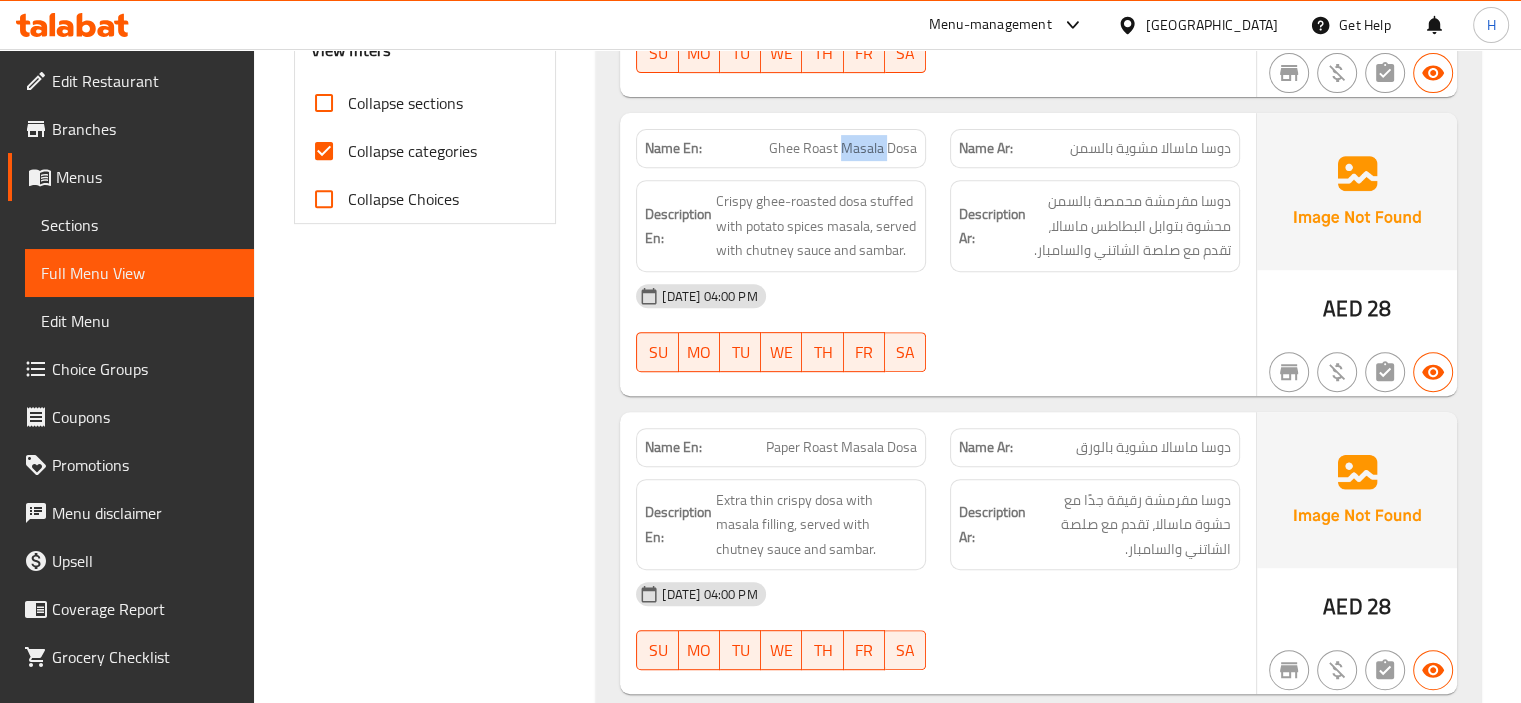 click on "Ghee Roast Masala Dosa" at bounding box center (843, 148) 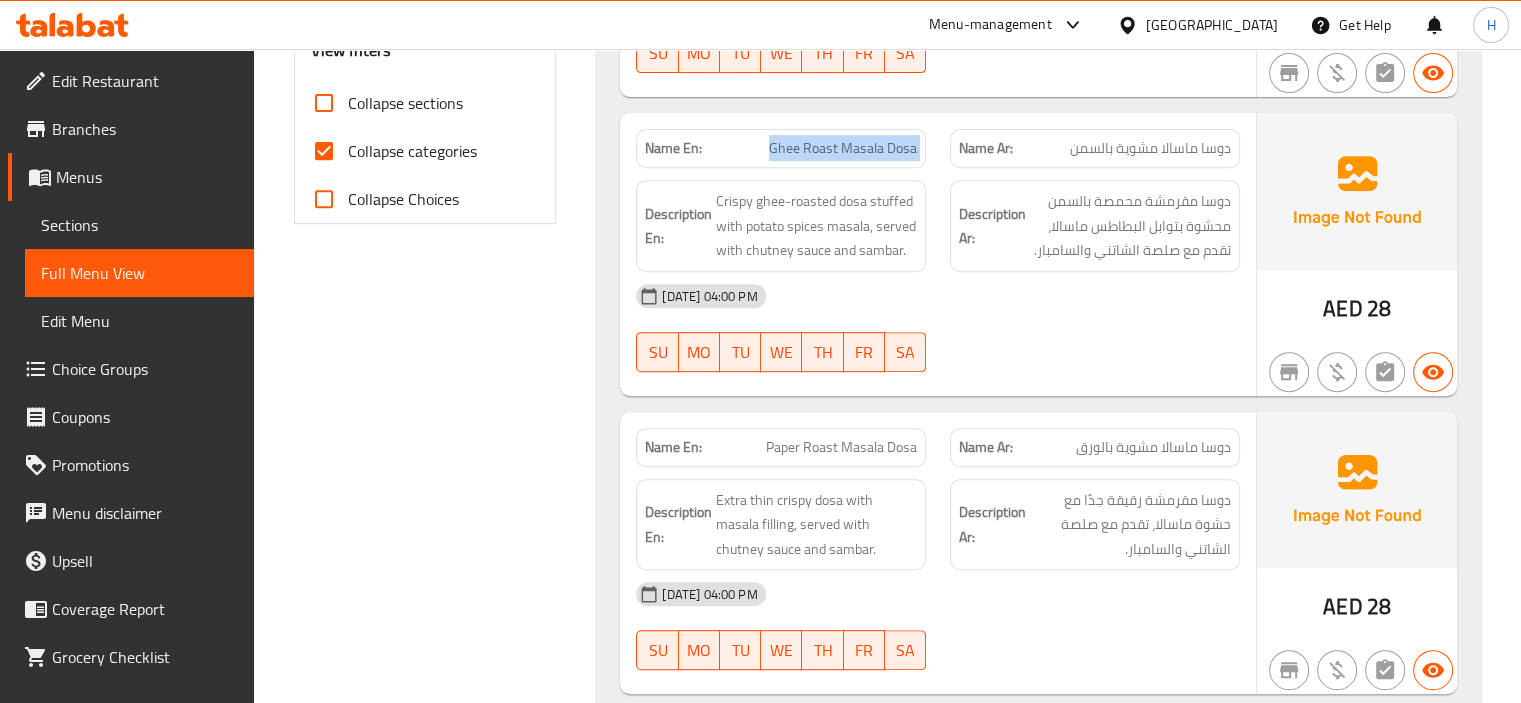 click on "Ghee Roast Masala Dosa" at bounding box center (843, 148) 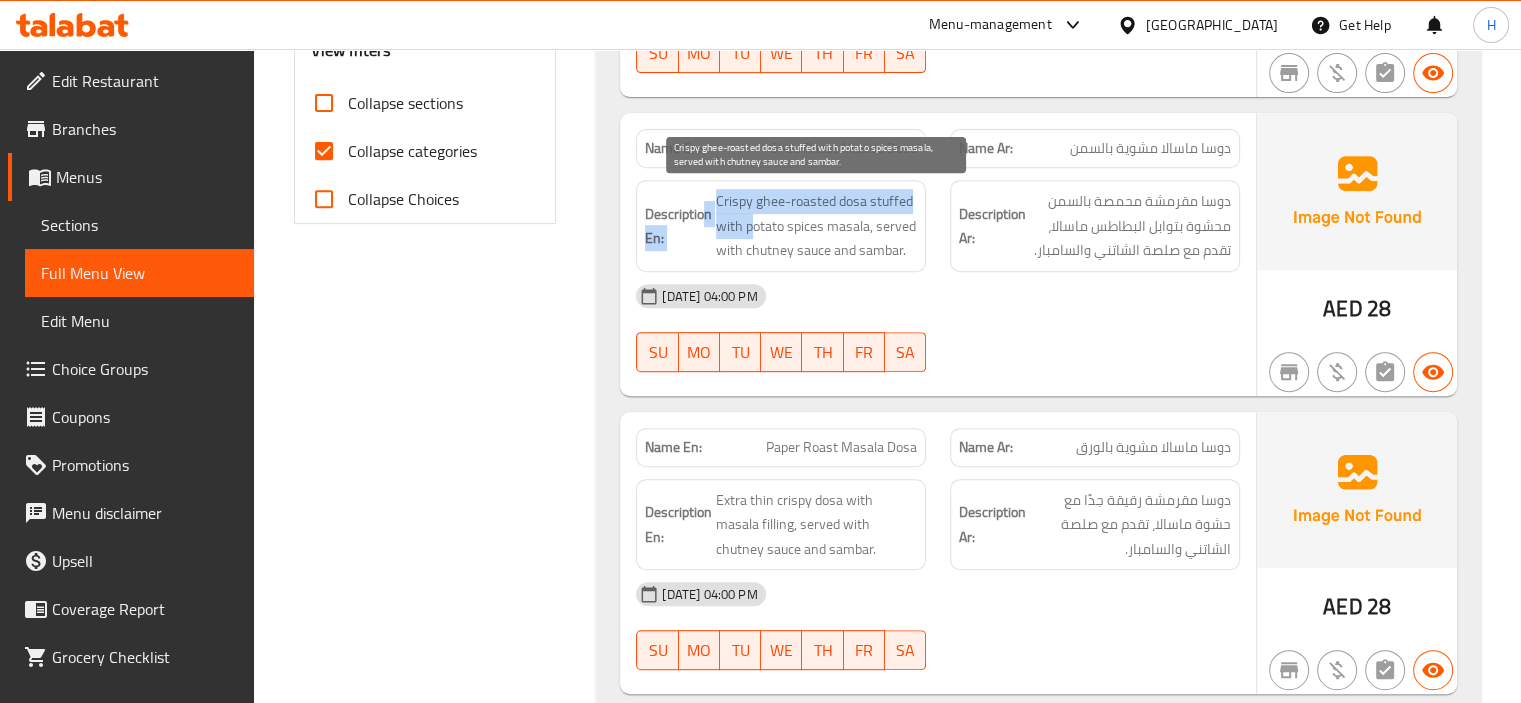 drag, startPoint x: 704, startPoint y: 193, endPoint x: 770, endPoint y: 213, distance: 68.96376 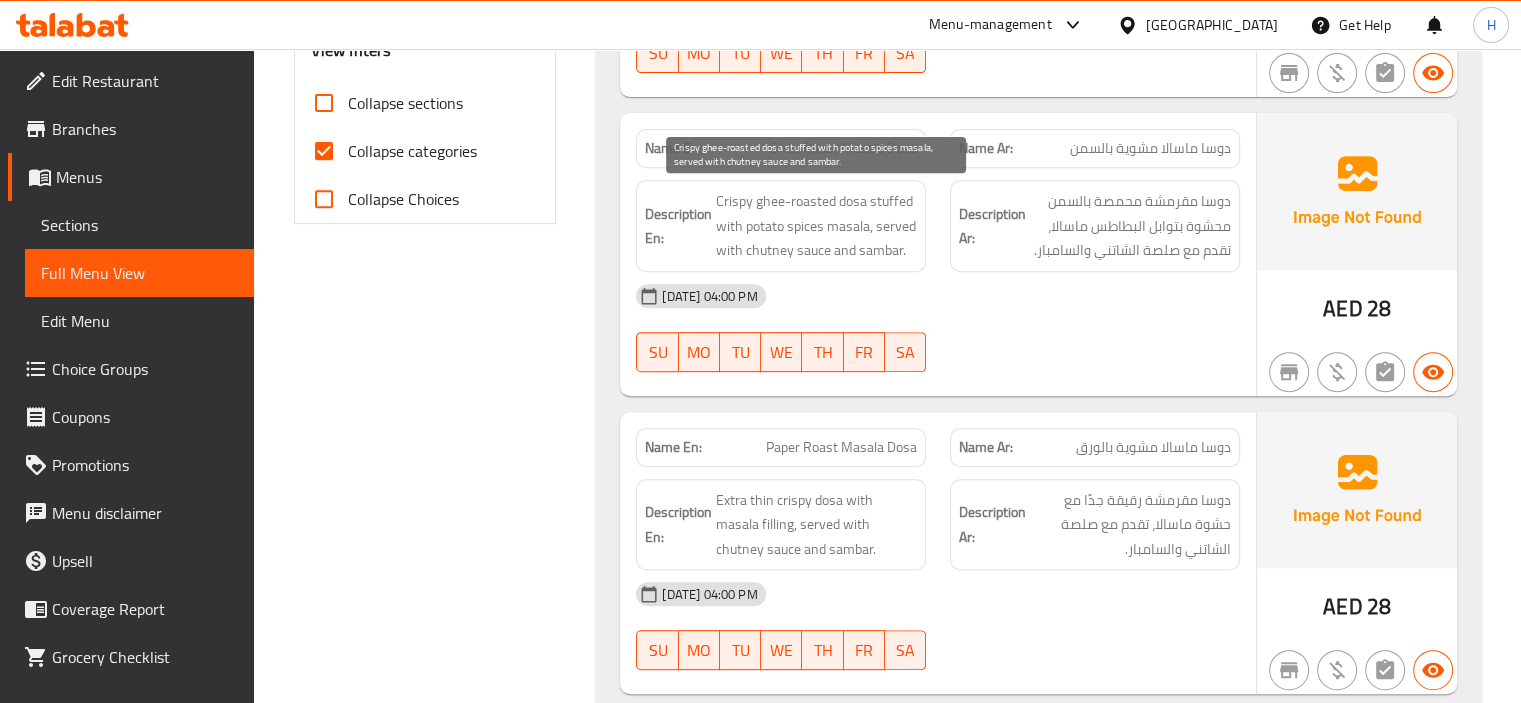 click on "Crispy ghee-roasted dosa stuffed with potato spices masala, served with chutney sauce and sambar." at bounding box center (816, 226) 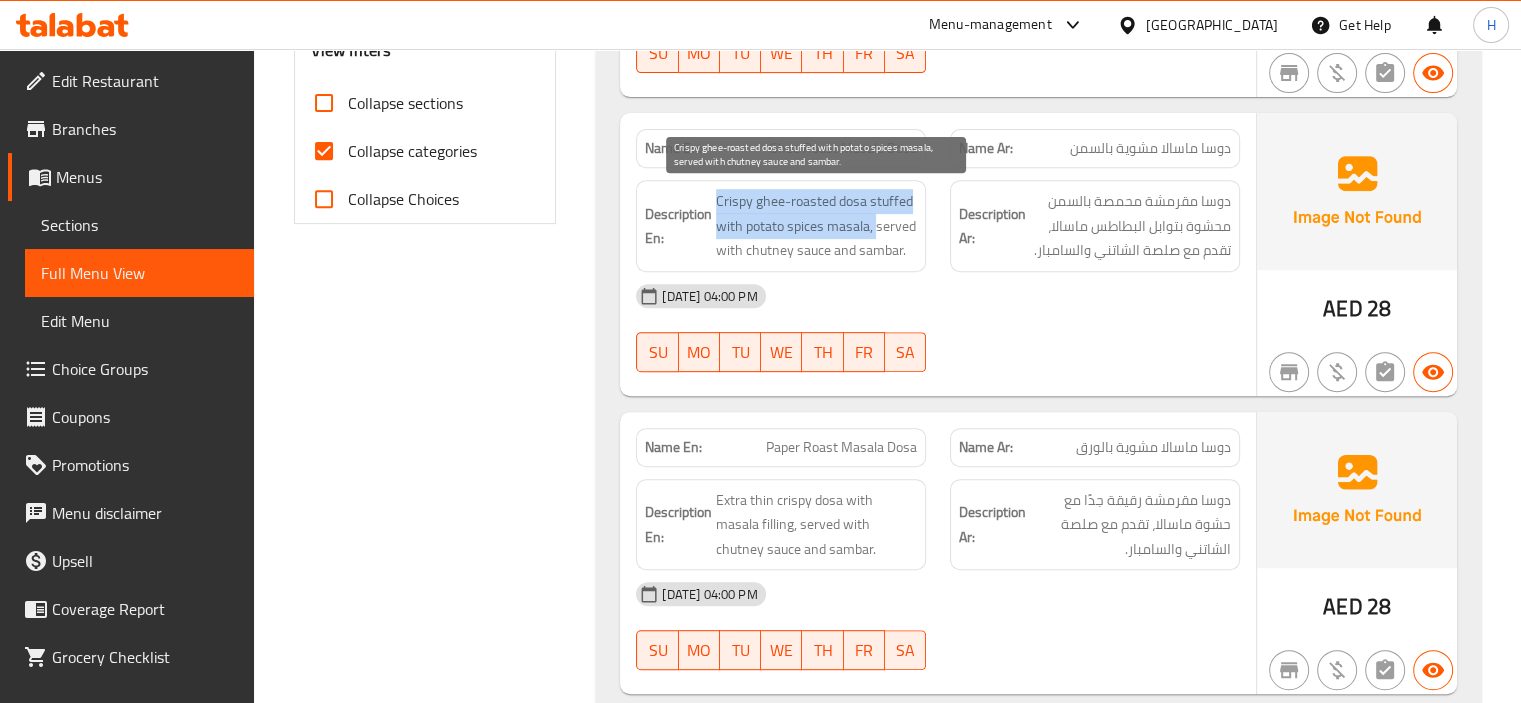 drag, startPoint x: 716, startPoint y: 195, endPoint x: 876, endPoint y: 221, distance: 162.09874 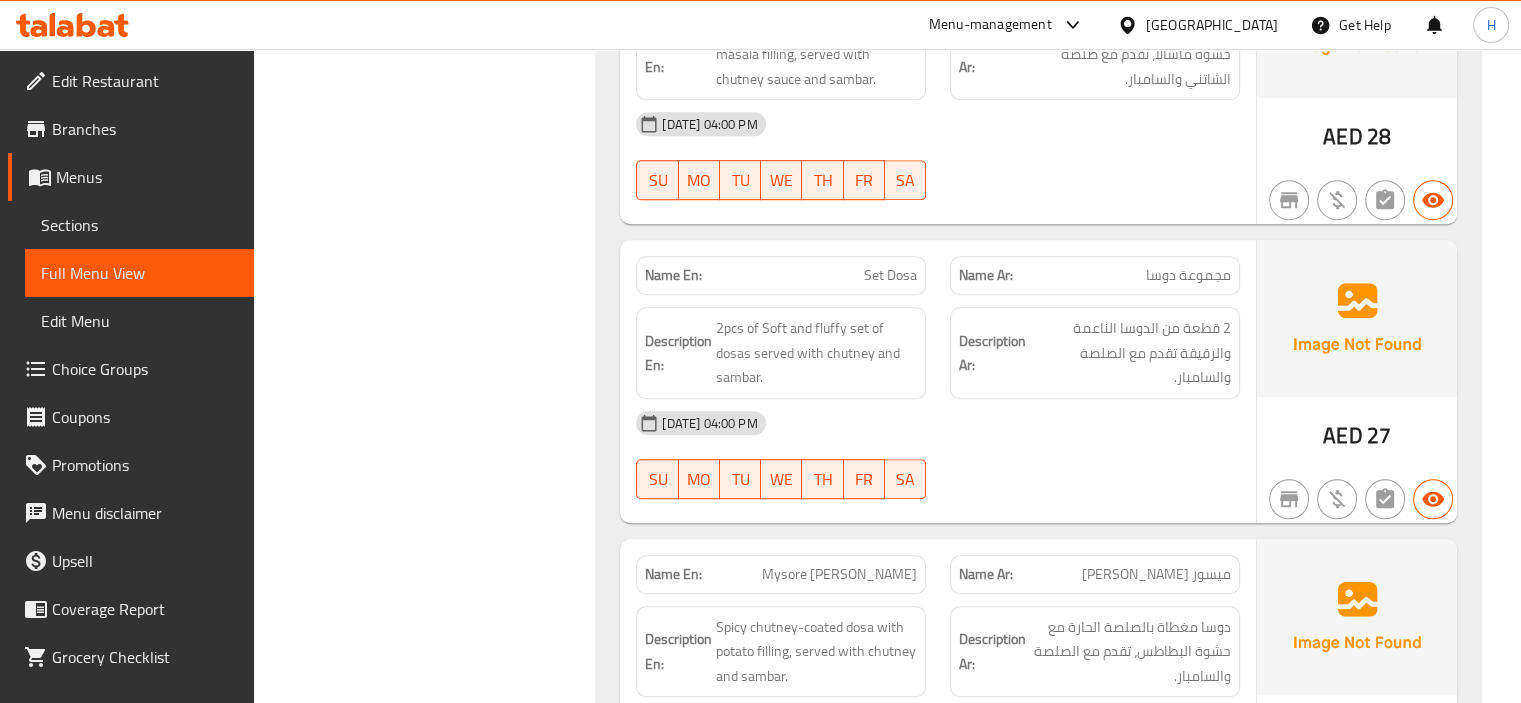 scroll, scrollTop: 1300, scrollLeft: 0, axis: vertical 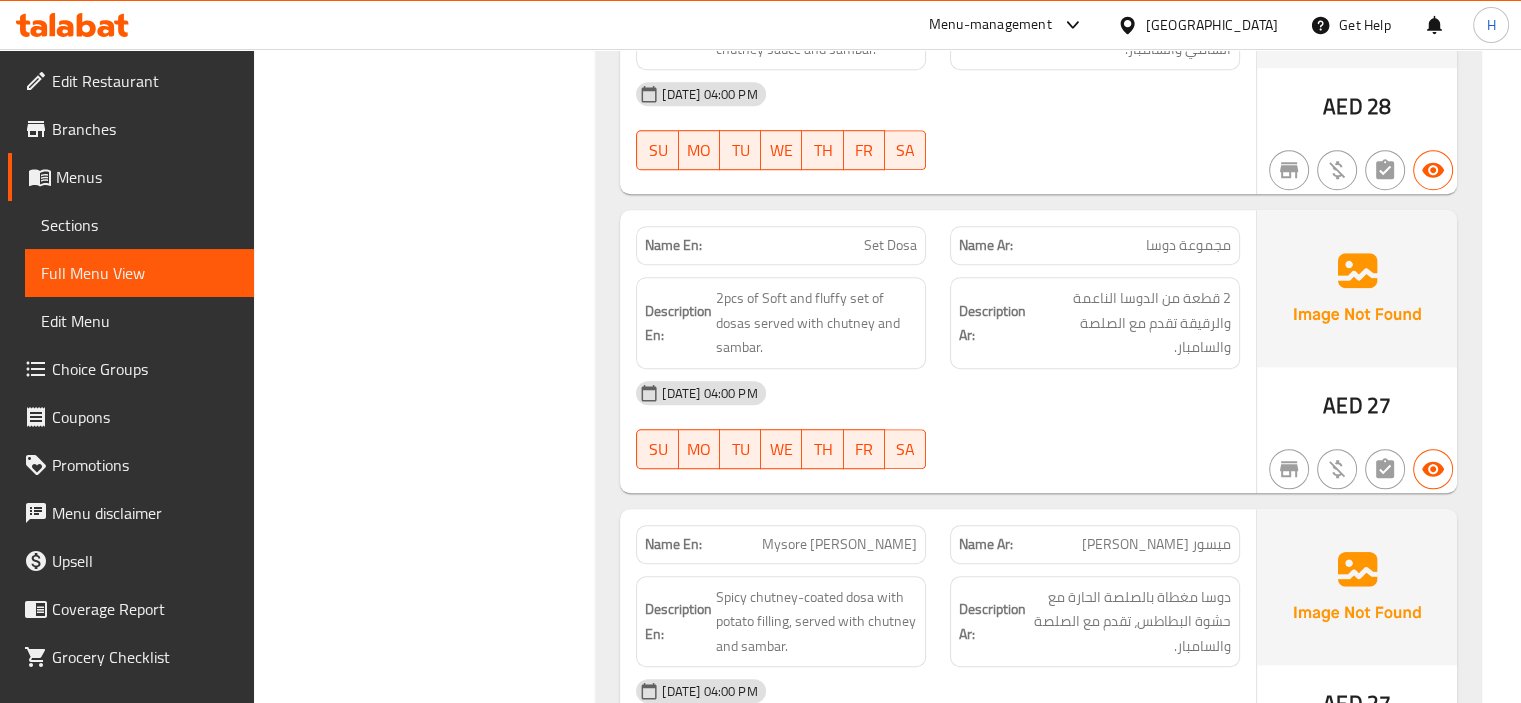 click on "Set Dosa" at bounding box center [890, 245] 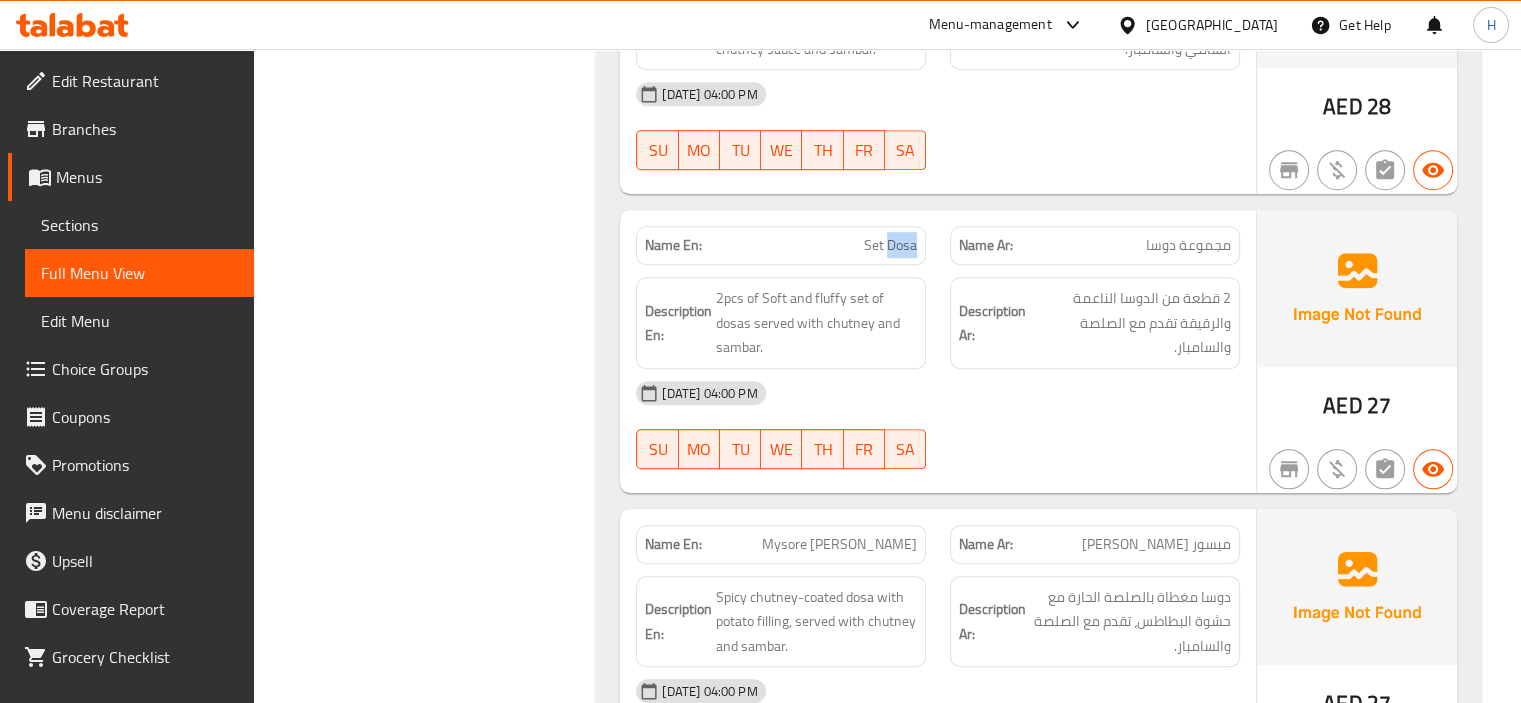 click on "Set Dosa" at bounding box center [890, 245] 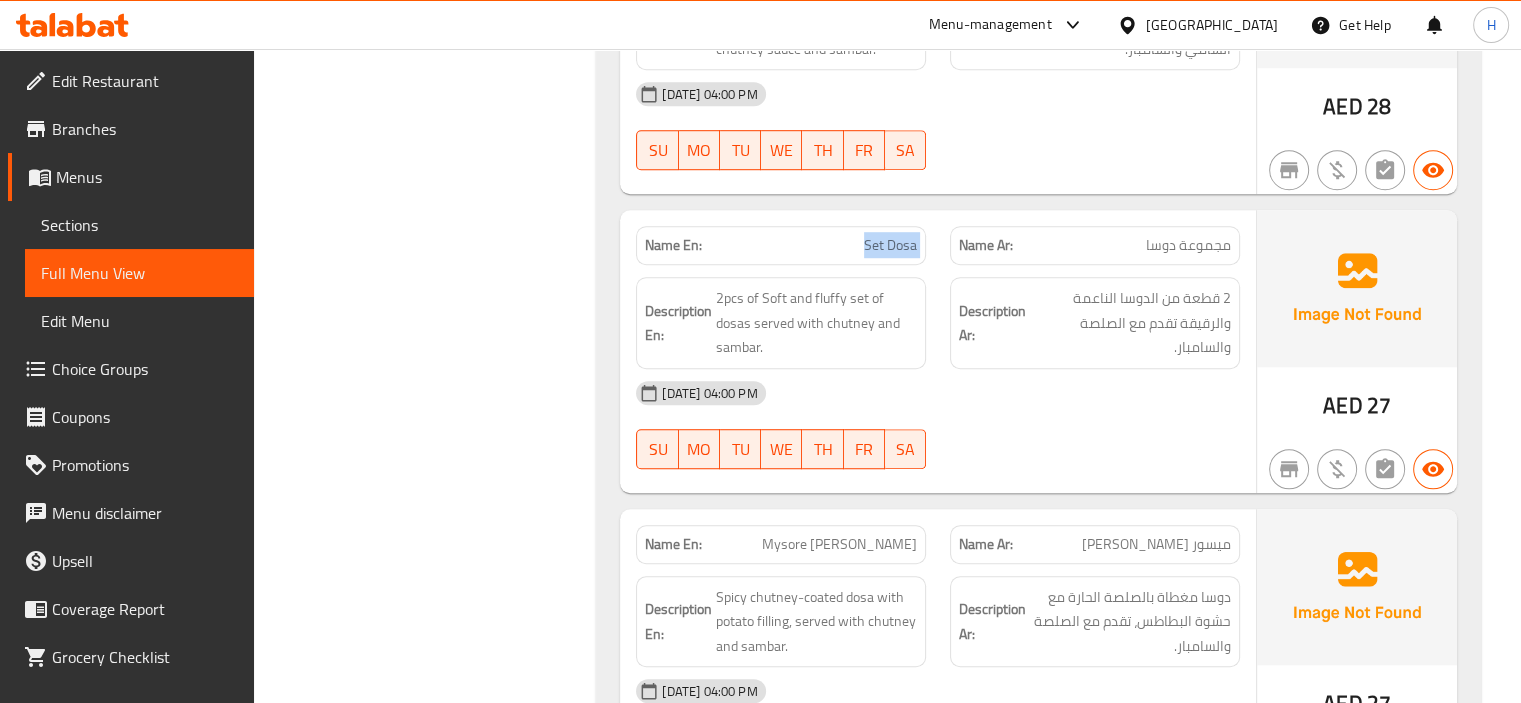 click on "Set Dosa" at bounding box center [890, 245] 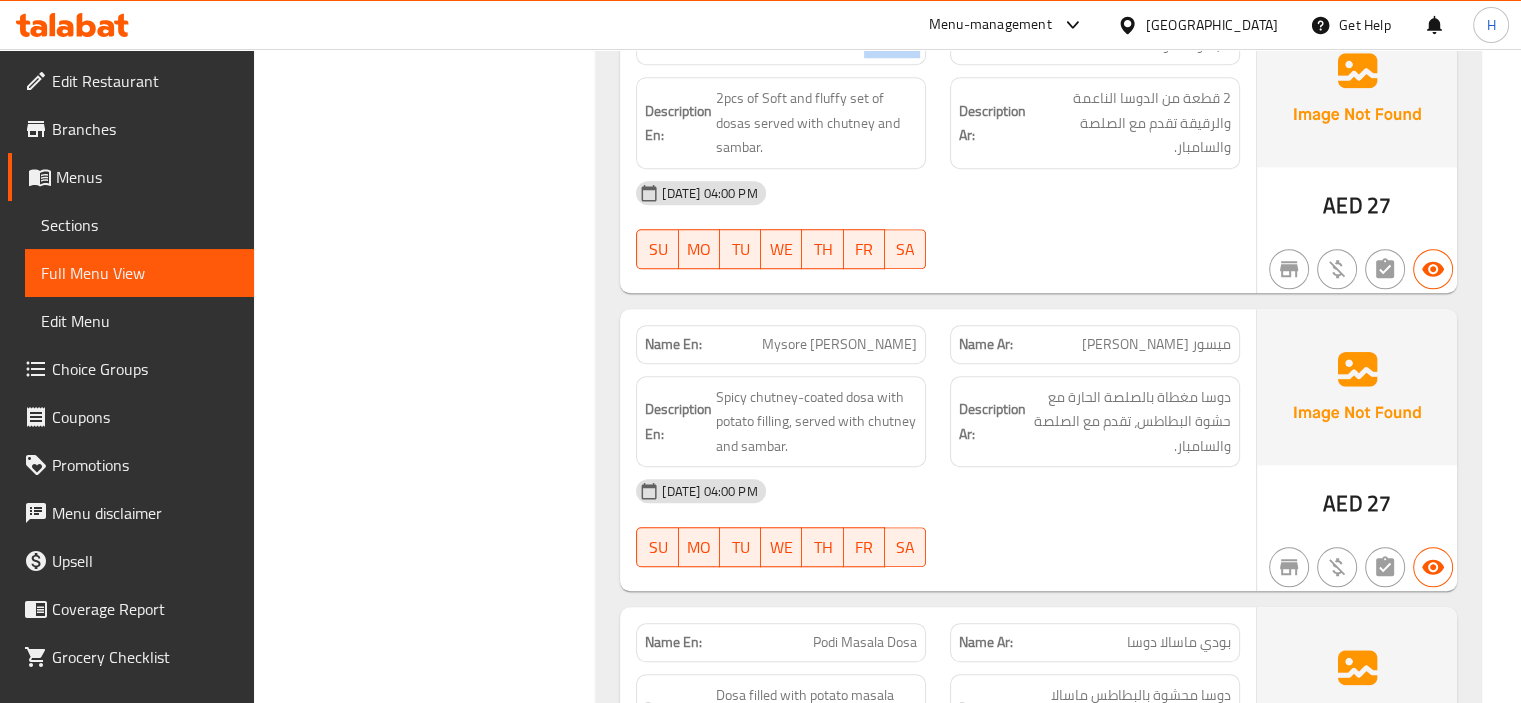 click on "Name Ar: ميسور ماسالا دوسا" at bounding box center [1095, 344] 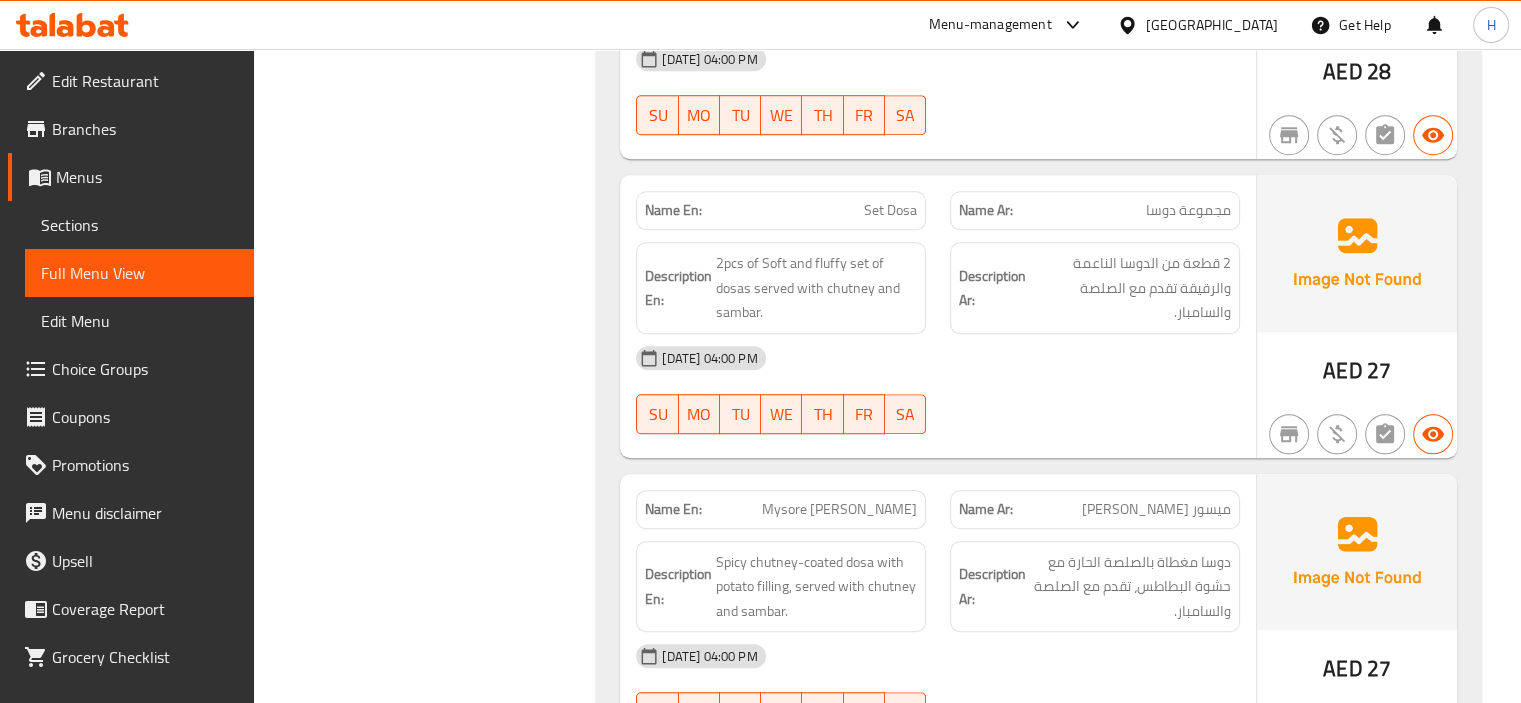 scroll, scrollTop: 1300, scrollLeft: 0, axis: vertical 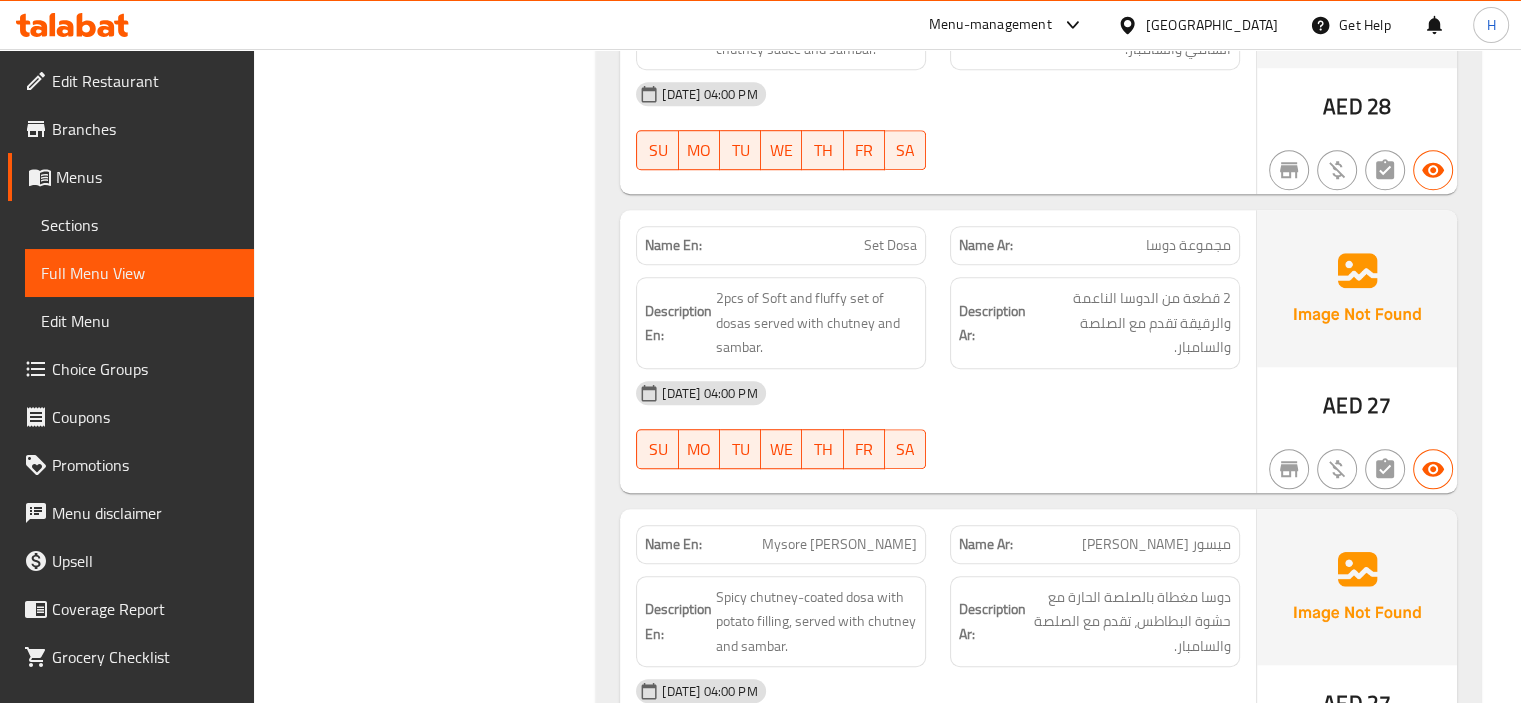 click on "Set Dosa" at bounding box center (890, 245) 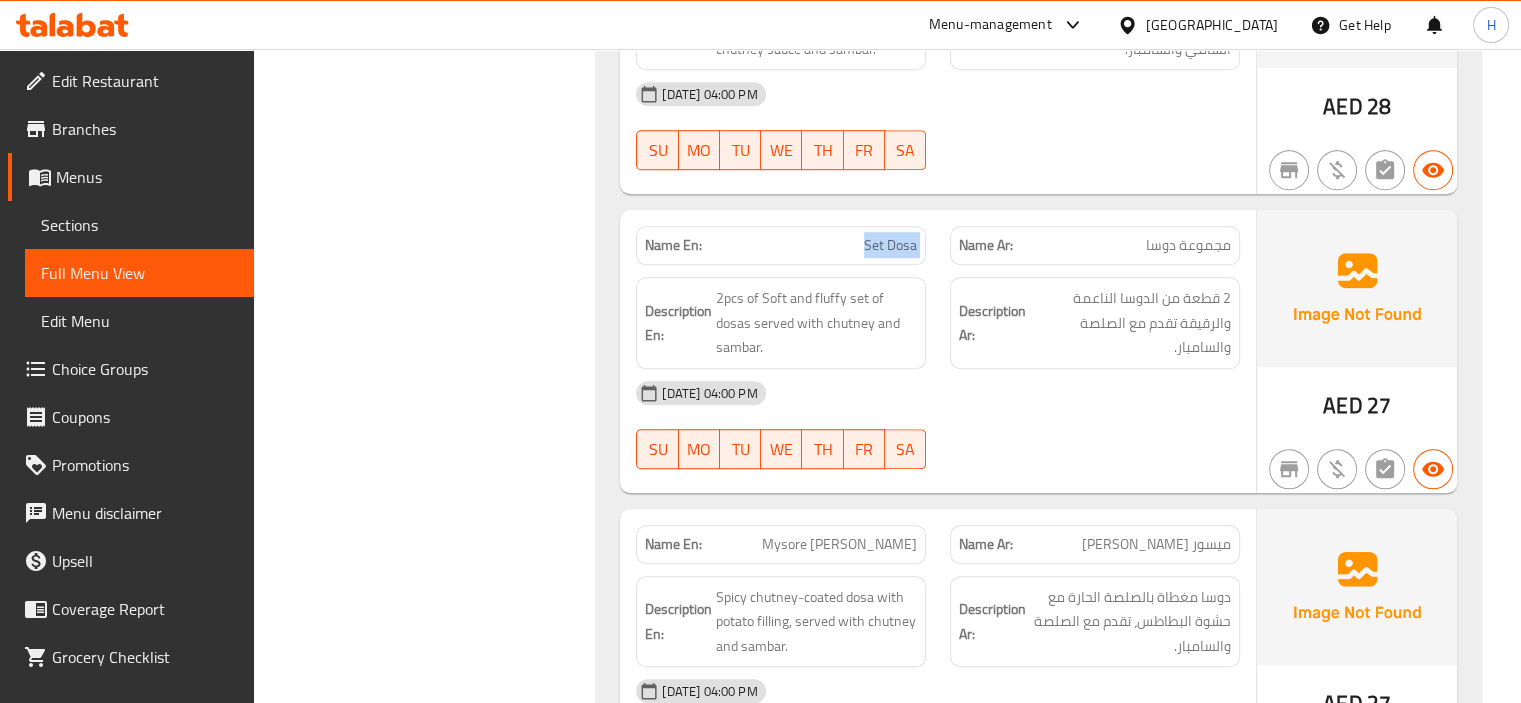 click on "Set Dosa" at bounding box center [890, 245] 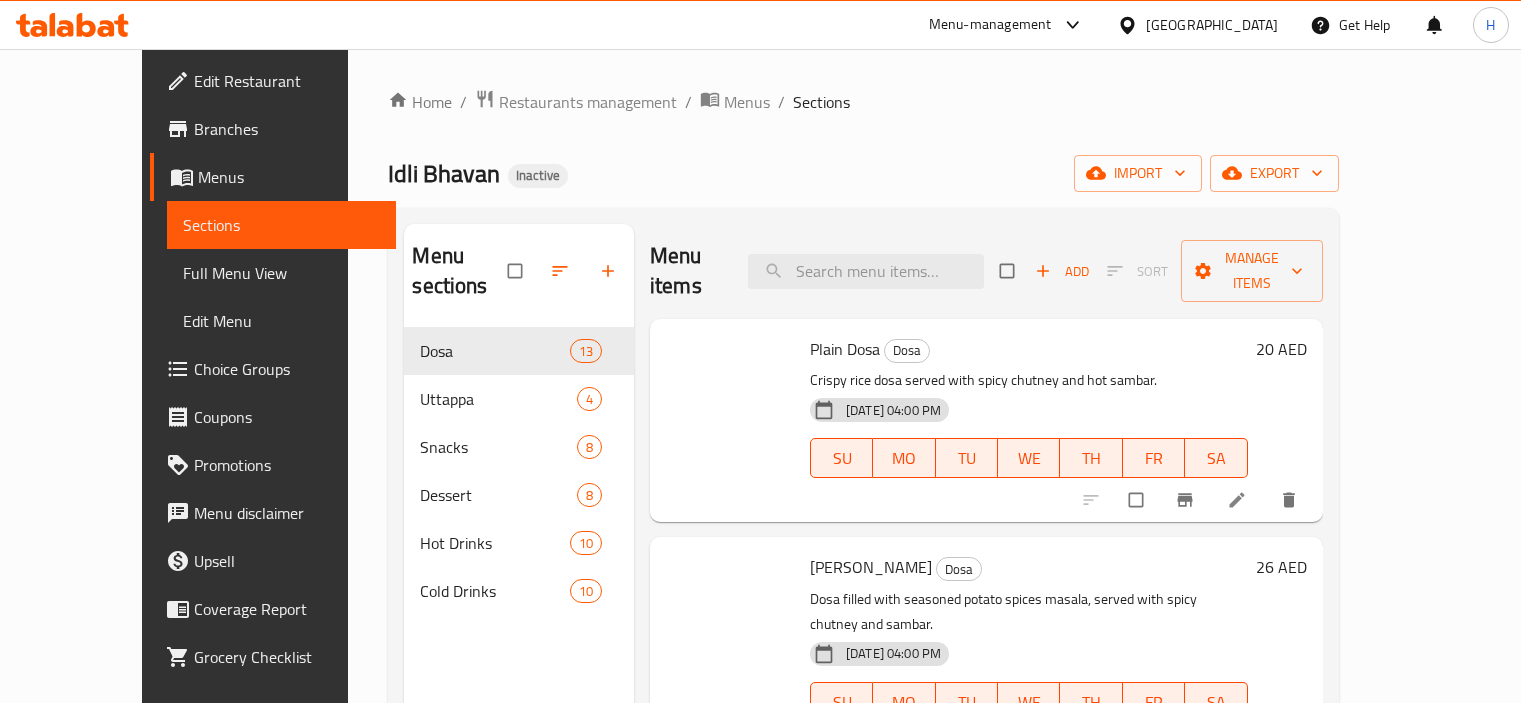 scroll, scrollTop: 0, scrollLeft: 0, axis: both 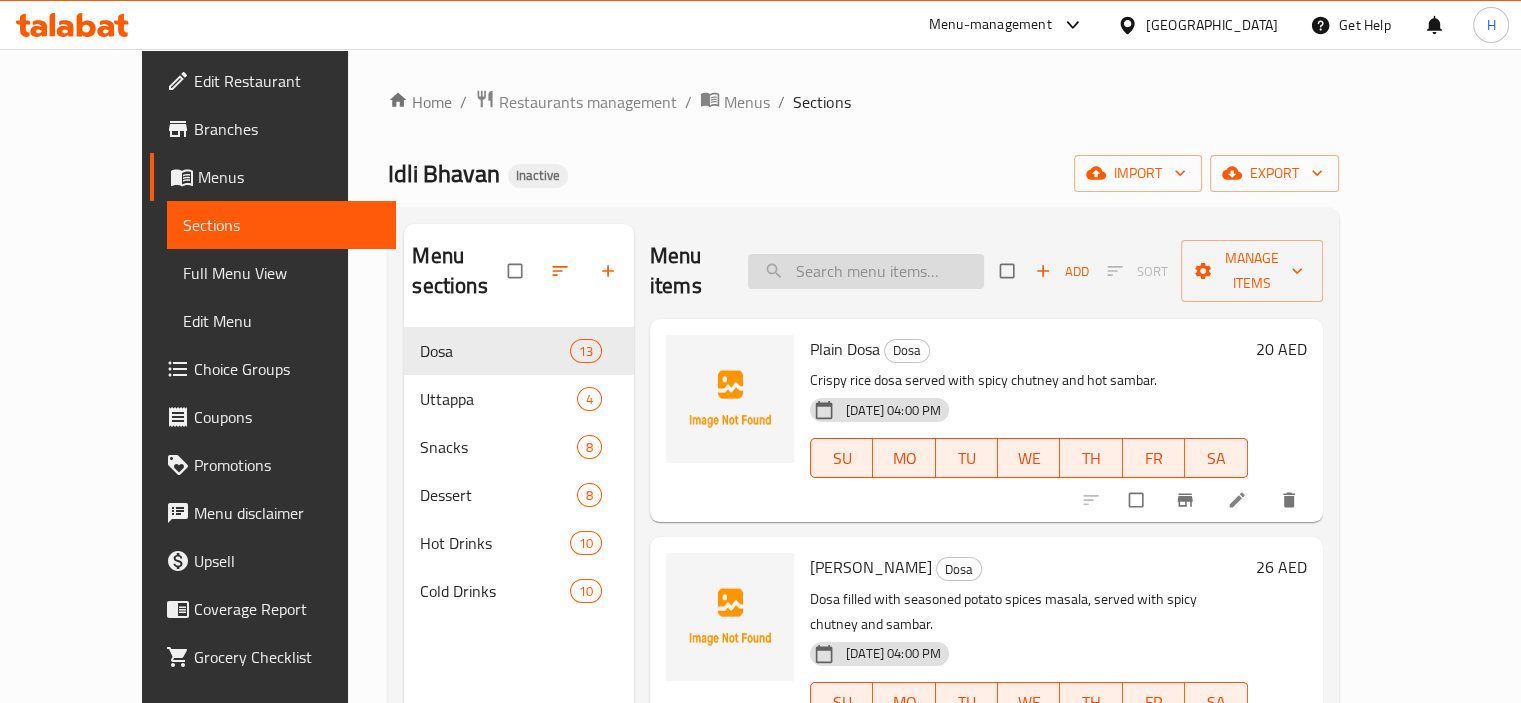 click at bounding box center (866, 271) 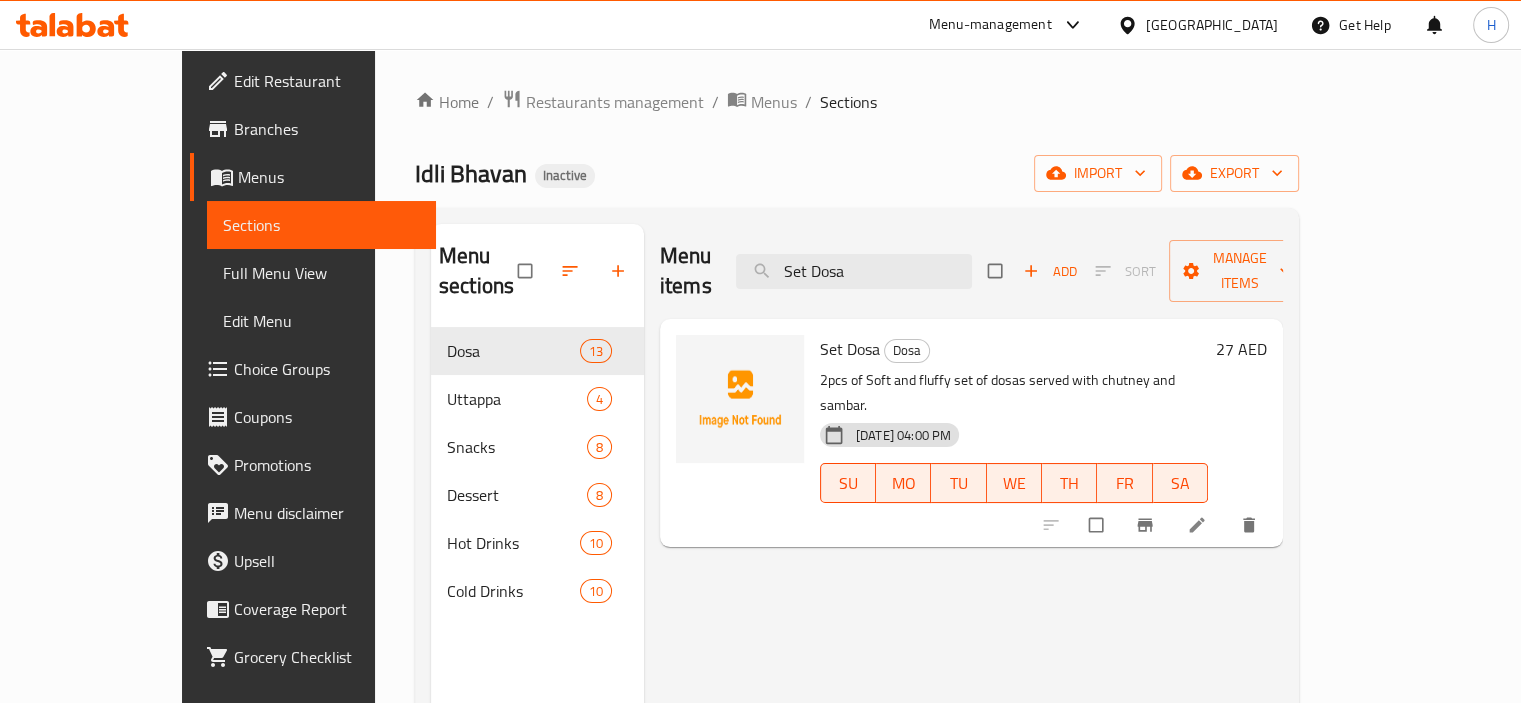click 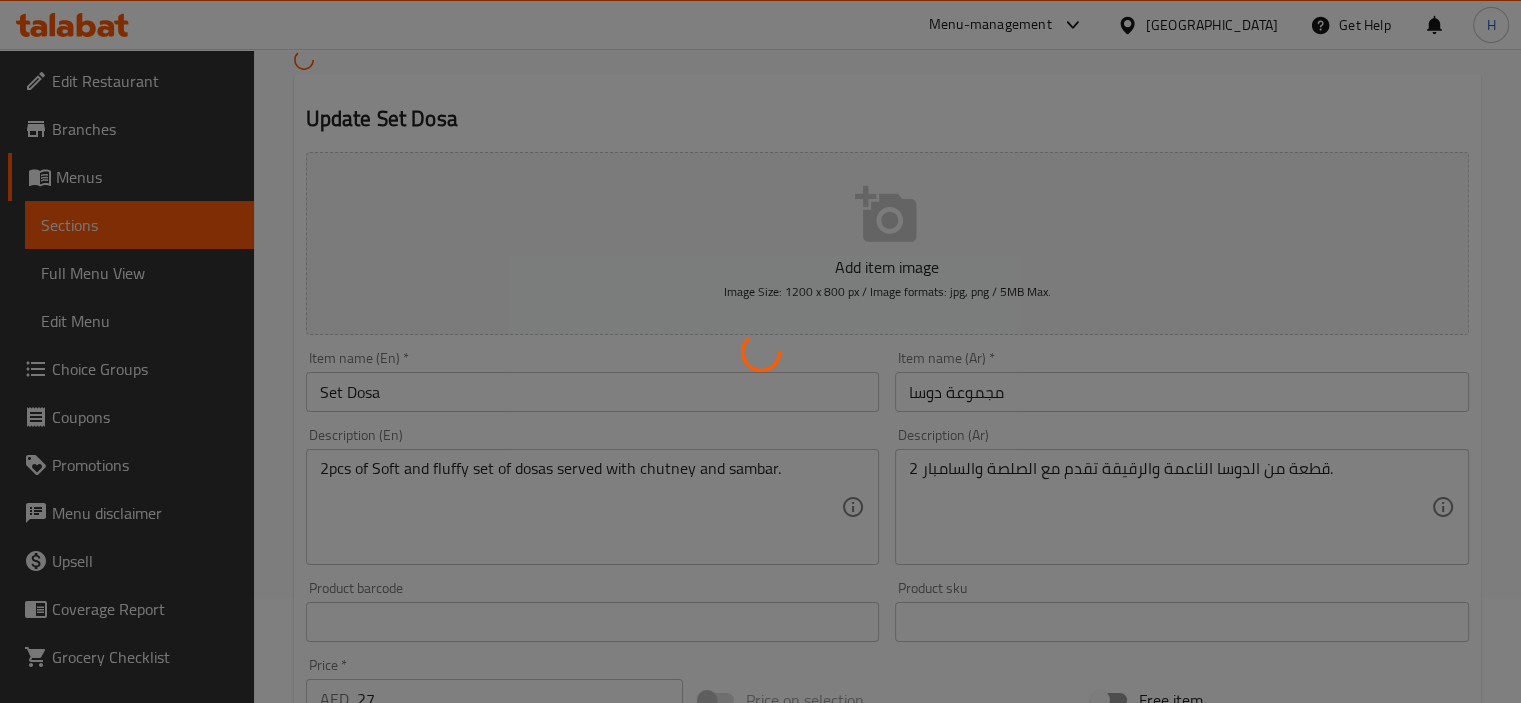 scroll, scrollTop: 200, scrollLeft: 0, axis: vertical 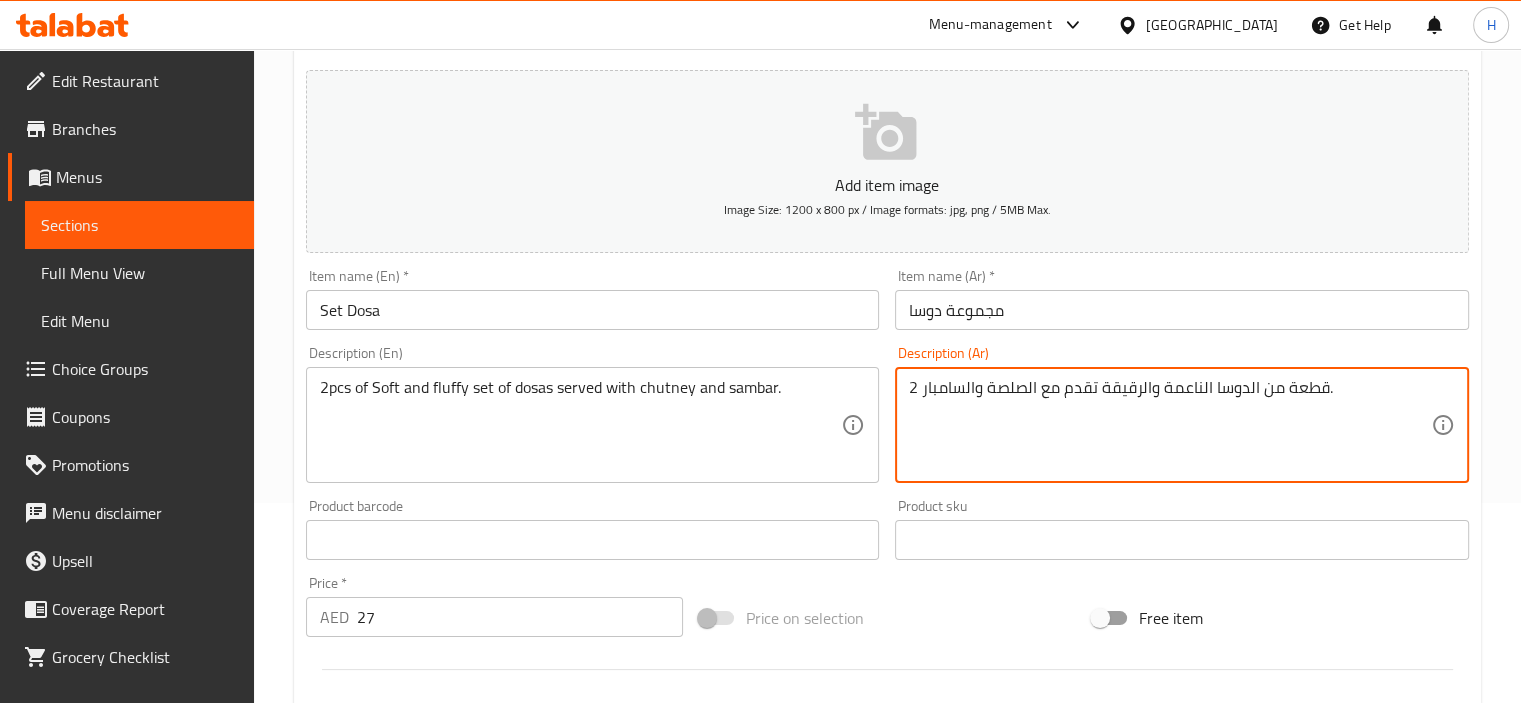 click on "2 قطعة من الدوسا الناعمة والرقيقة تقدم مع الصلصة والسامبار." at bounding box center [1170, 425] 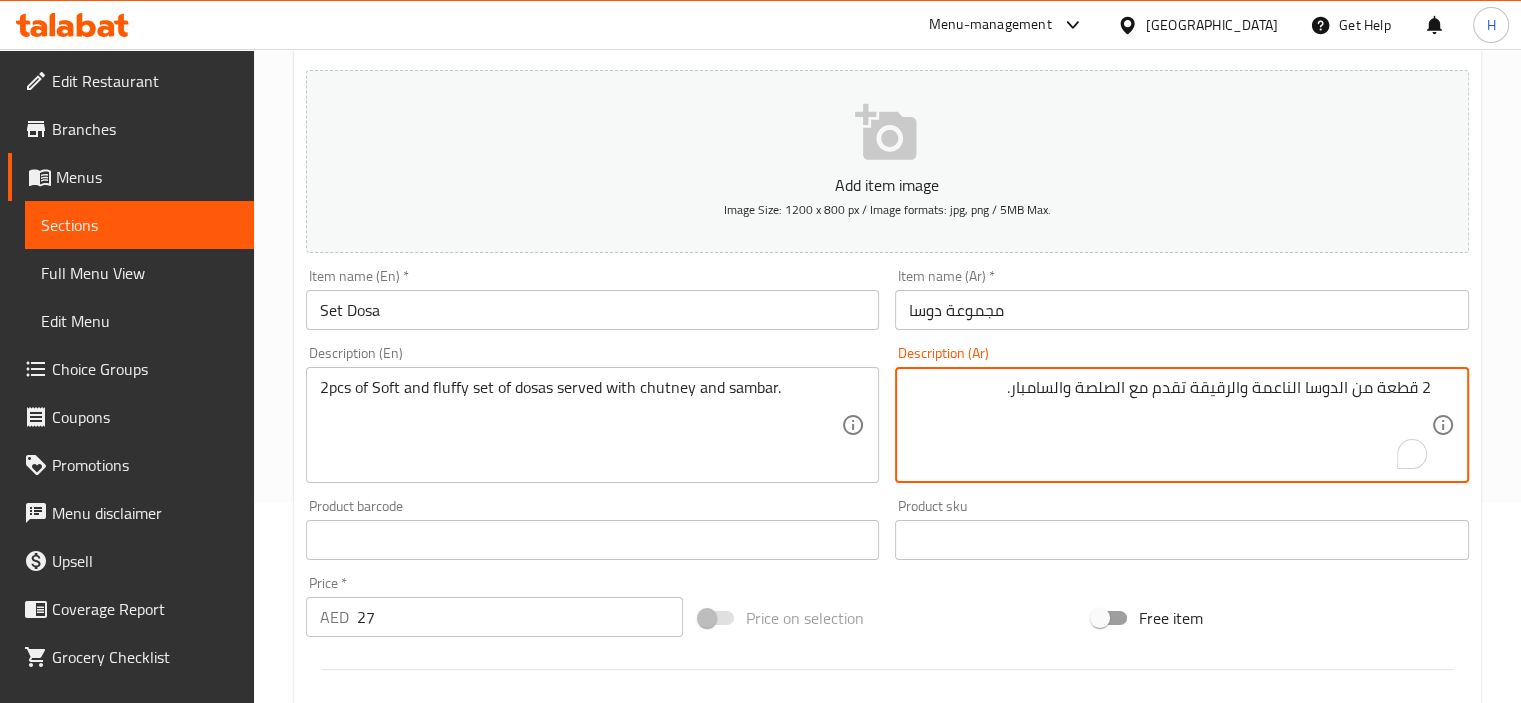 click on "2 قطعة من الدوسا الناعمة والرقيقة تقدم مع الصلصة والسامبار." at bounding box center (1170, 425) 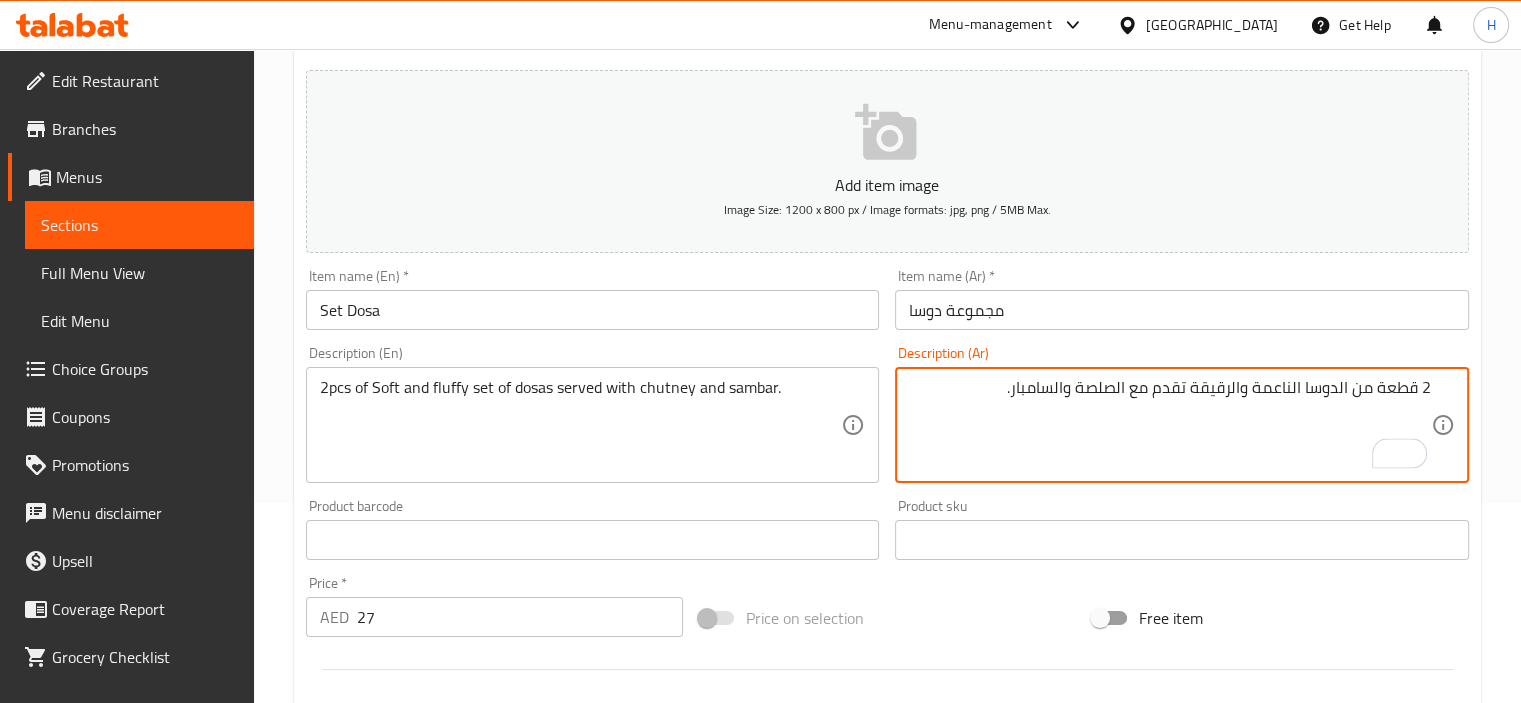 click on "2 قطعة من الدوسا الناعمة والرقيقة تقدم مع الصلصة والسامبار." at bounding box center [1170, 425] 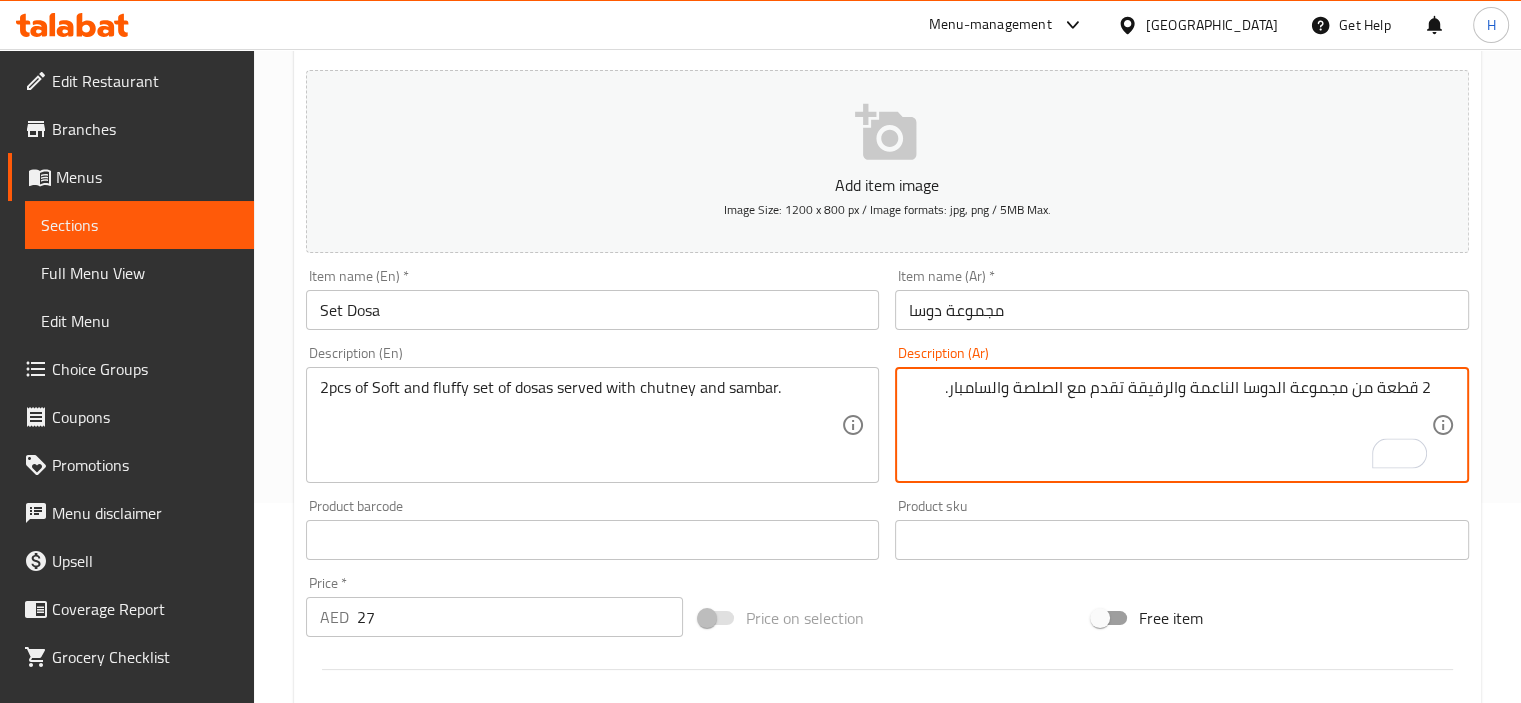click on "2 قطعة من مجموعة الدوسا الناعمة والرقيقة تقدم مع الصلصة والسامبار." at bounding box center (1170, 425) 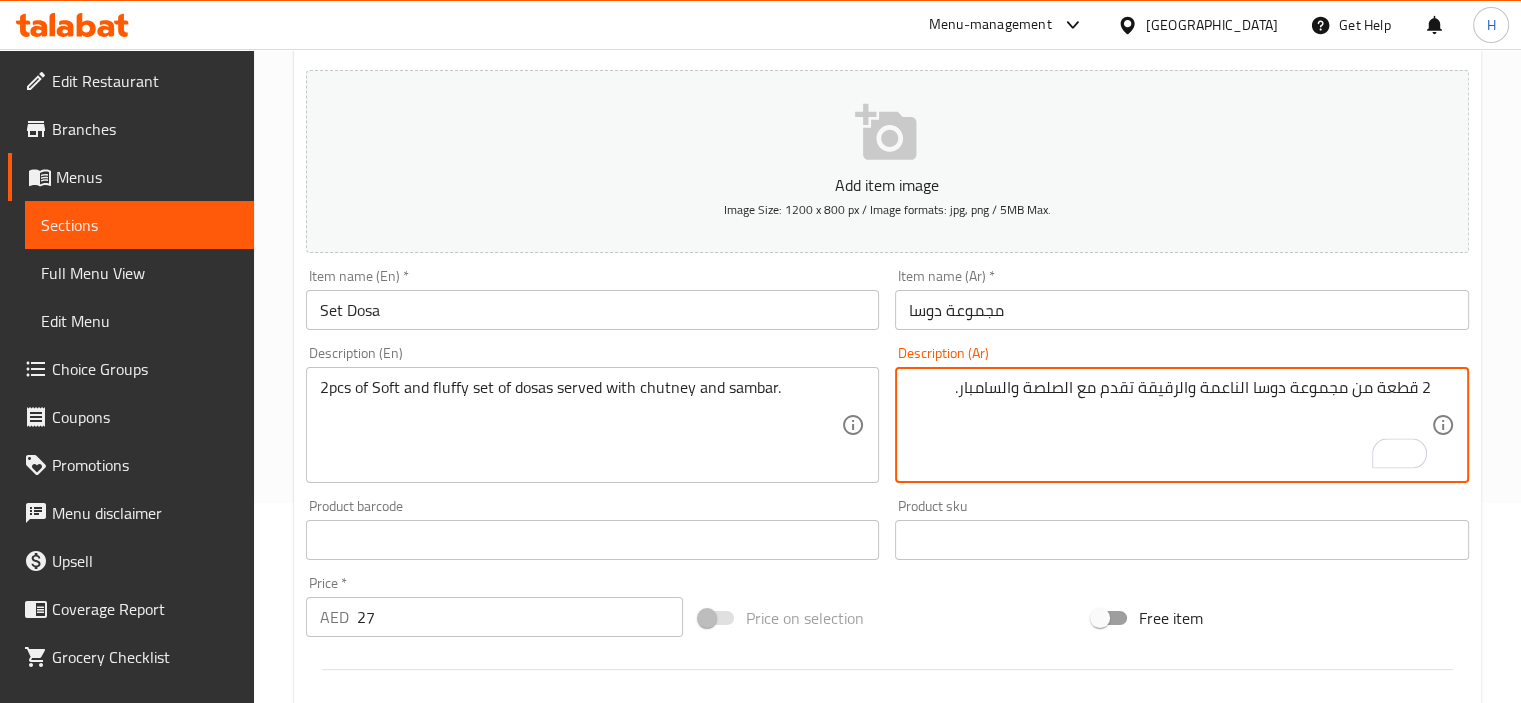 type on "2 قطعة من مجموعة دوسا الناعمة والرقيقة تقدم مع الصلصة والسامبار." 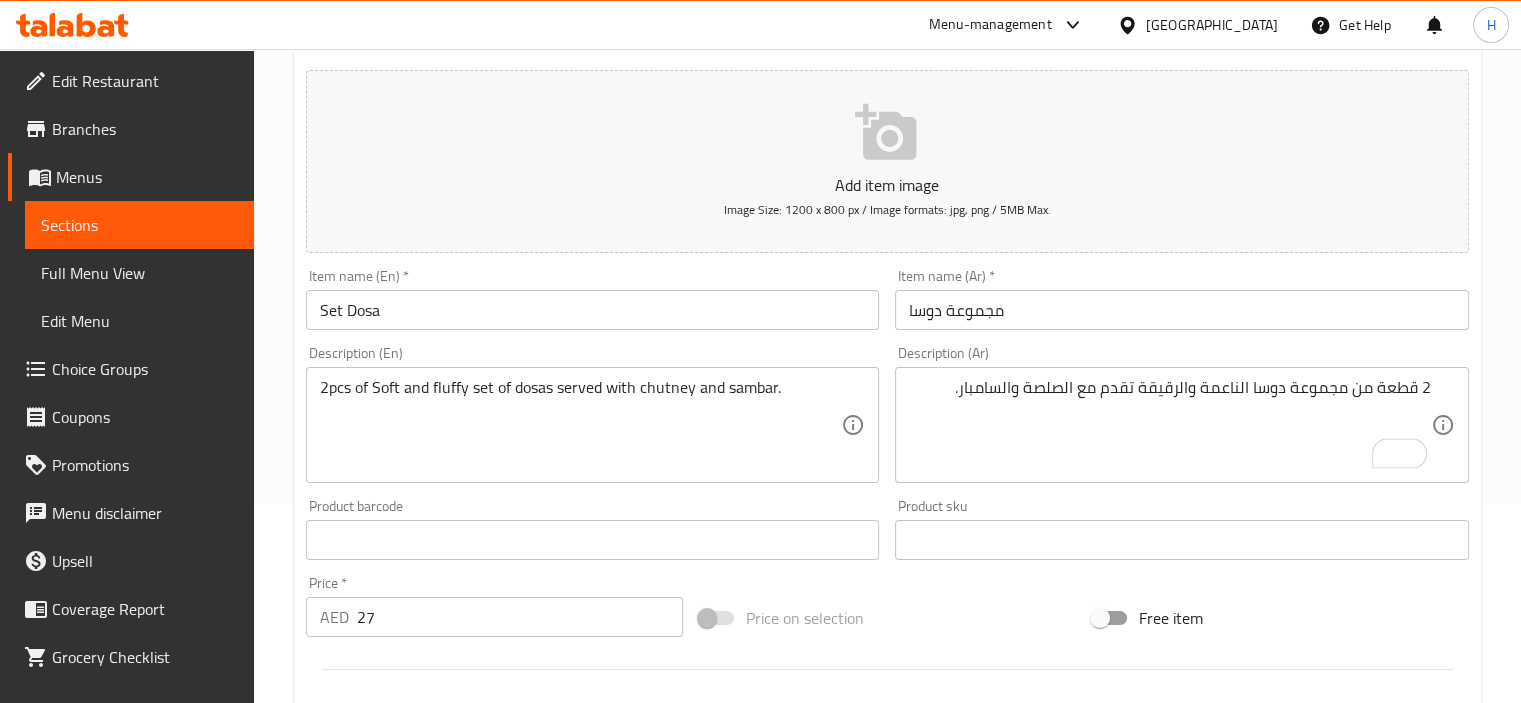 click on "Set Dosa" at bounding box center [593, 310] 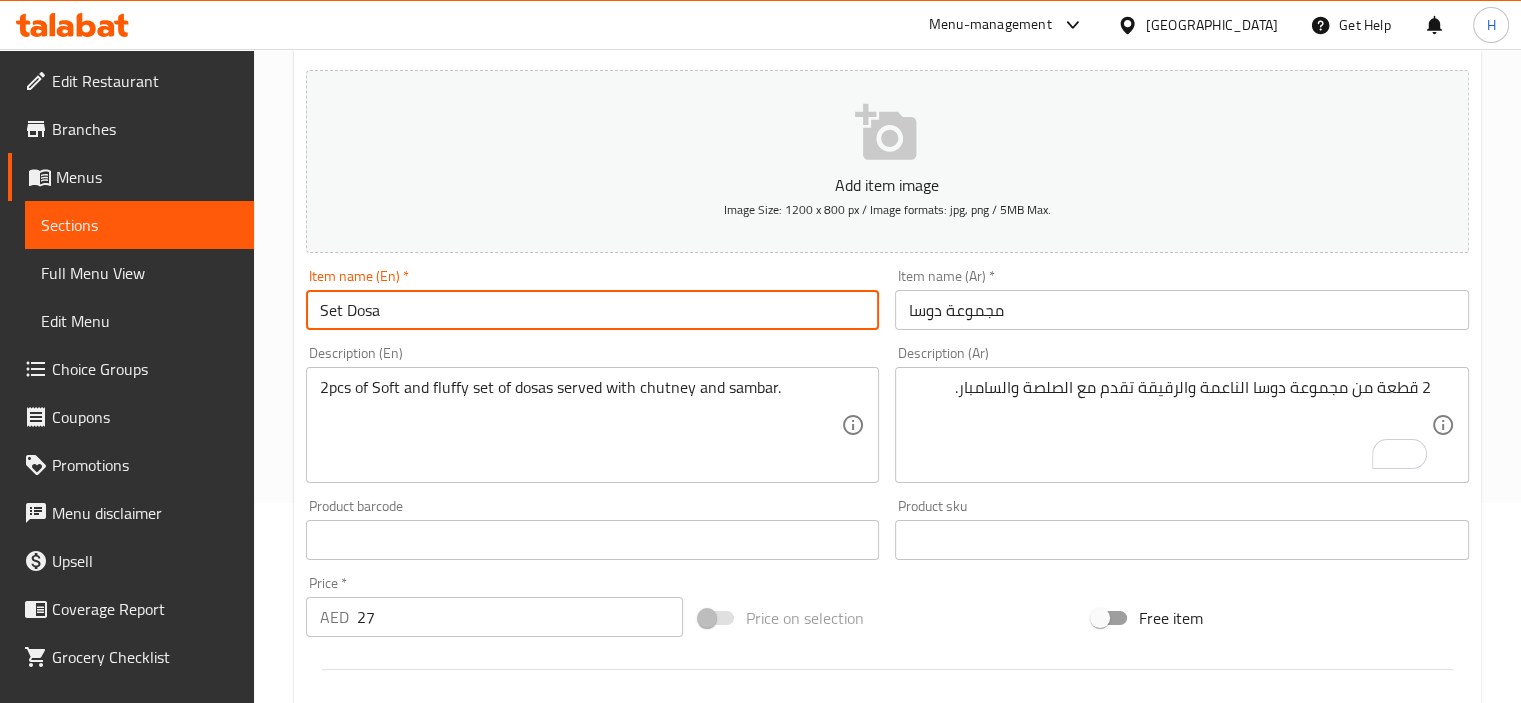 click on "Update" at bounding box center [445, 1126] 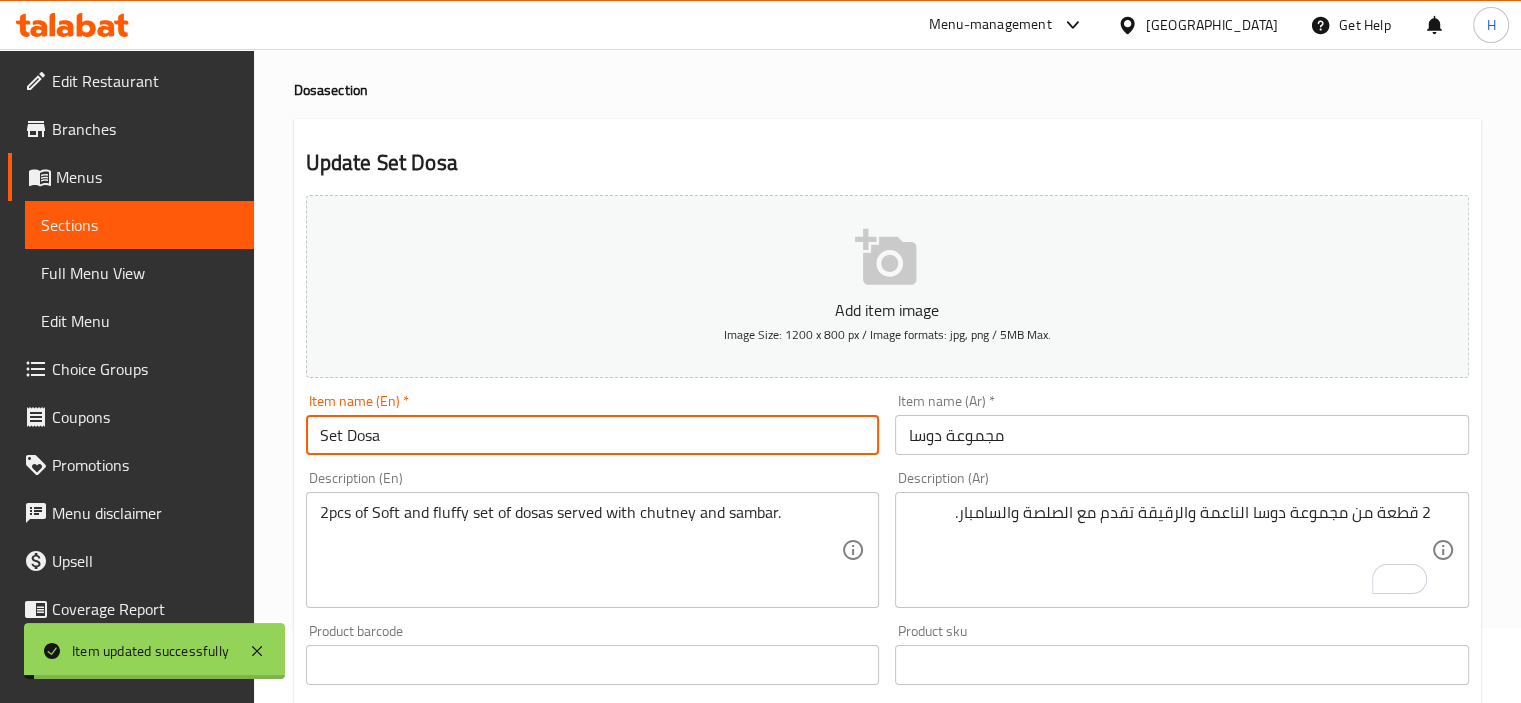 scroll, scrollTop: 0, scrollLeft: 0, axis: both 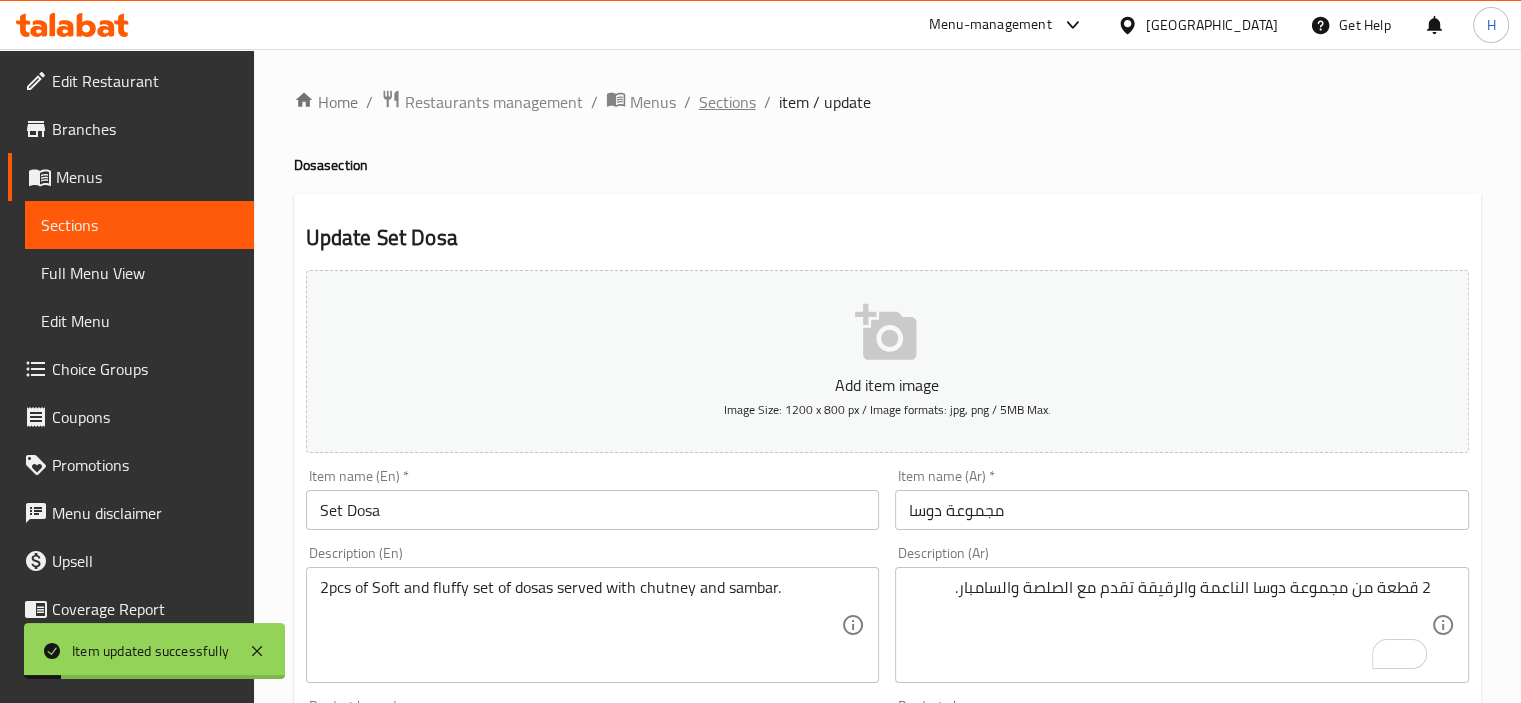 click on "Sections" at bounding box center [727, 102] 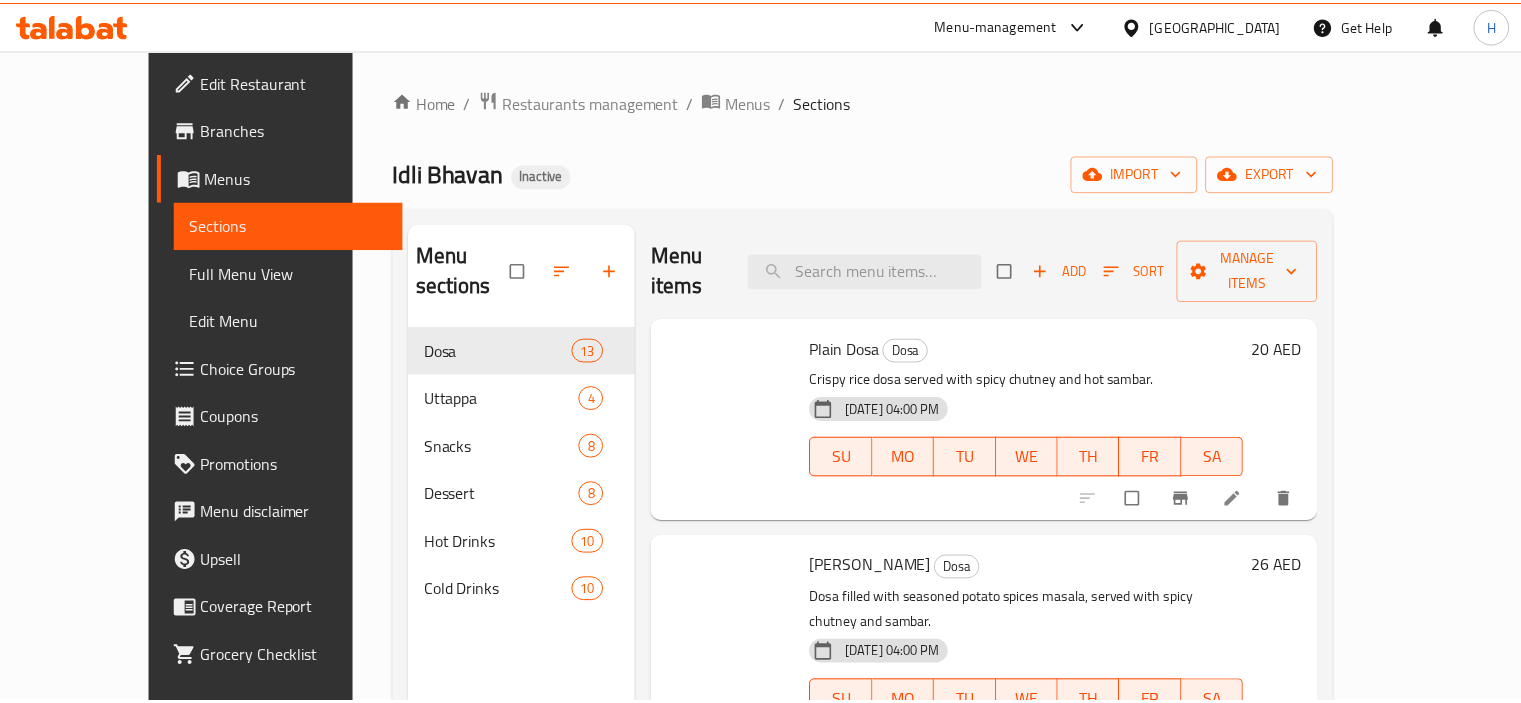 scroll, scrollTop: 0, scrollLeft: 0, axis: both 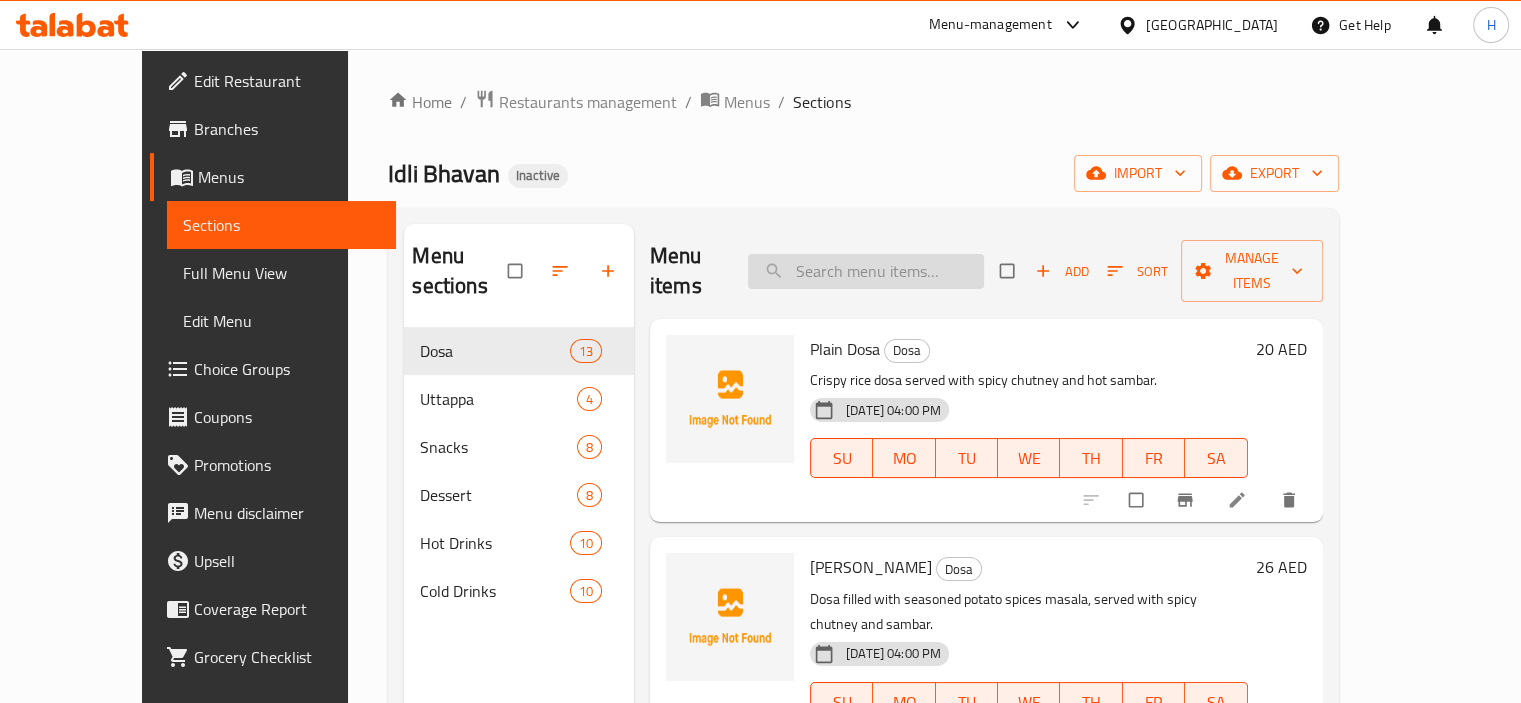click at bounding box center (866, 271) 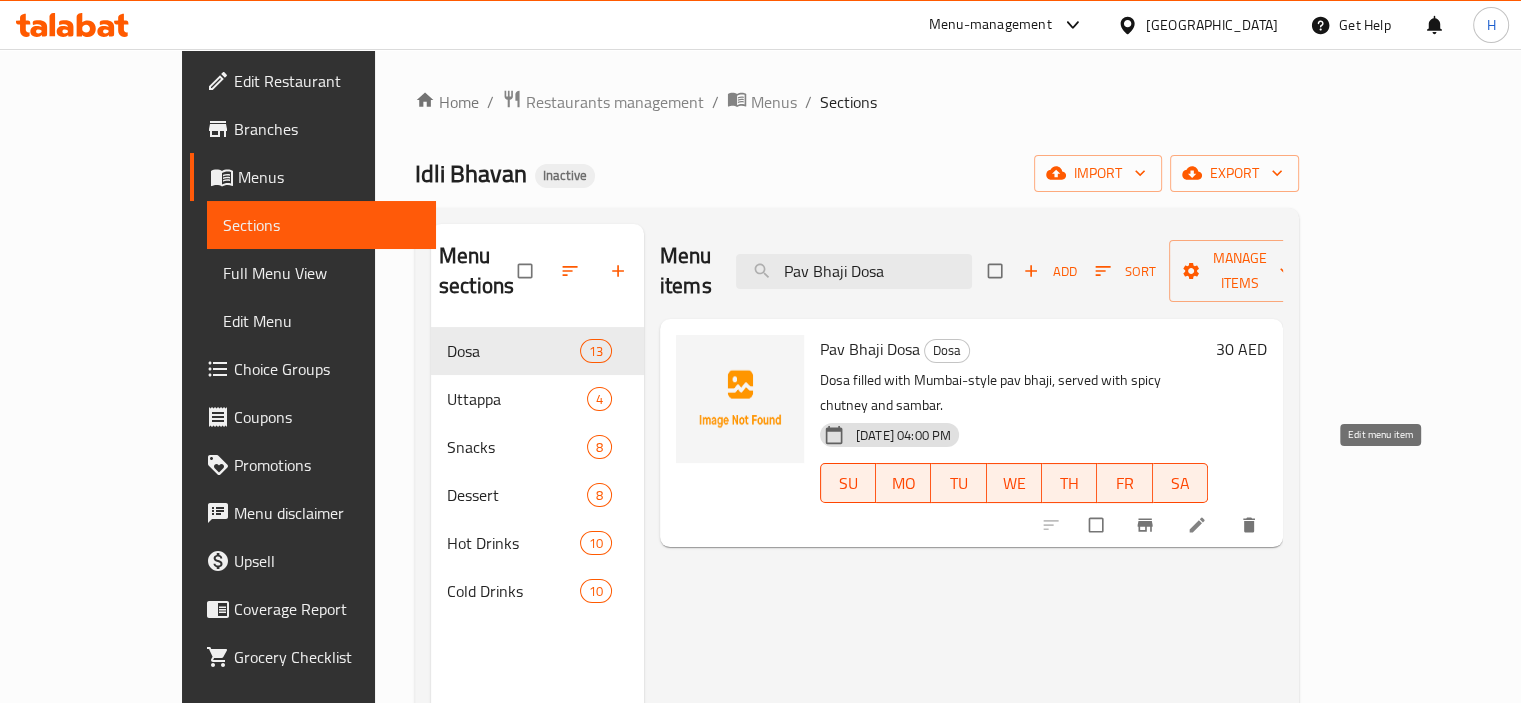 type on "Pav Bhaji Dosa" 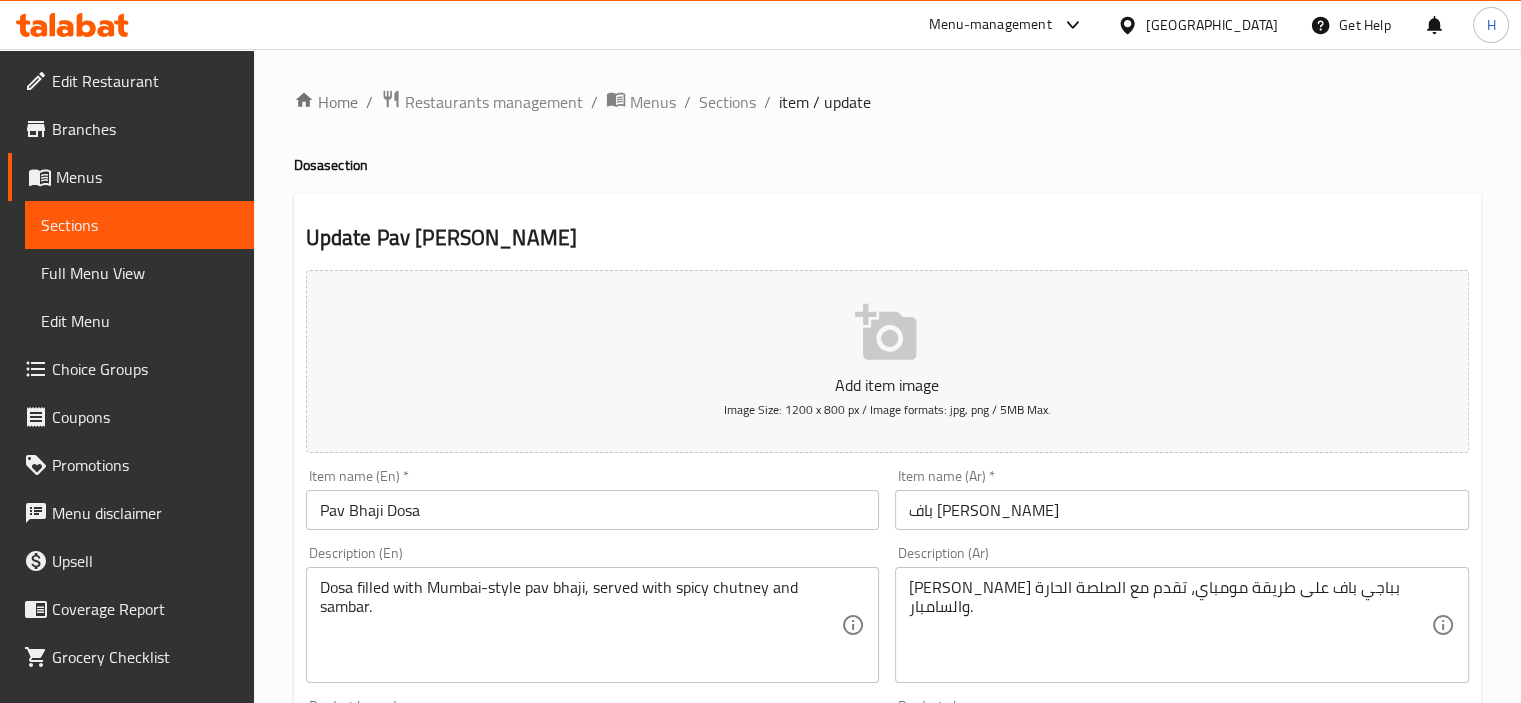click on "[PERSON_NAME] بباجي باف على طريقة مومباي، تقدم مع الصلصة الحارة والسامبار." at bounding box center [1170, 625] 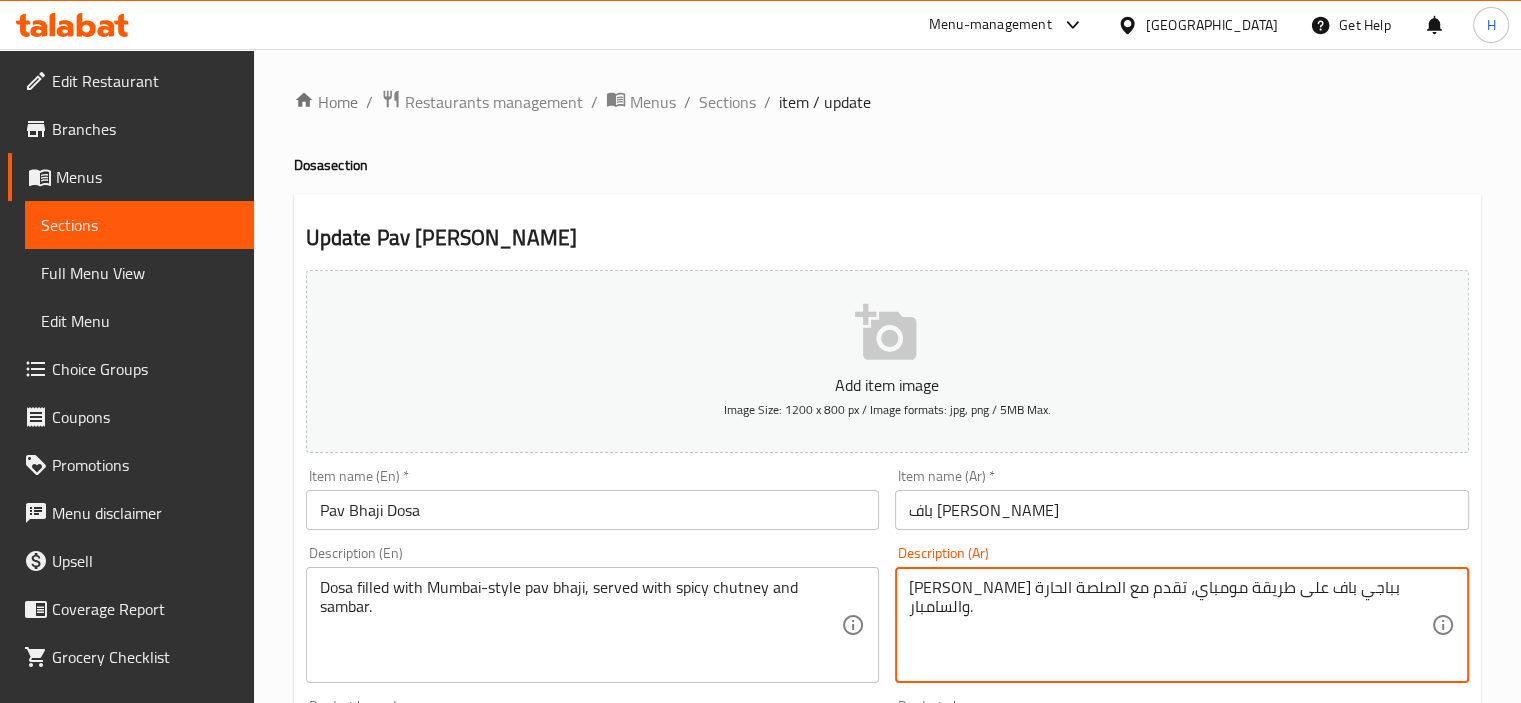 click on "[PERSON_NAME] بباجي باف على طريقة مومباي، تقدم مع الصلصة الحارة والسامبار." at bounding box center [1170, 625] 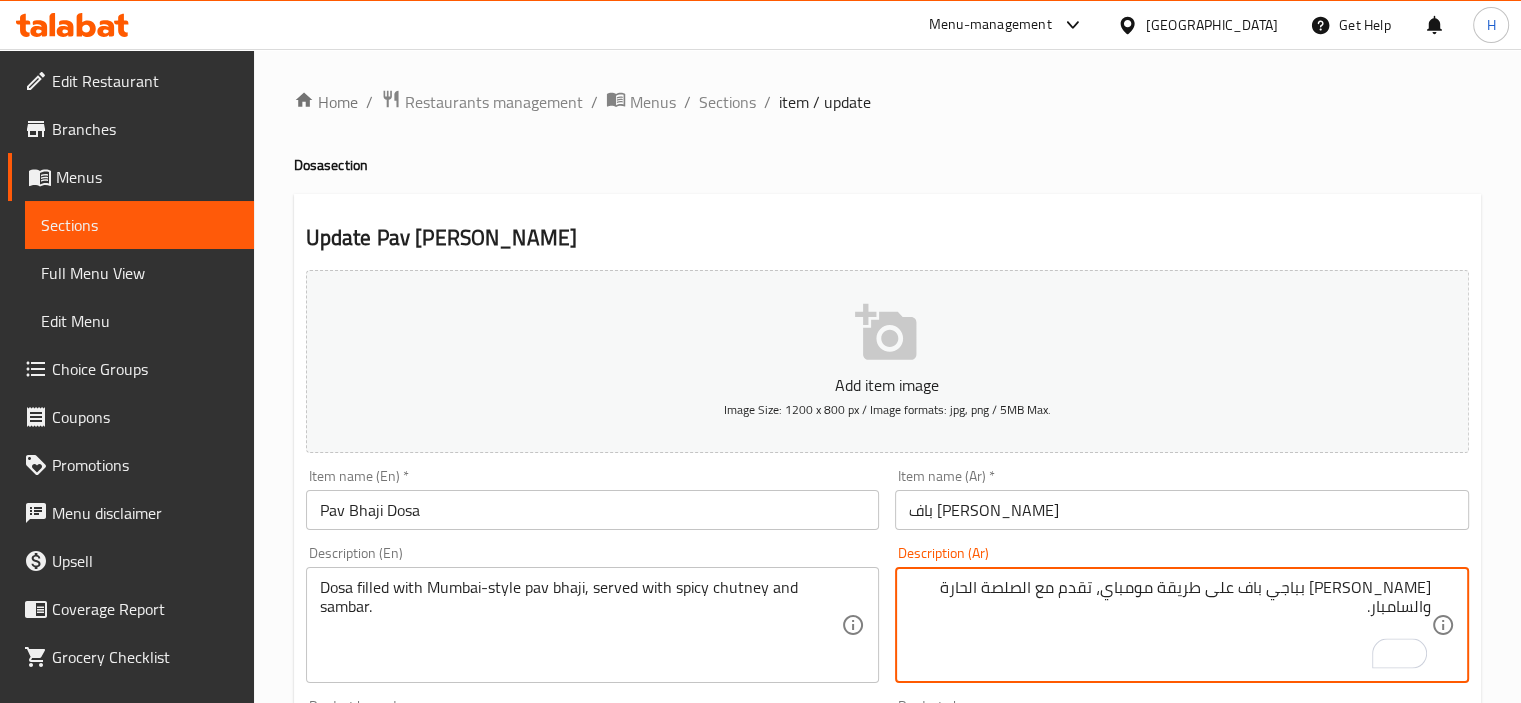 click on "[PERSON_NAME] بباجي باف على طريقة مومباي، تقدم مع الصلصة الحارة والسامبار." at bounding box center (1170, 625) 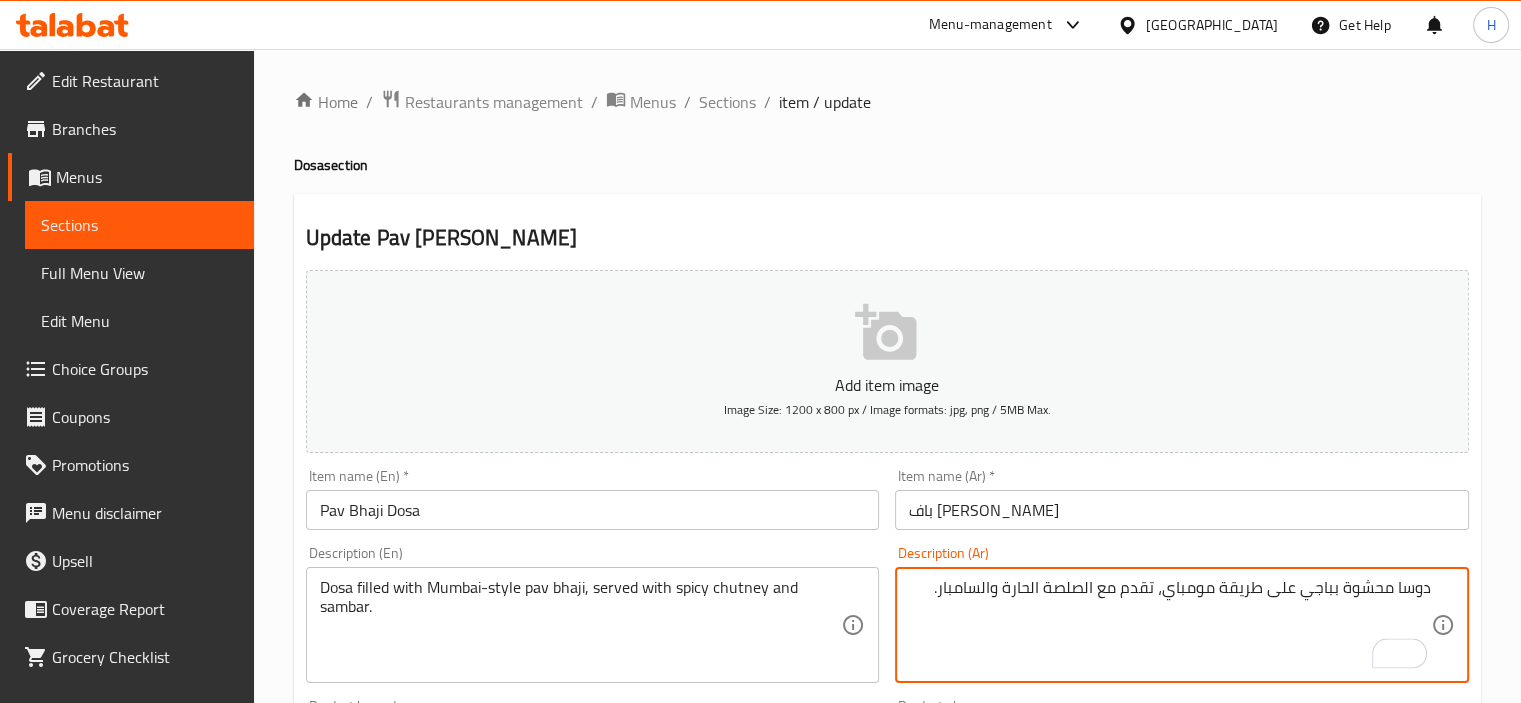 click on "دوسا محشوة بباجي على طريقة مومباي، تقدم مع الصلصة الحارة والسامبار." at bounding box center [1170, 625] 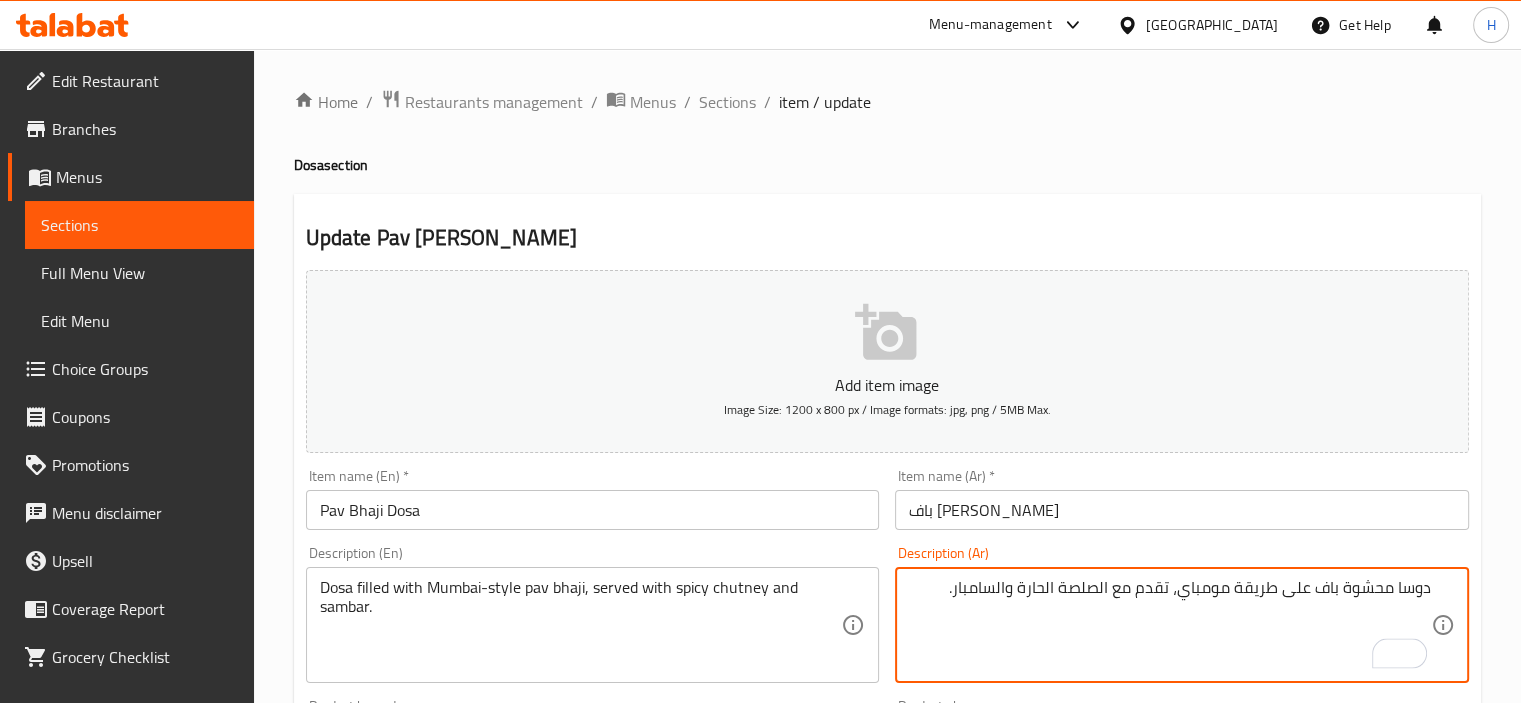 click on "باف [PERSON_NAME]" at bounding box center (1182, 510) 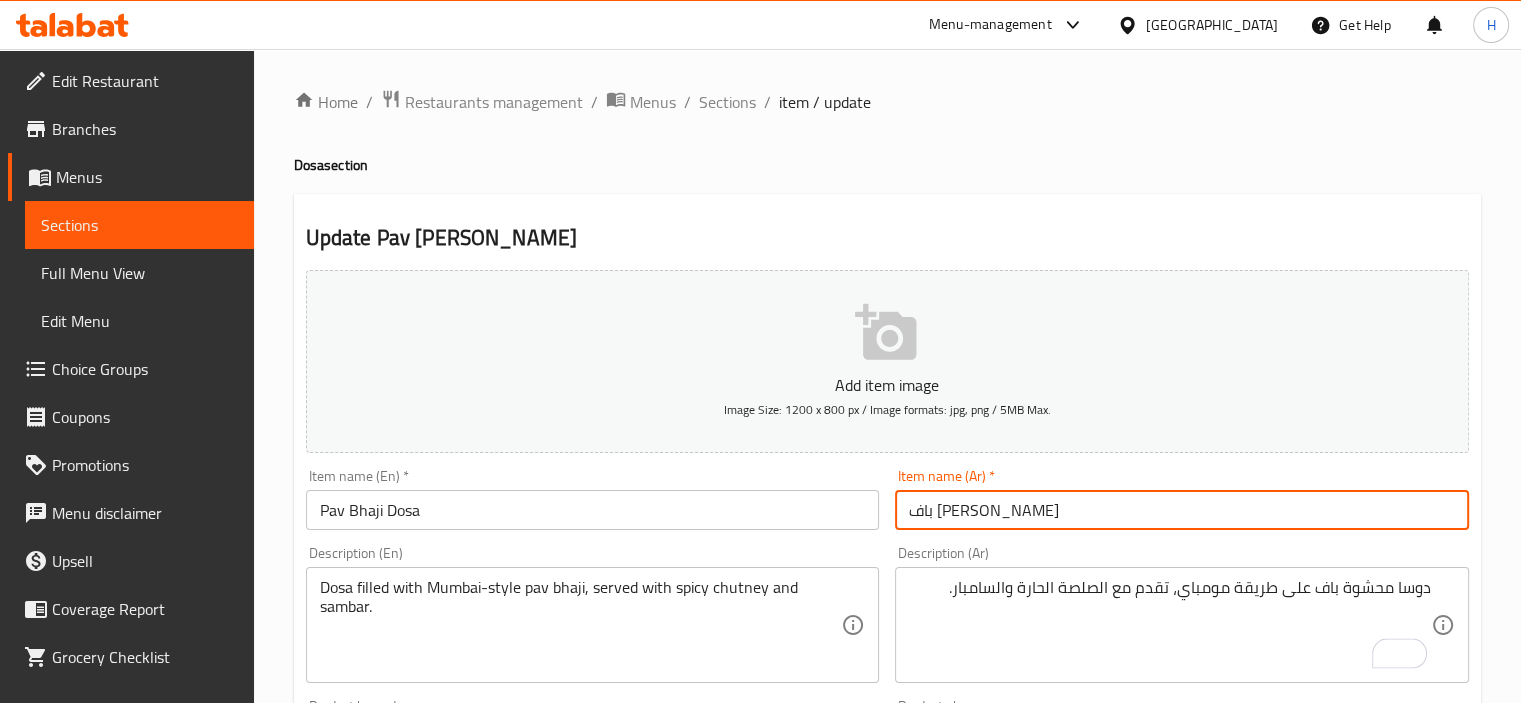 click on "باف [PERSON_NAME]" at bounding box center [1182, 510] 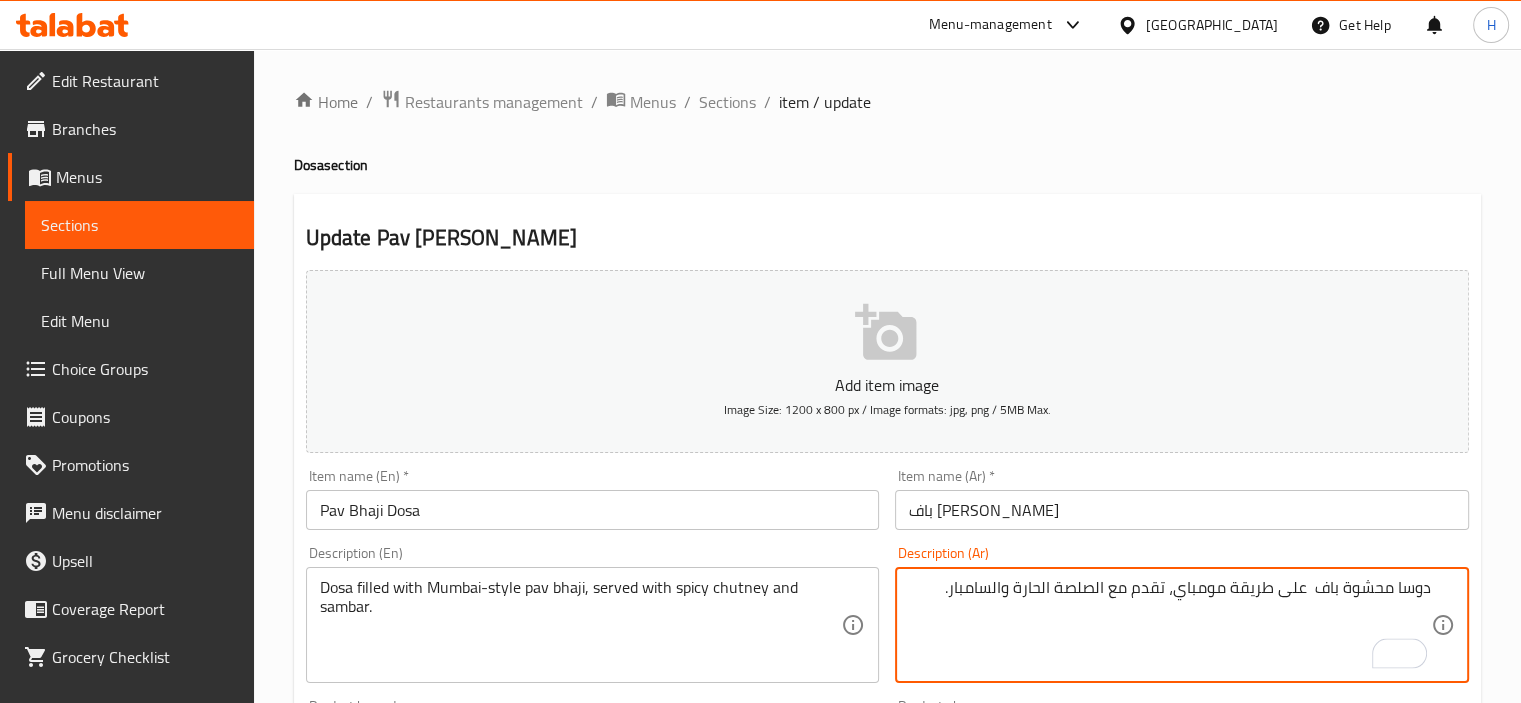 paste on "باجي" 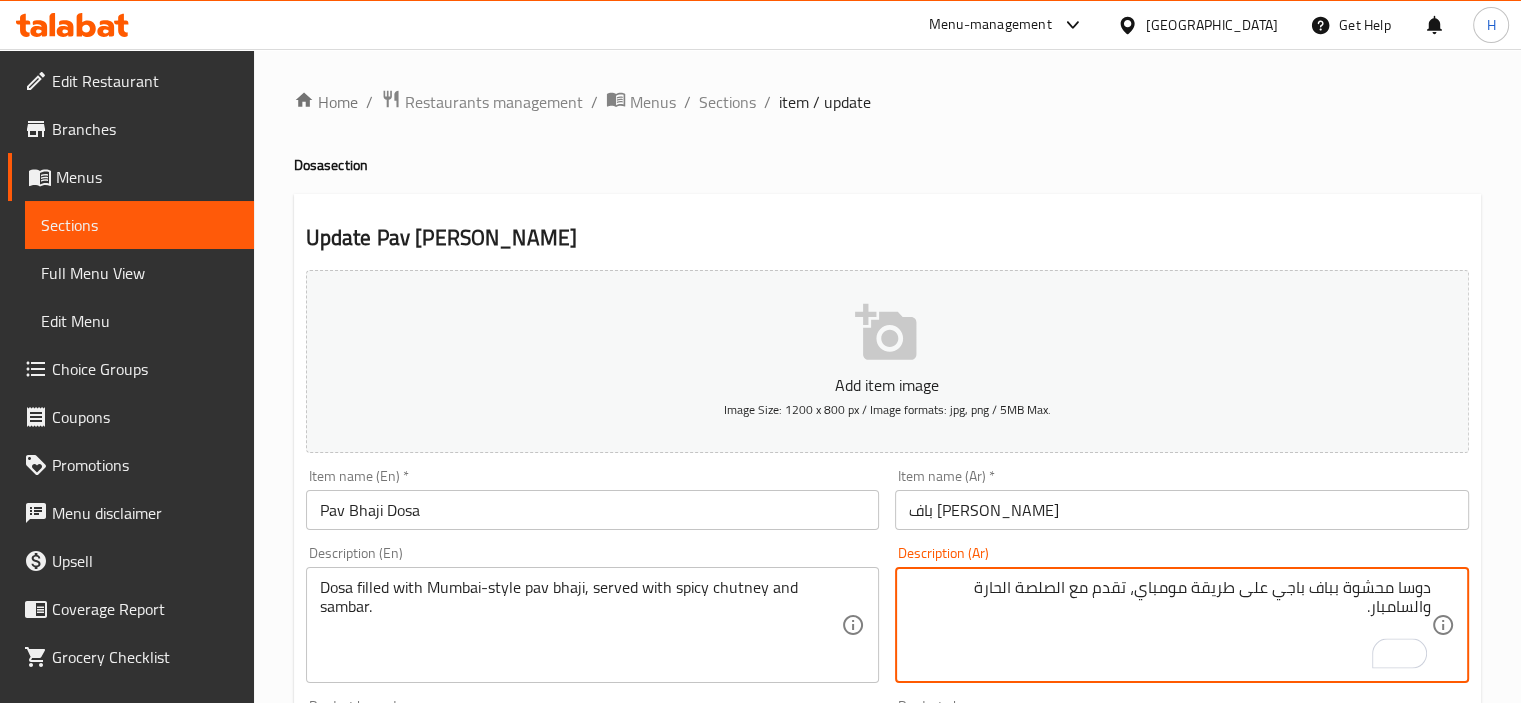 type on "دوسا محشوة بباف باجي على طريقة مومباي، تقدم مع الصلصة الحارة والسامبار." 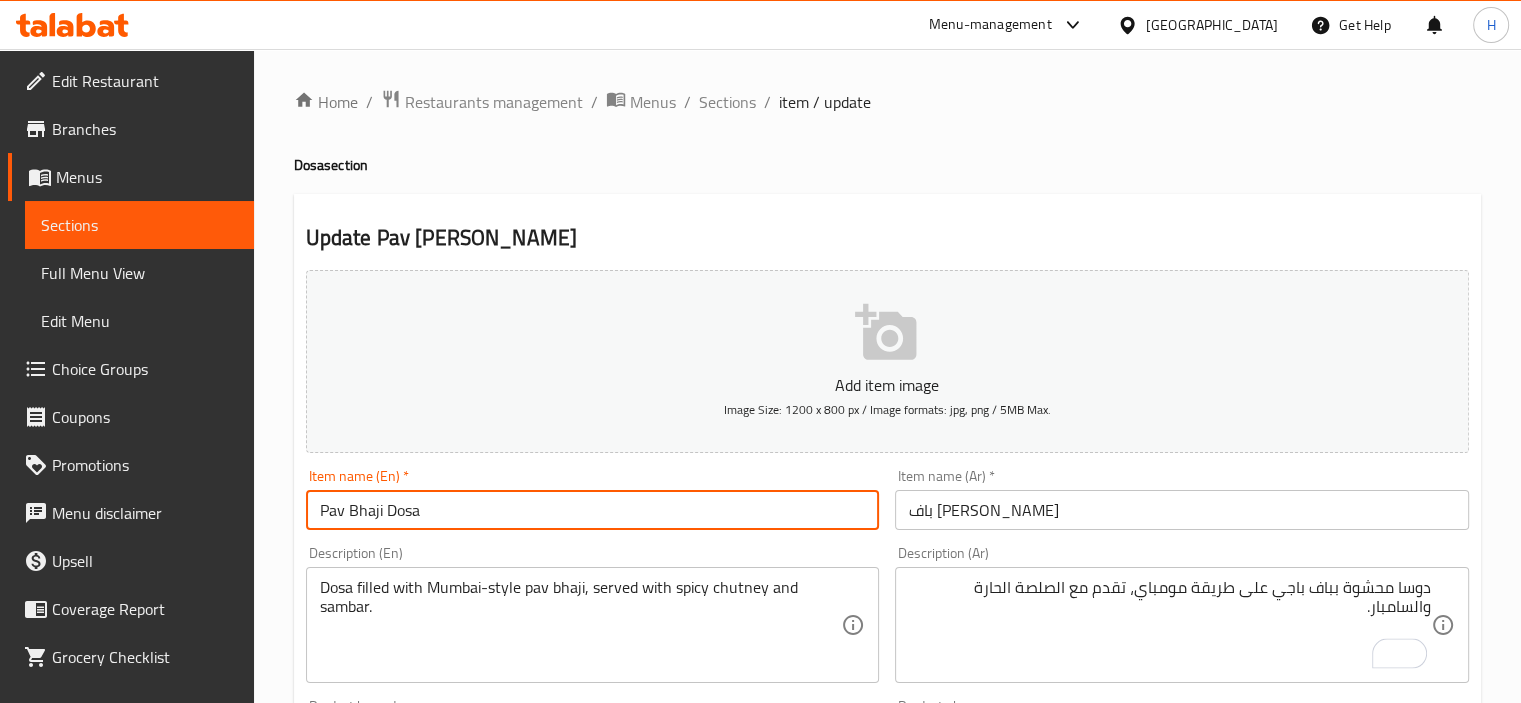 click on "Update" at bounding box center [445, 1326] 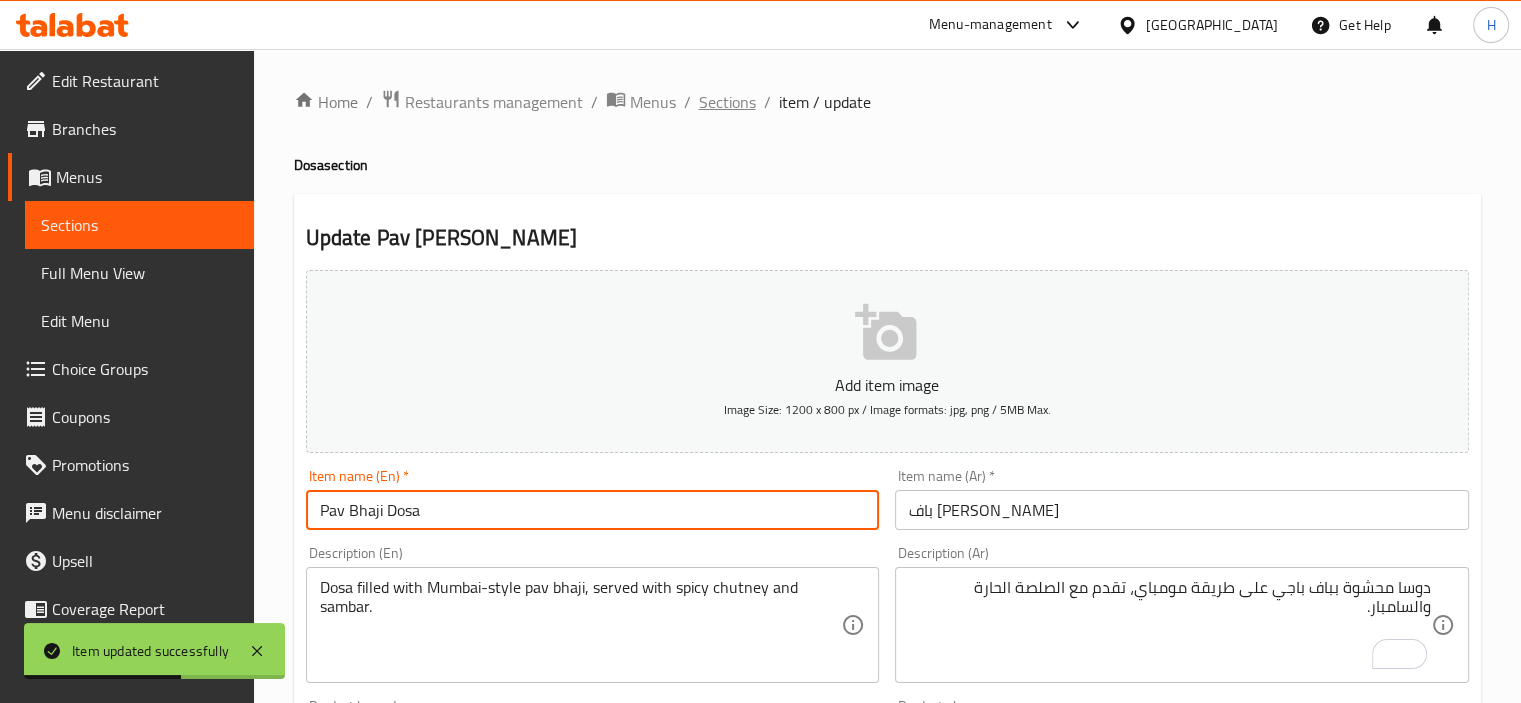 click on "Sections" at bounding box center [727, 102] 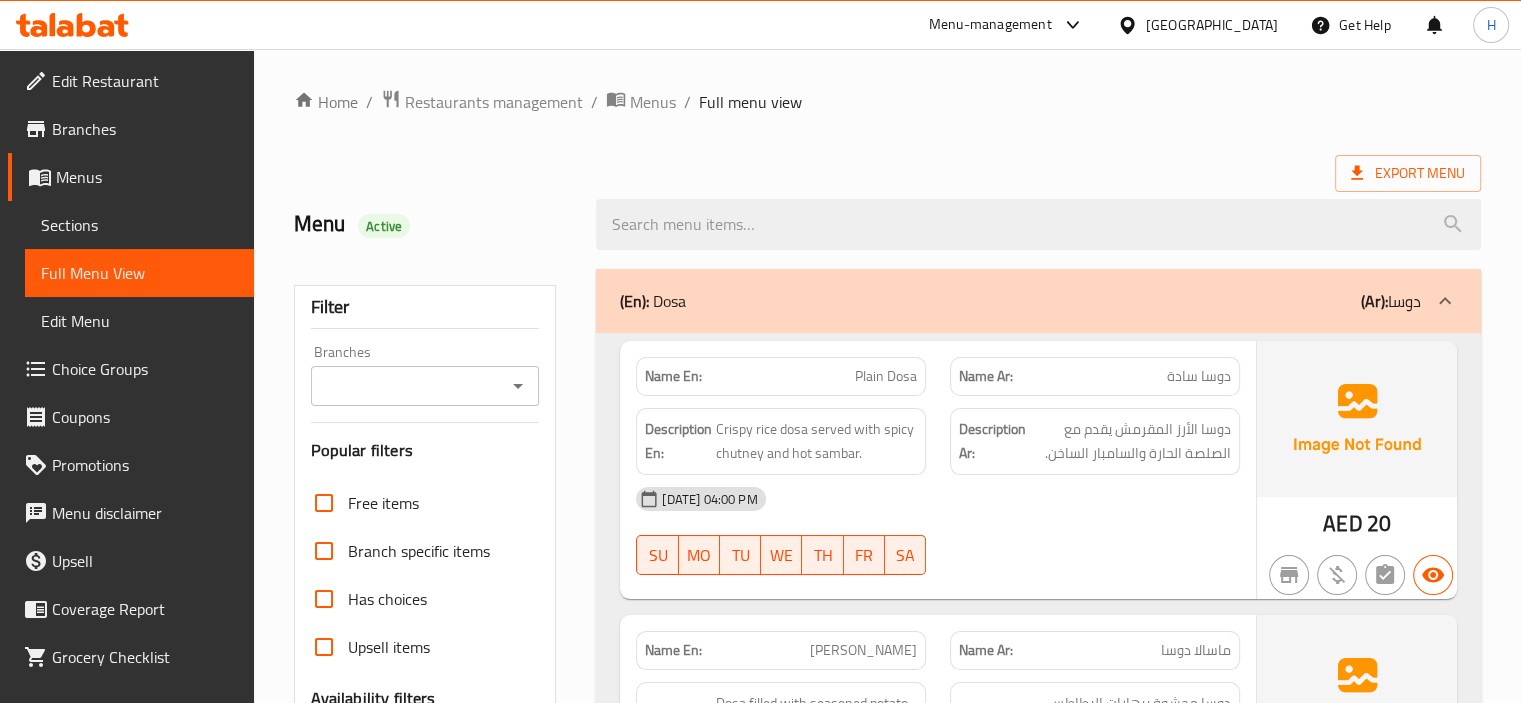 scroll, scrollTop: 1190, scrollLeft: 0, axis: vertical 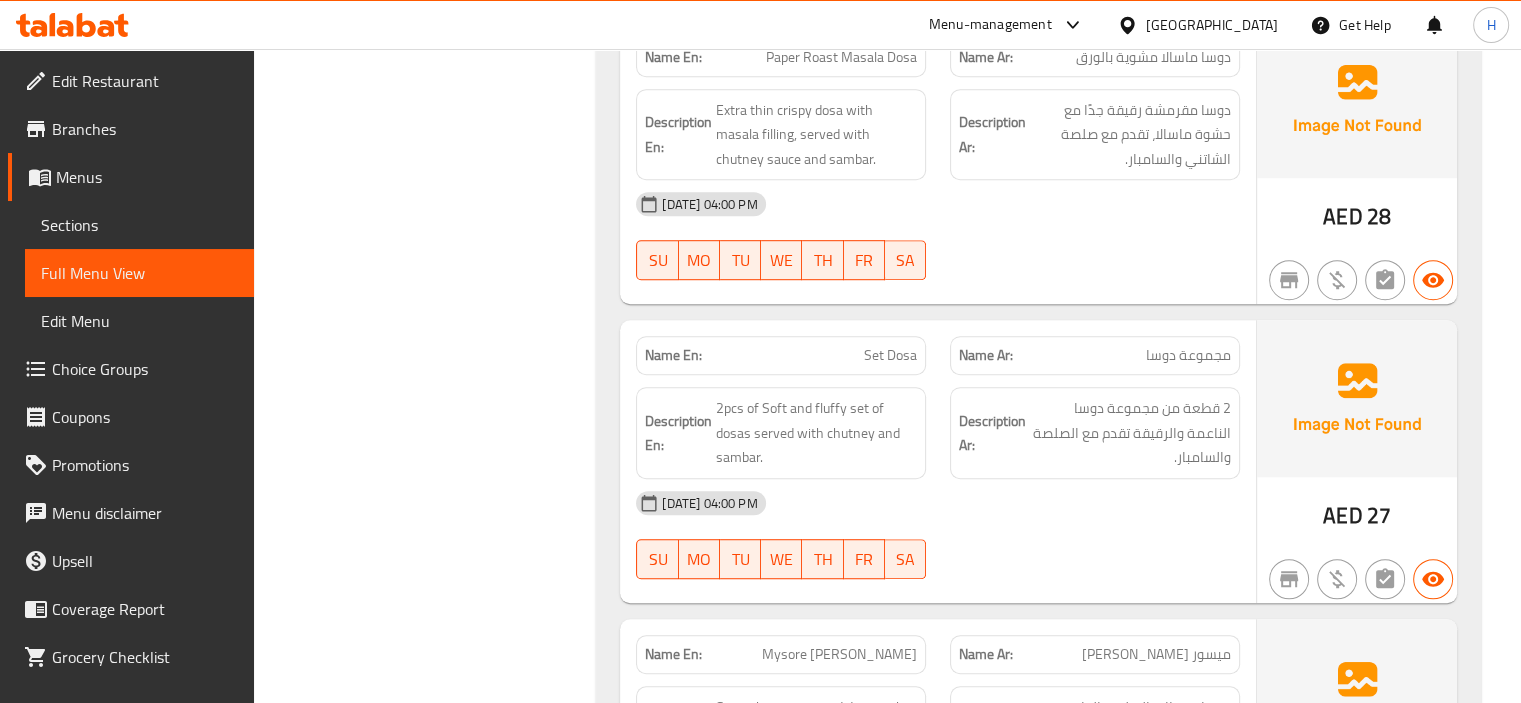 click on "Description En: 2pcs of Soft and fluffy set of dosas served with chutney and sambar." at bounding box center [781, 433] 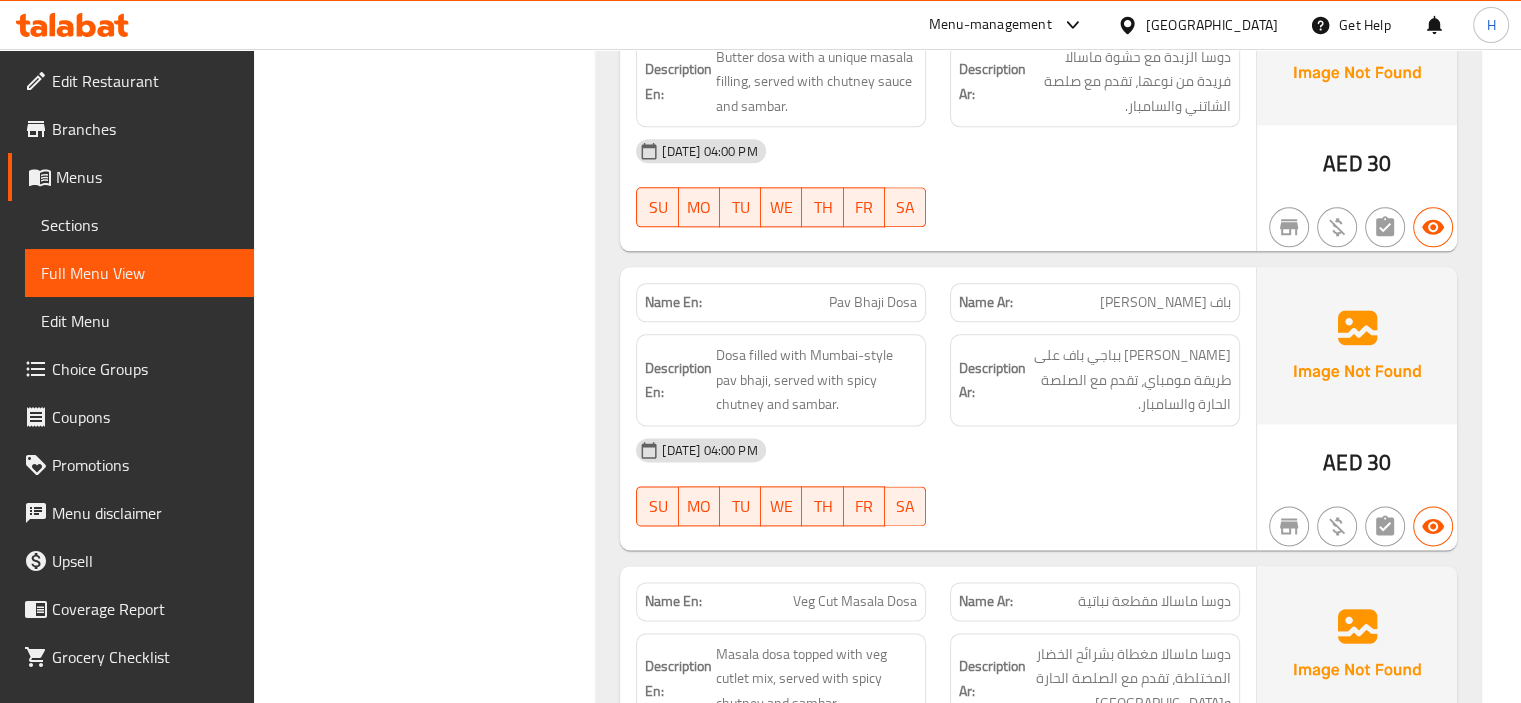 scroll, scrollTop: 2490, scrollLeft: 0, axis: vertical 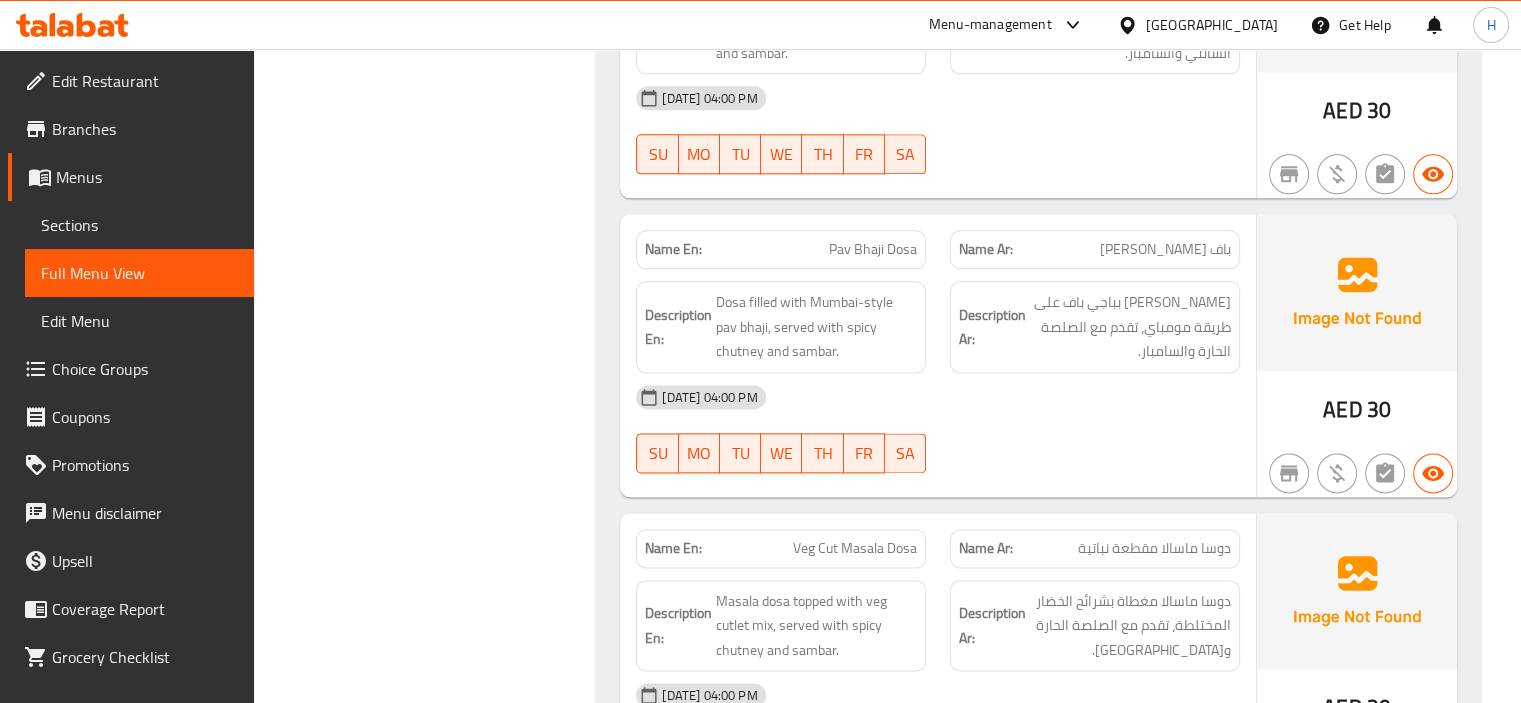 click on "Pav Bhaji Dosa" at bounding box center (873, 249) 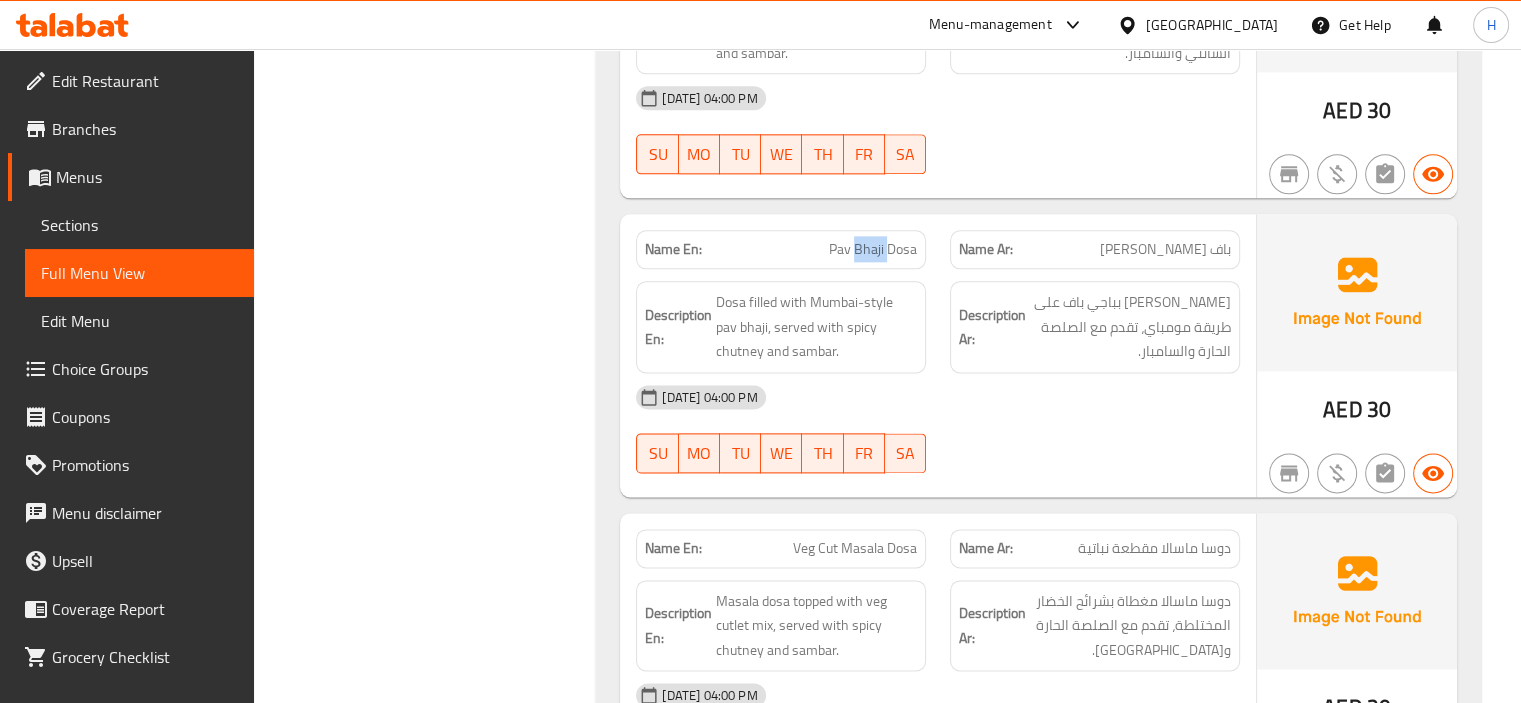 click on "Pav Bhaji Dosa" at bounding box center (873, 249) 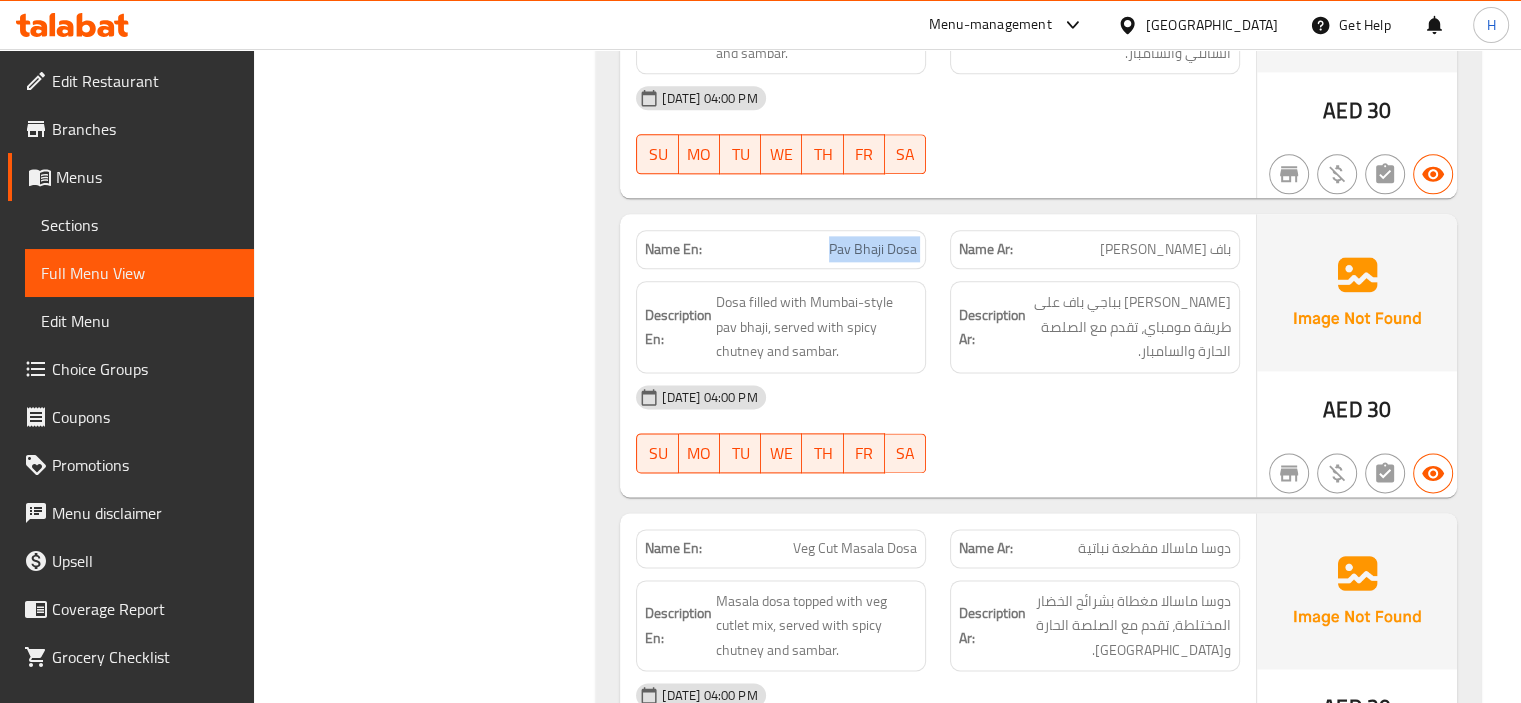 copy on "Pav Bhaji Dosa" 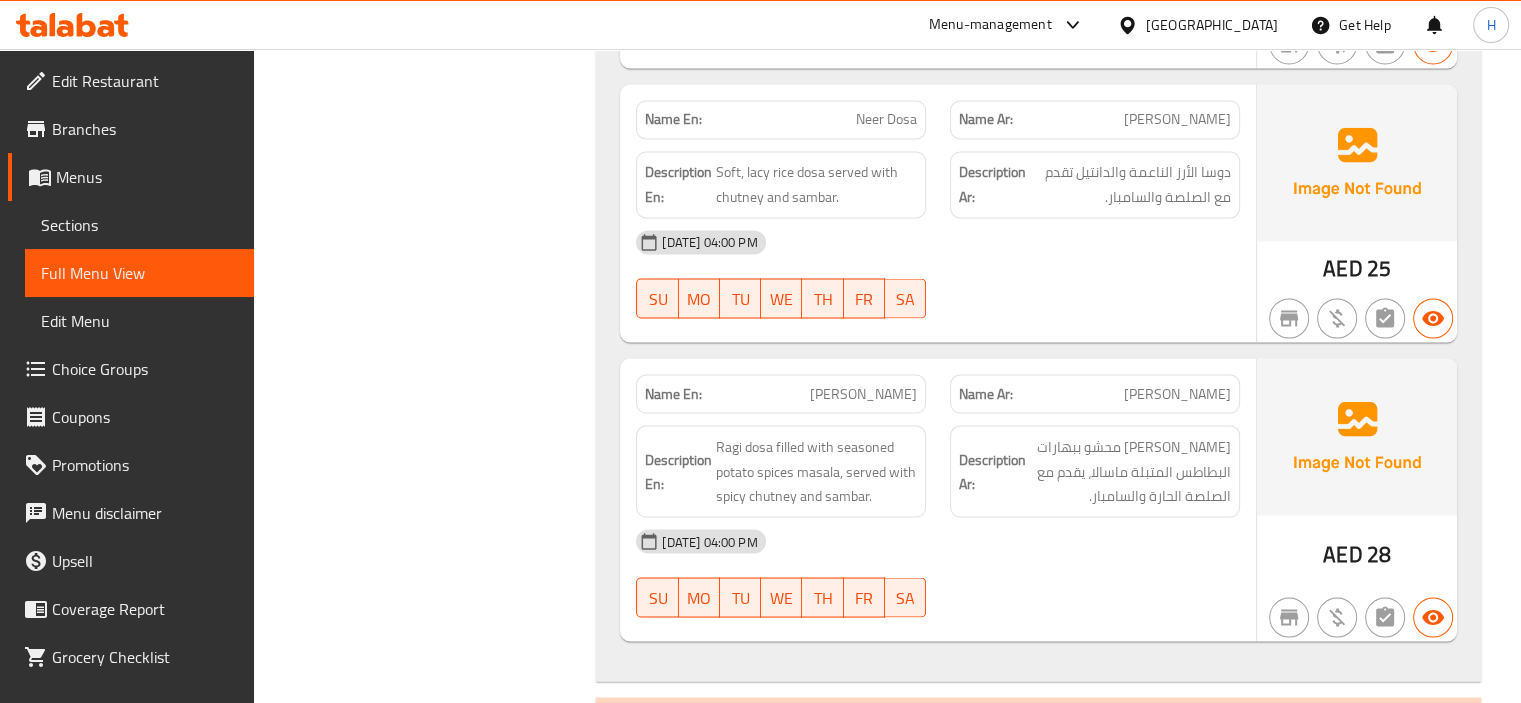 scroll, scrollTop: 3590, scrollLeft: 0, axis: vertical 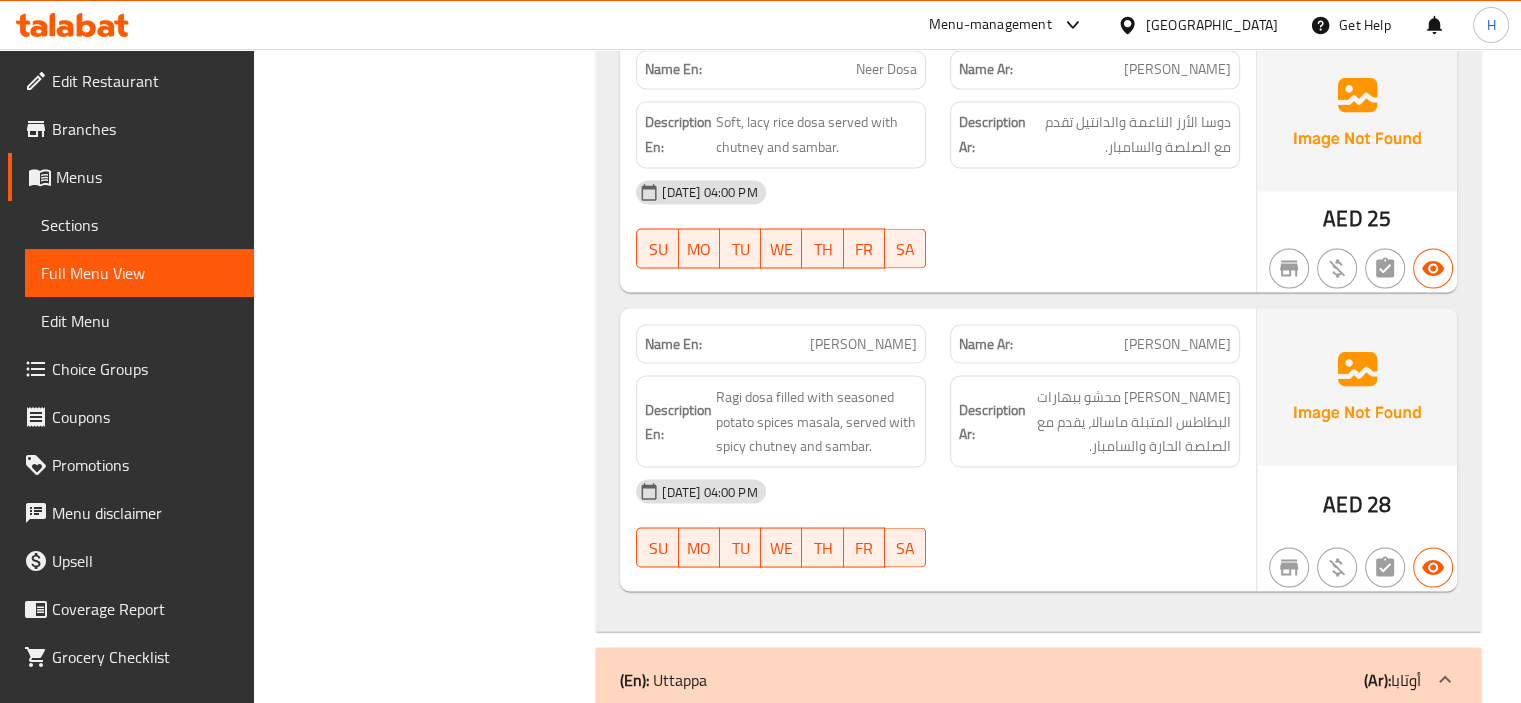 click on "Name Ar:" at bounding box center [986, 343] 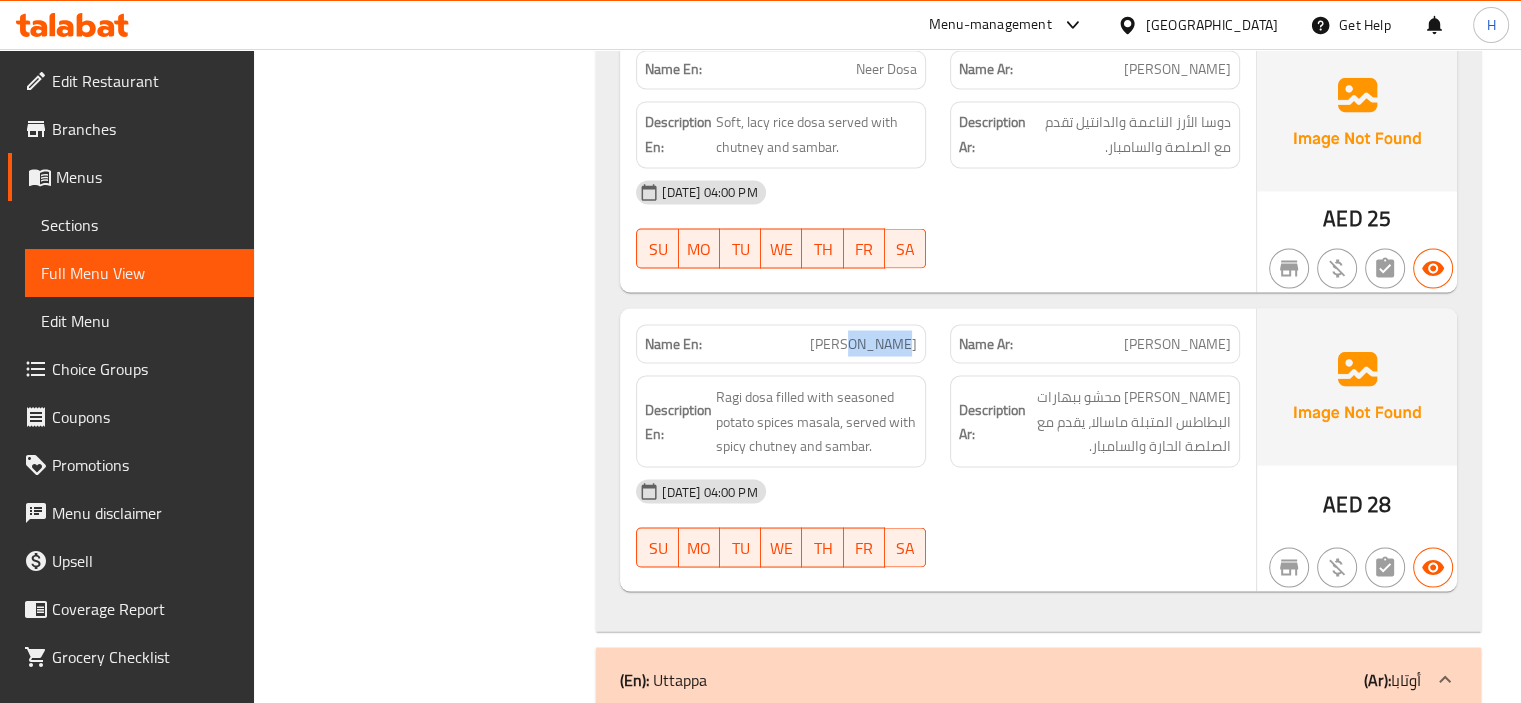 click on "[PERSON_NAME]" at bounding box center (863, 343) 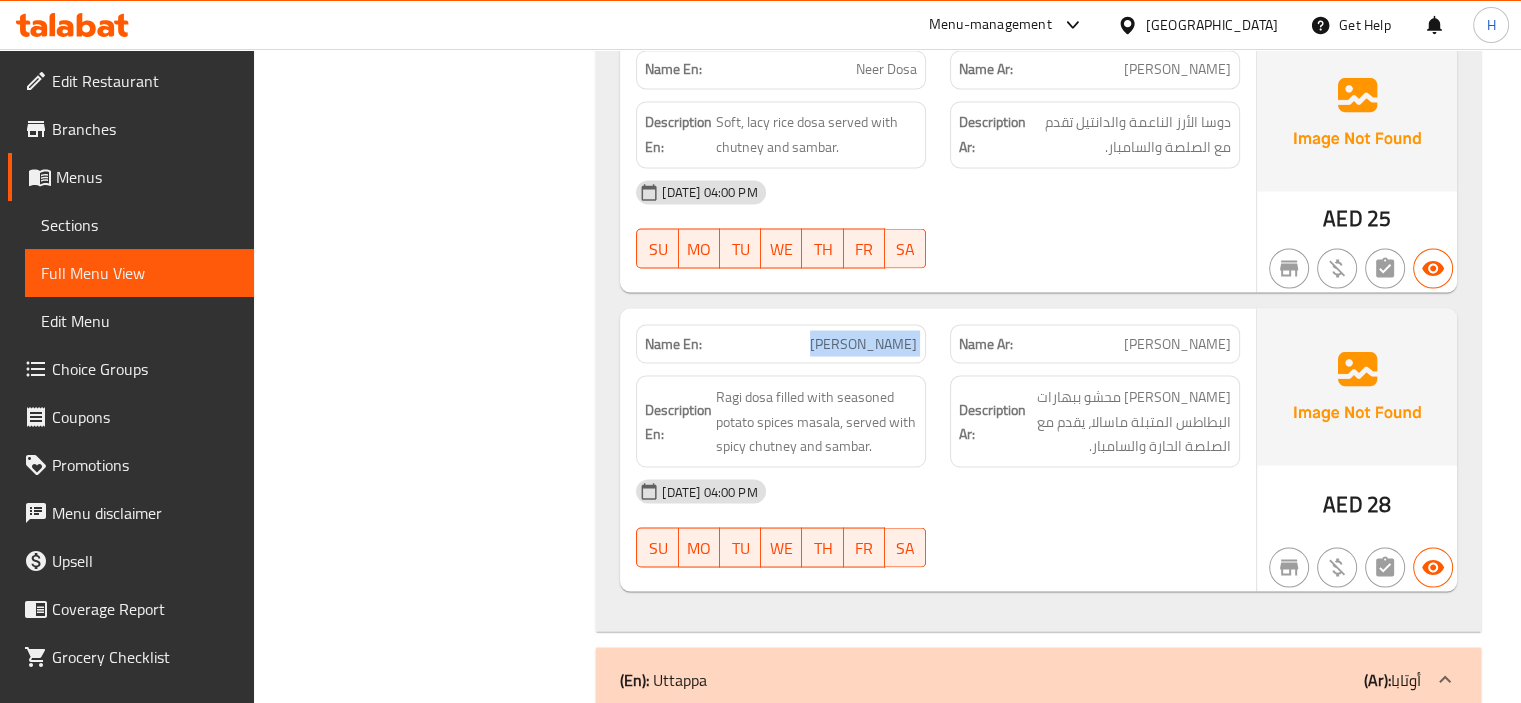 click on "[PERSON_NAME]" at bounding box center (863, 343) 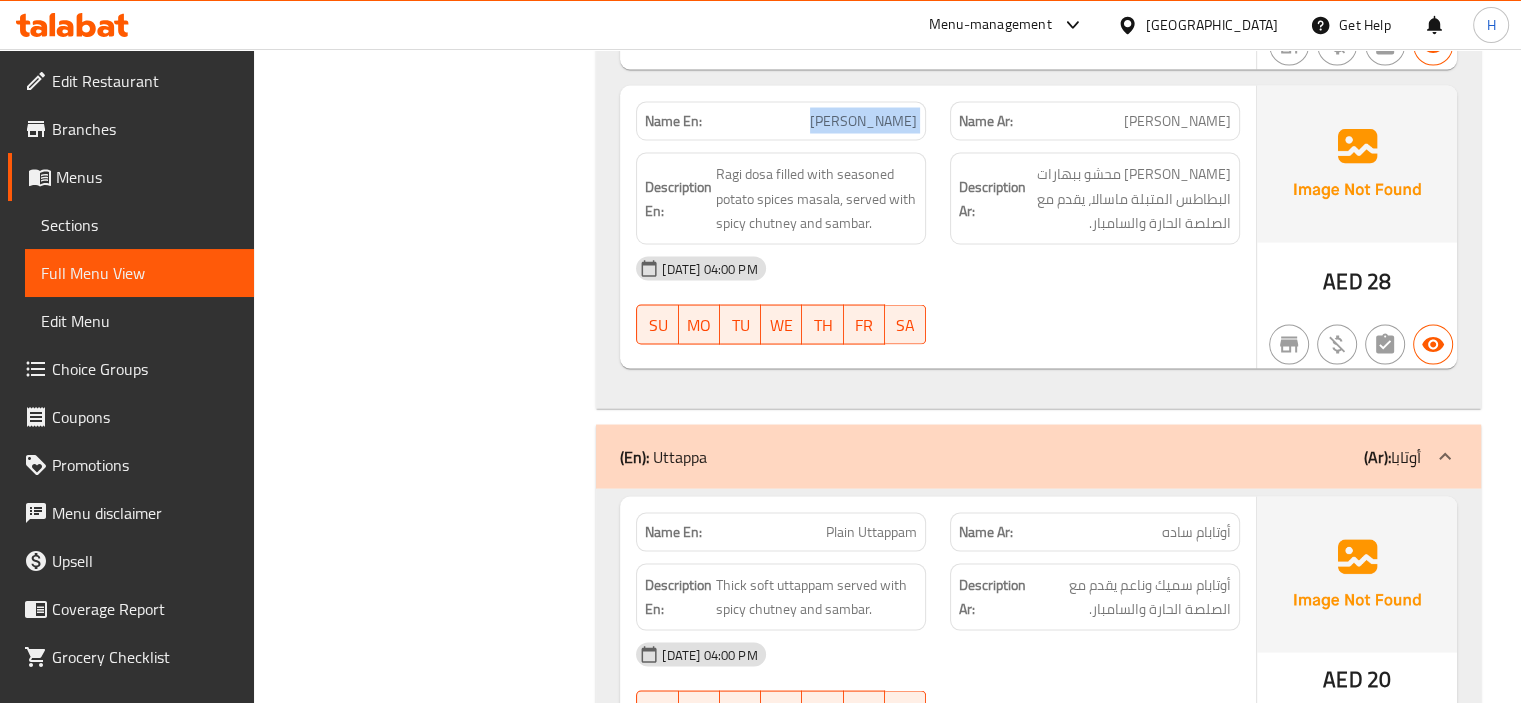 scroll, scrollTop: 3828, scrollLeft: 0, axis: vertical 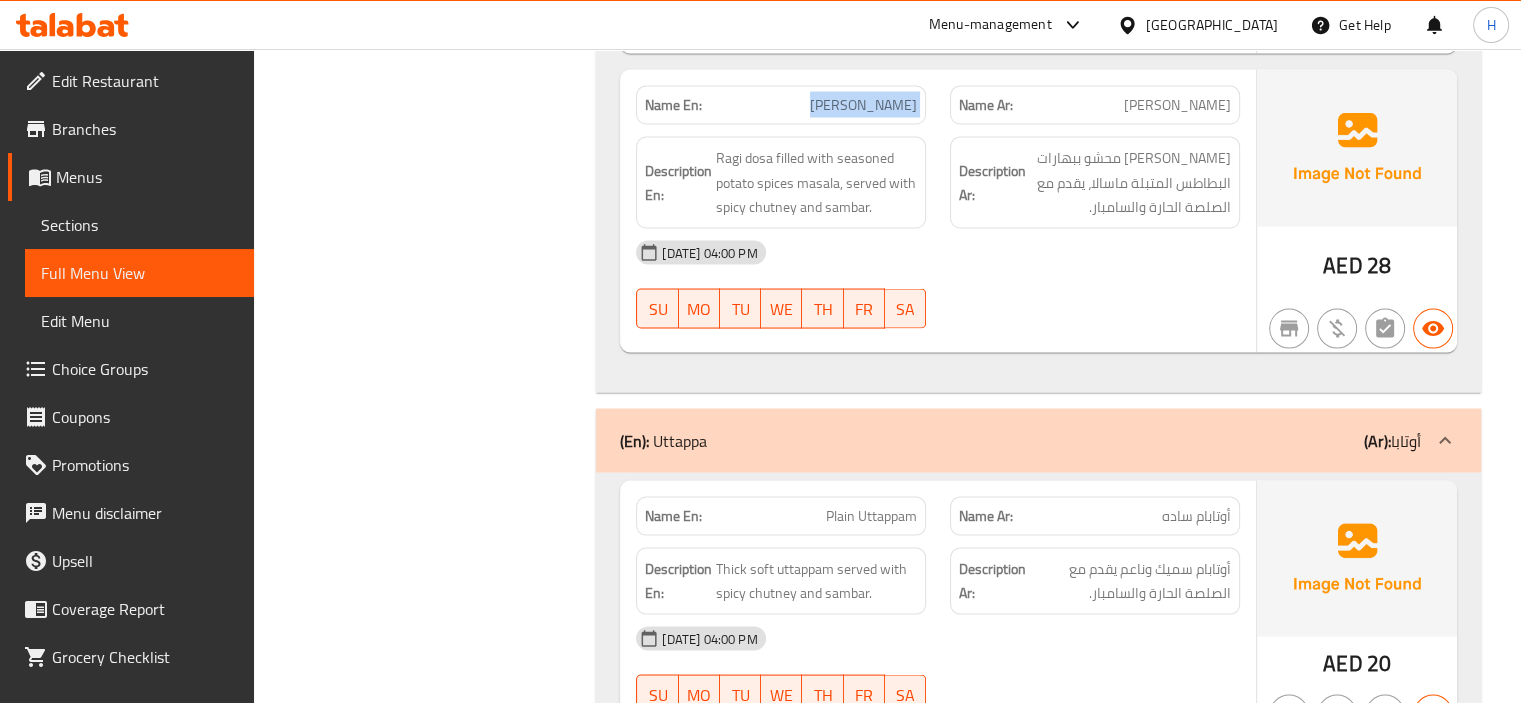 click on "Plain Uttappam" at bounding box center [886, -3452] 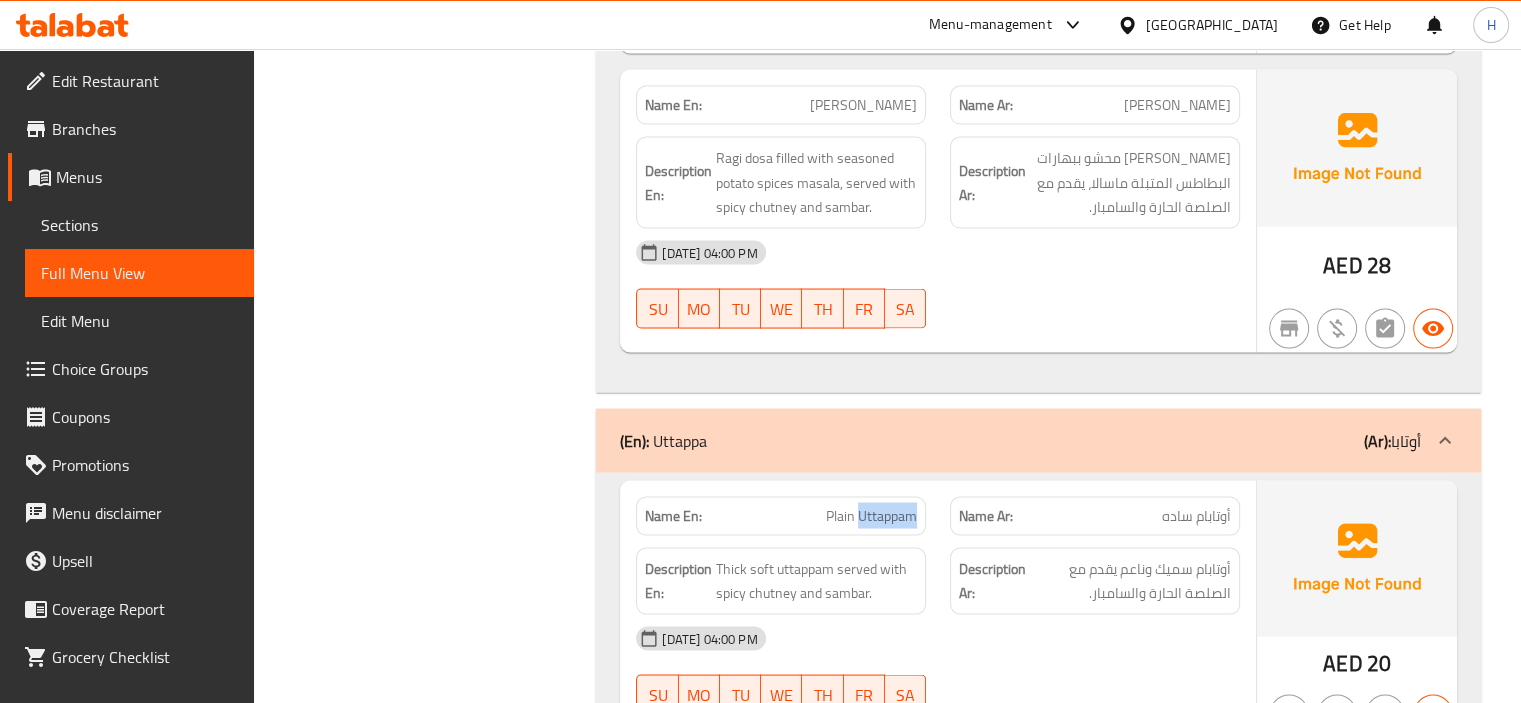 click on "Plain Uttappam" at bounding box center (886, -3452) 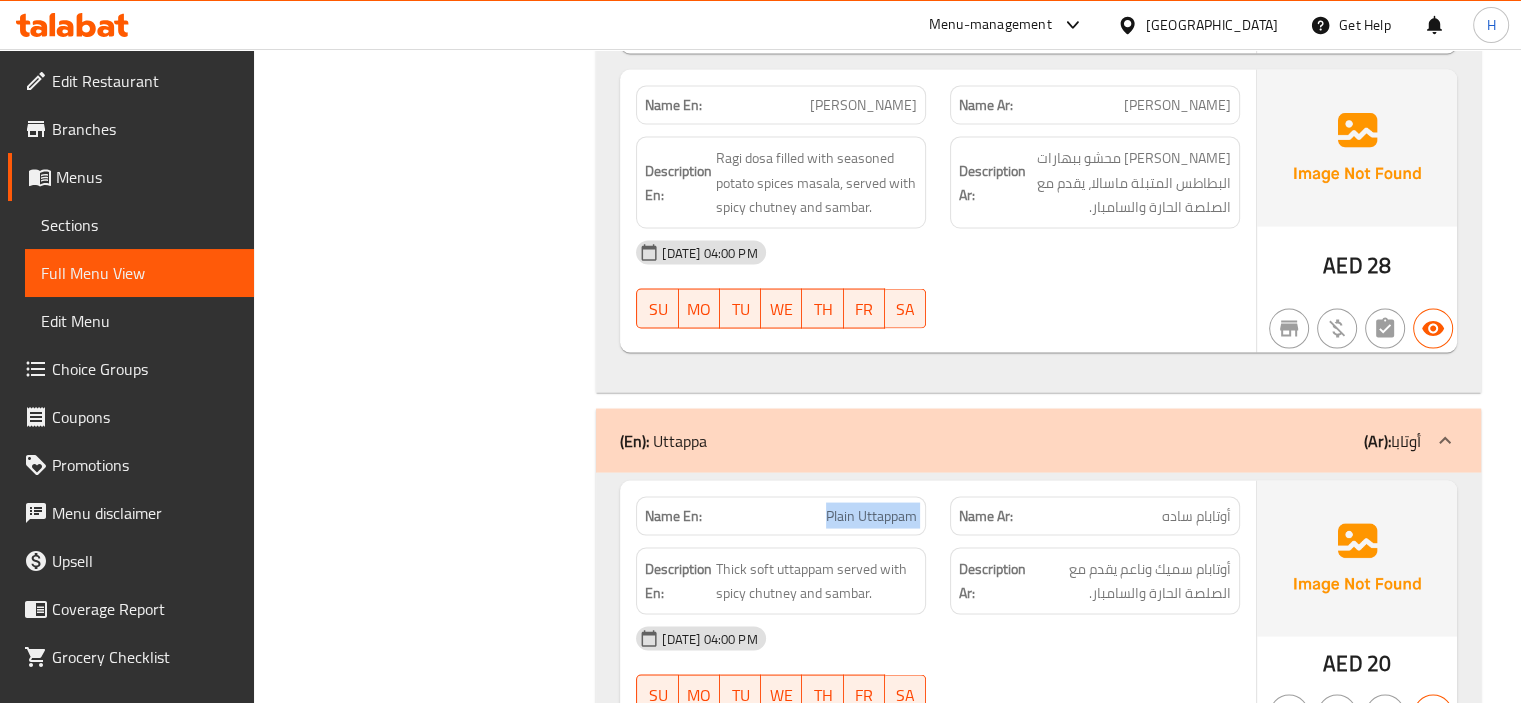 click on "Plain Uttappam" at bounding box center (886, -3452) 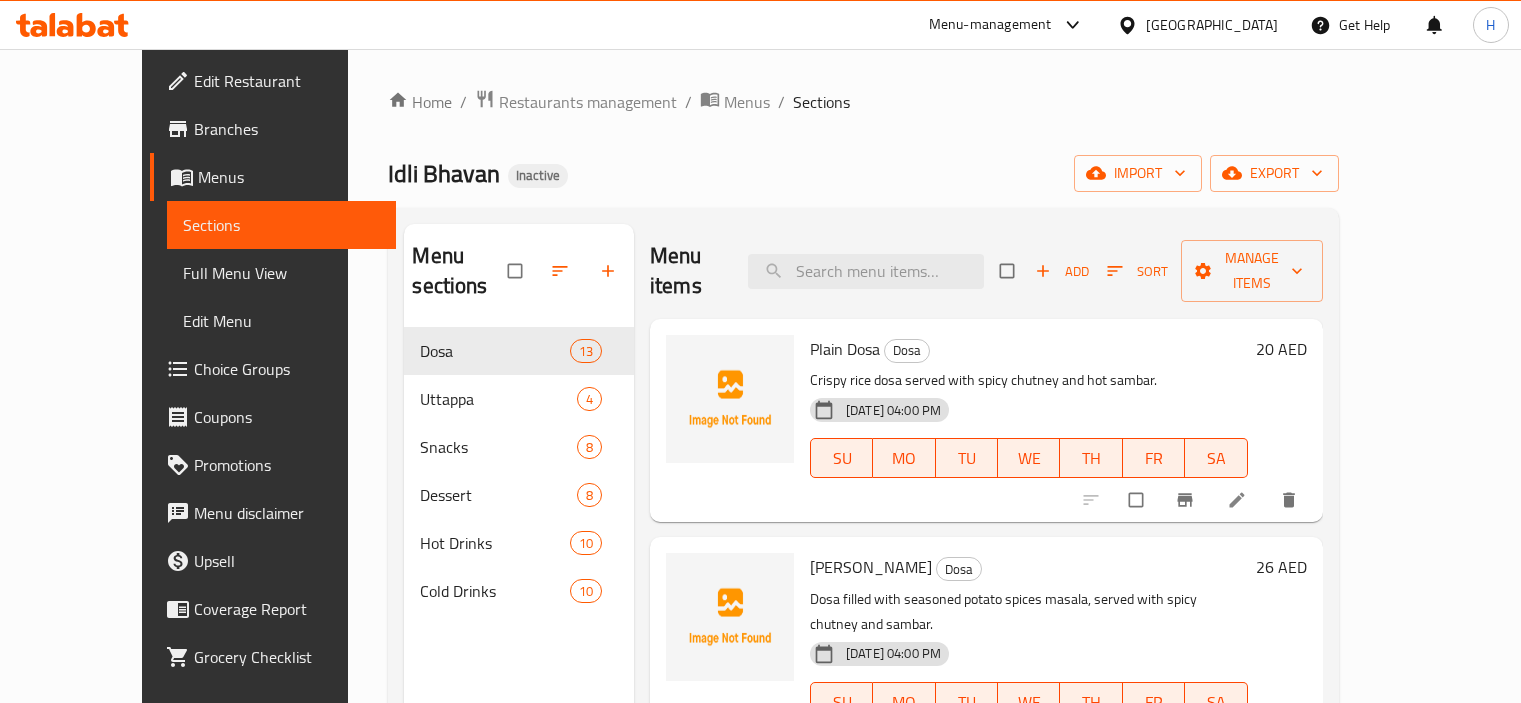 scroll, scrollTop: 0, scrollLeft: 0, axis: both 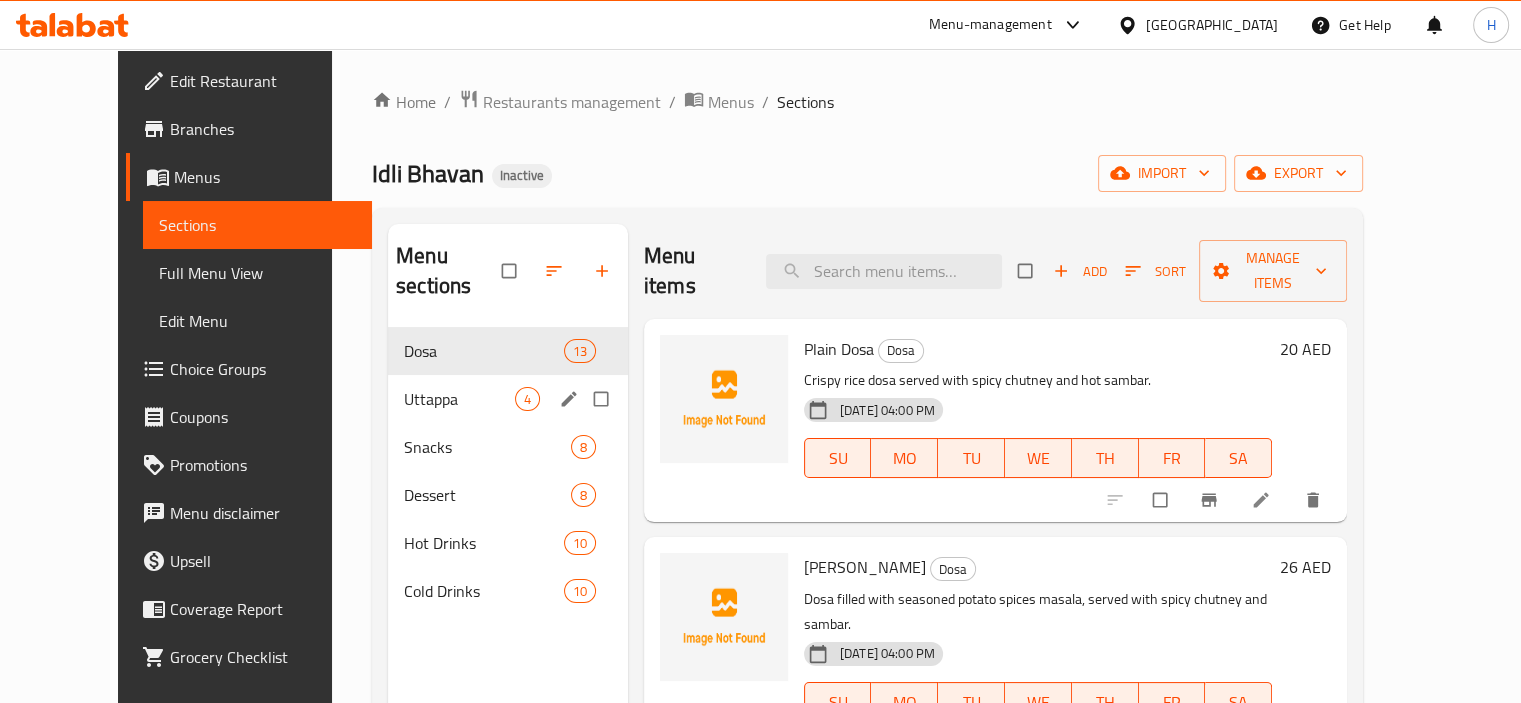 click on "Uttappa" at bounding box center [459, 399] 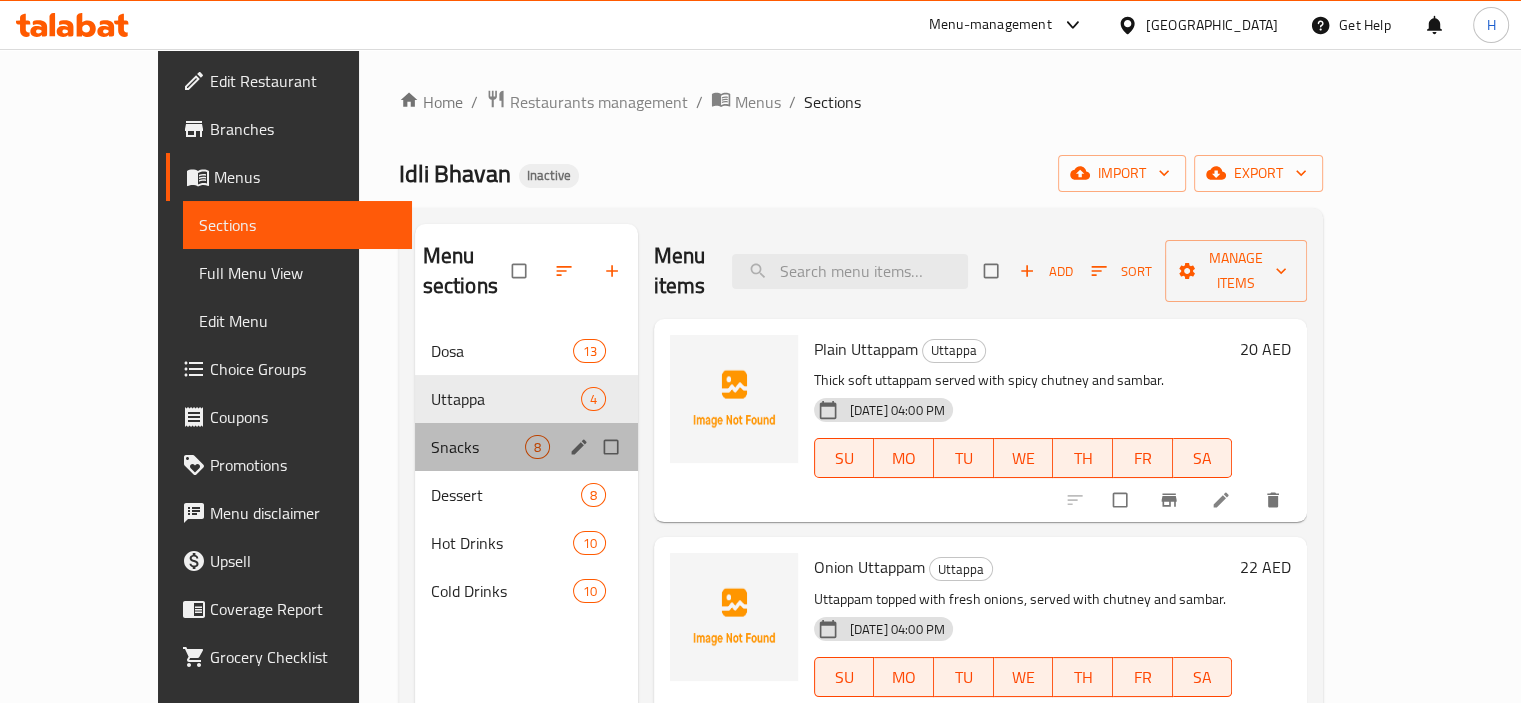 click on "Snacks 8" at bounding box center [526, 447] 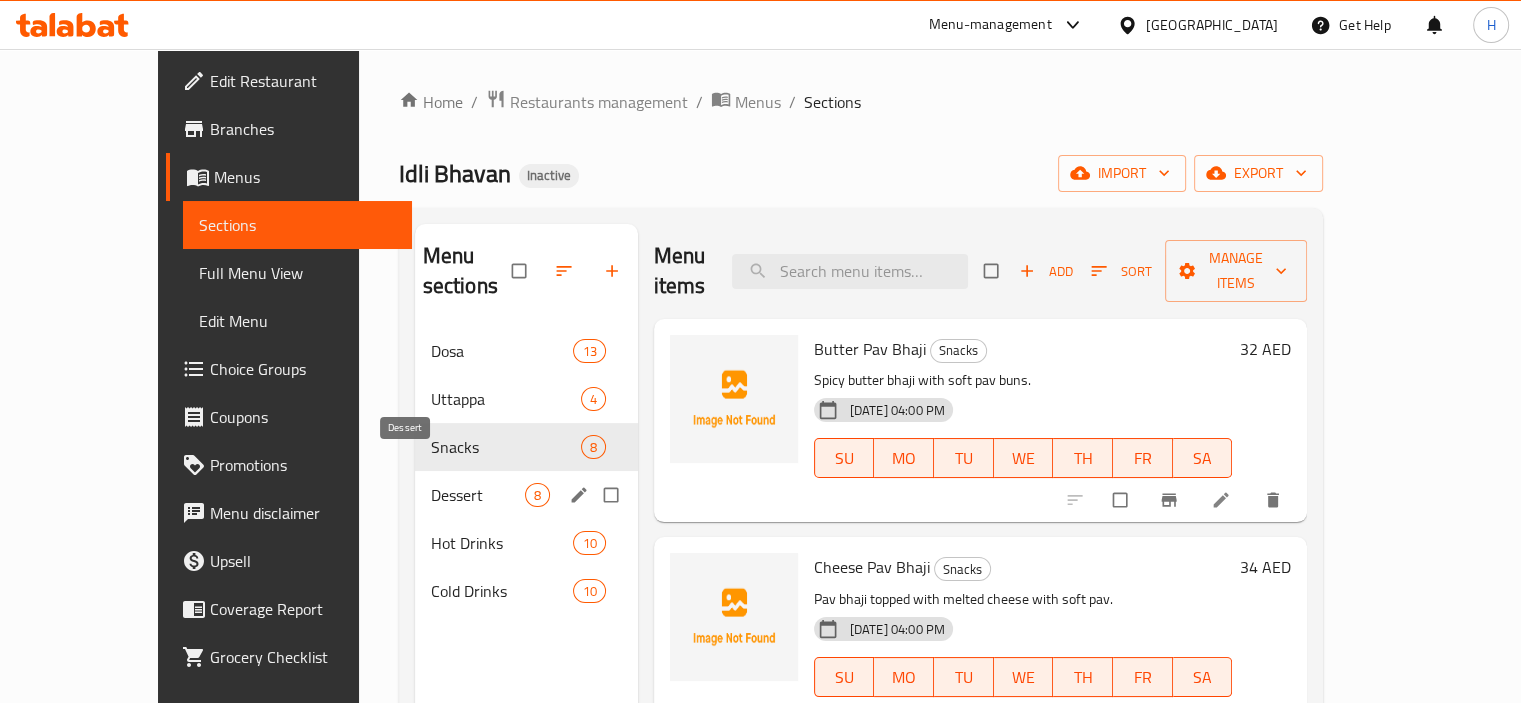 click on "Dessert" at bounding box center [478, 495] 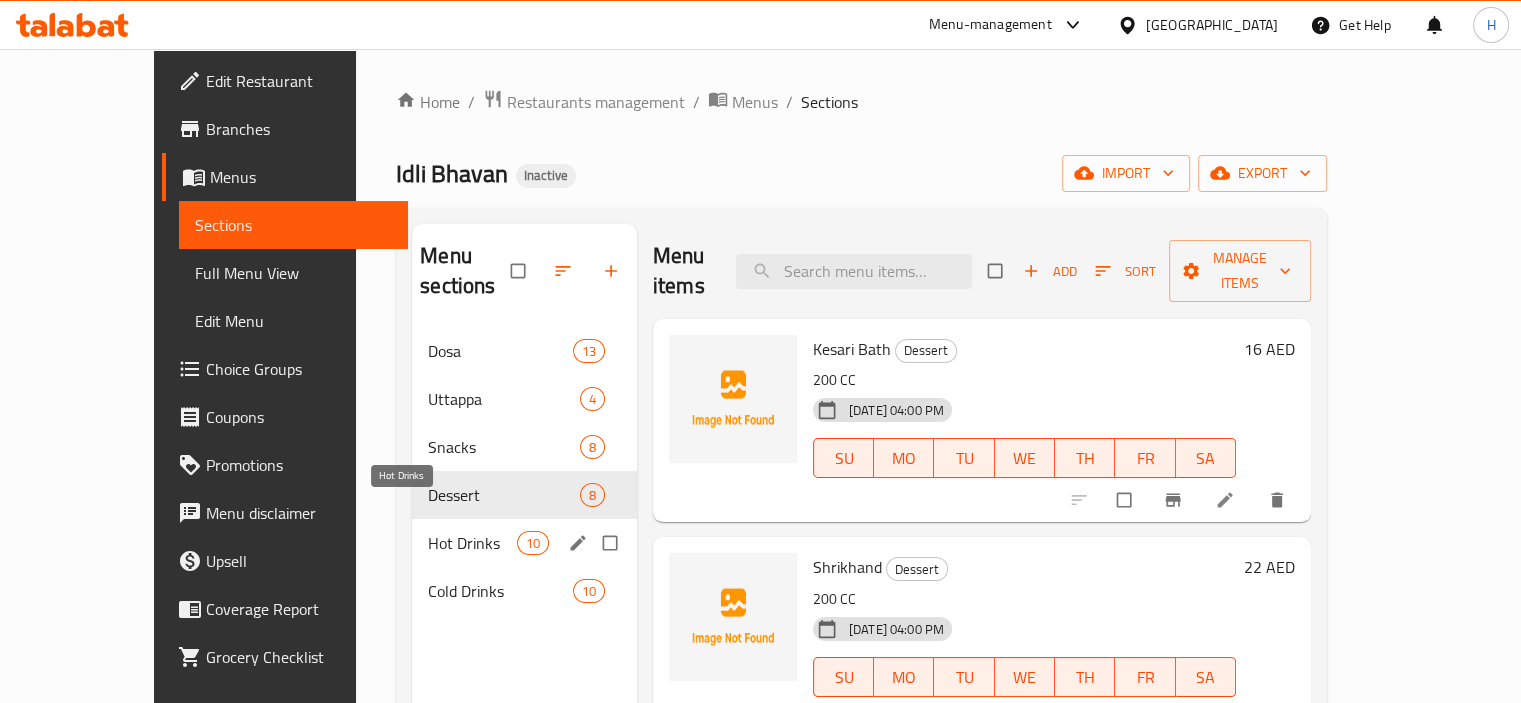 click on "Hot Drinks" at bounding box center (472, 543) 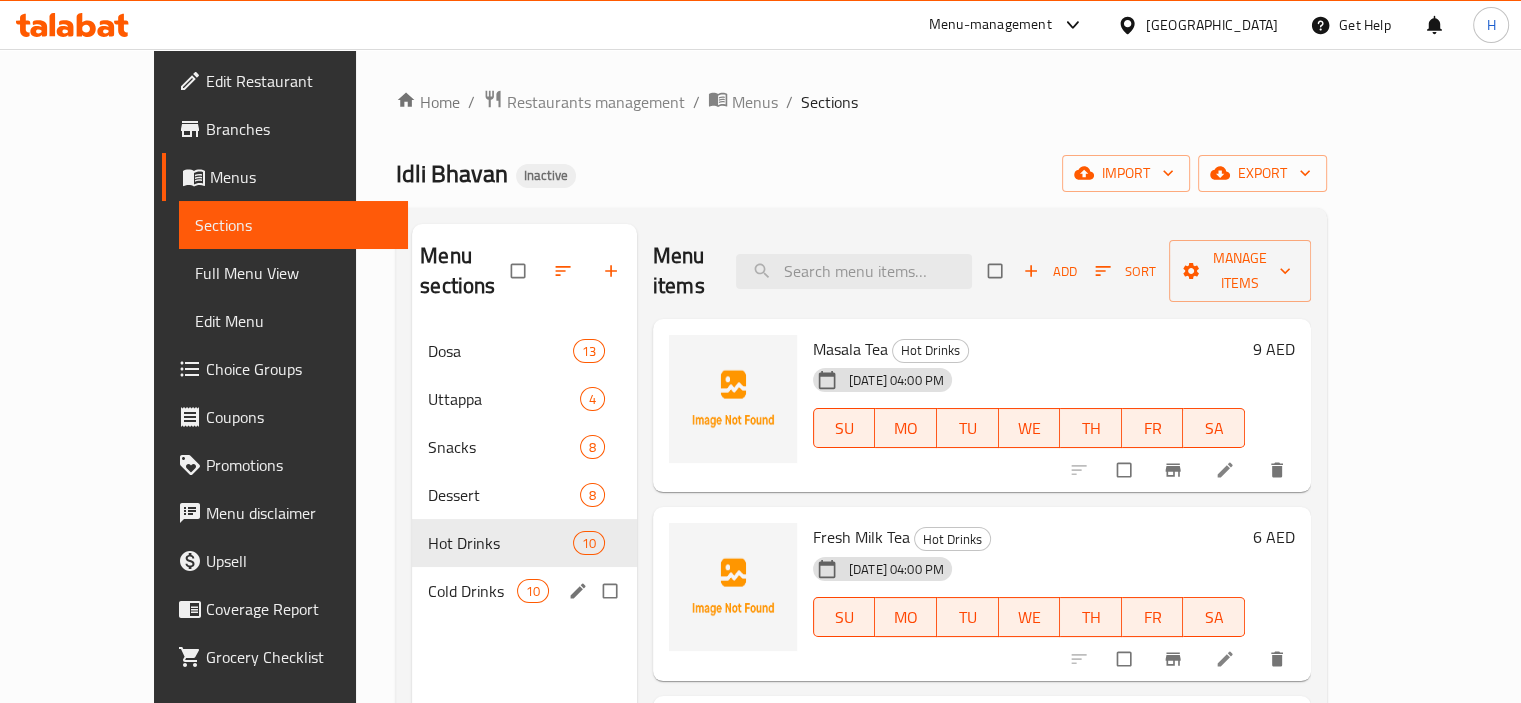 click on "Cold Drinks 10" at bounding box center (524, 591) 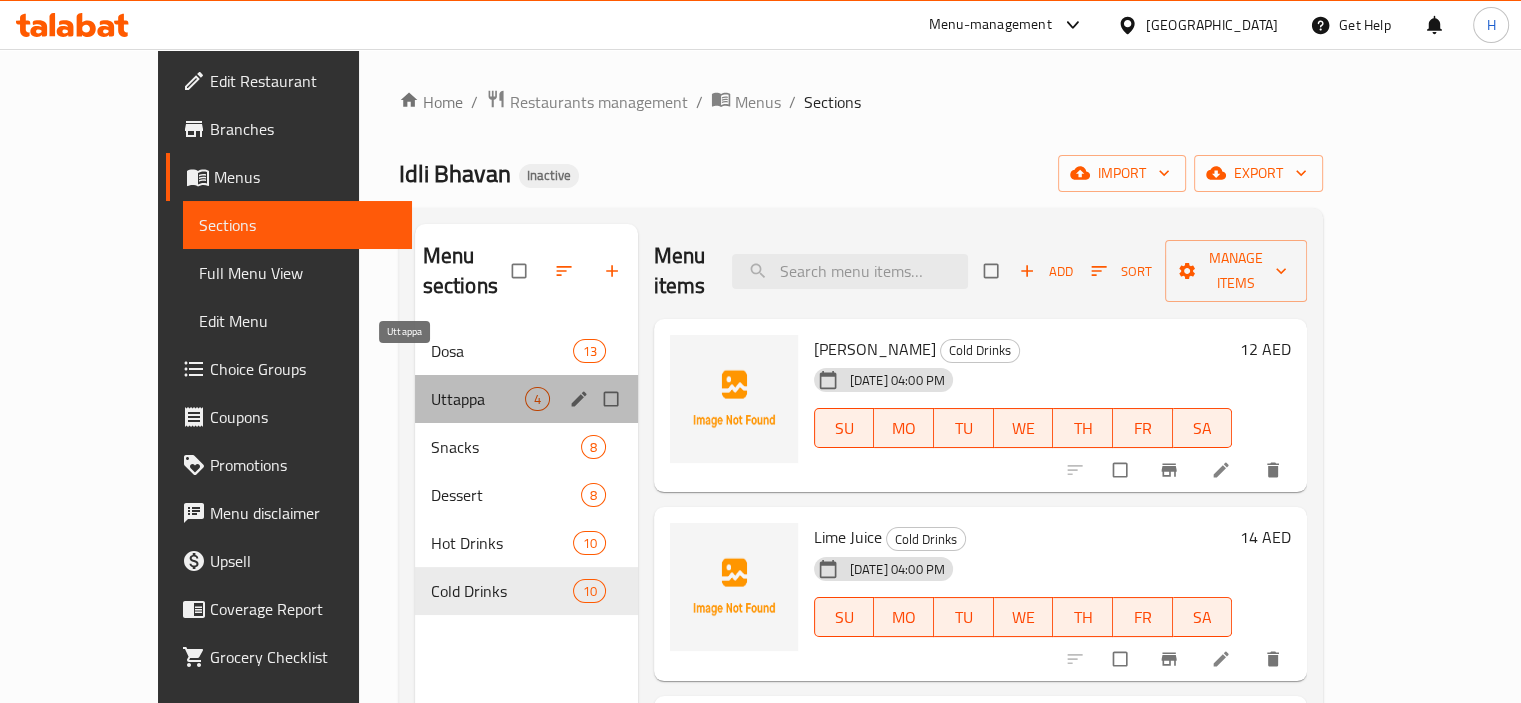 click on "Uttappa" at bounding box center [478, 399] 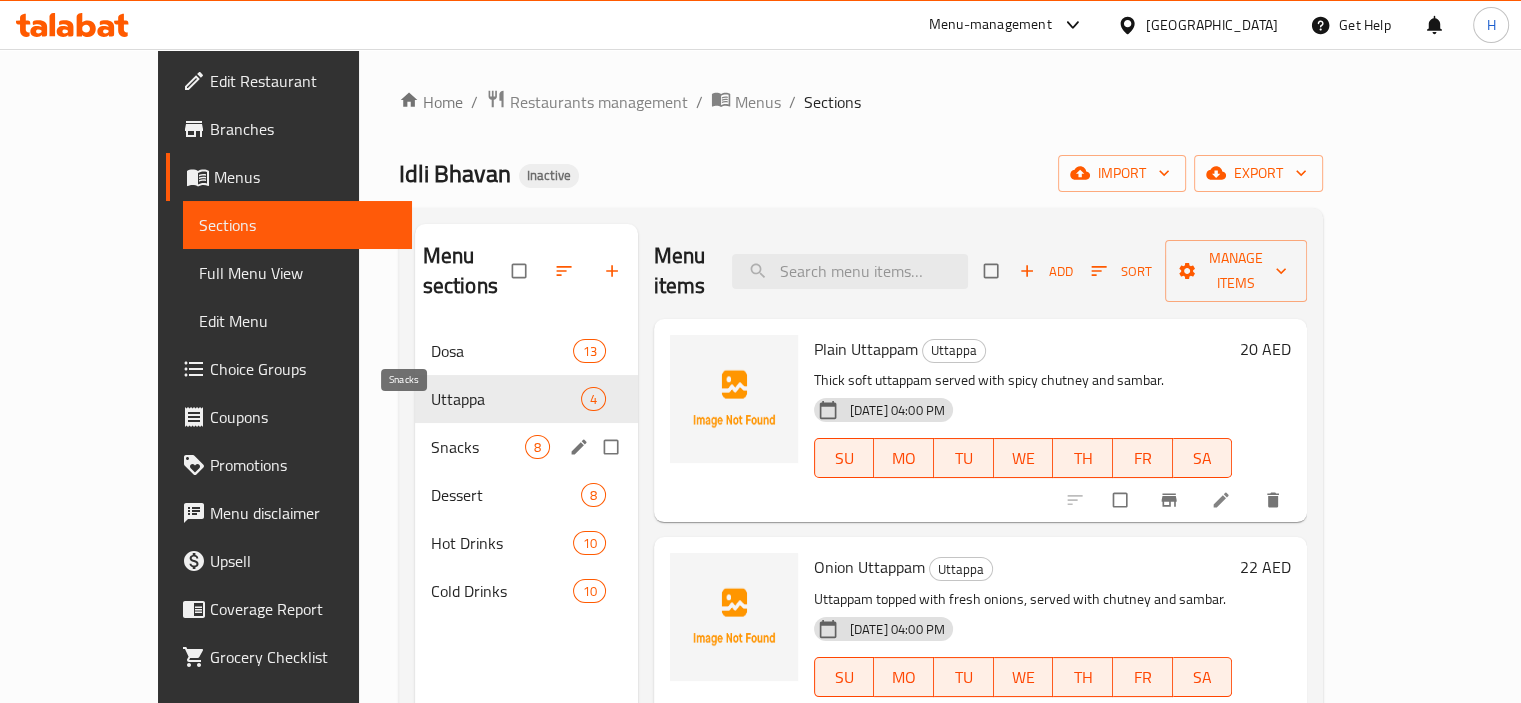 click on "Snacks" at bounding box center (478, 447) 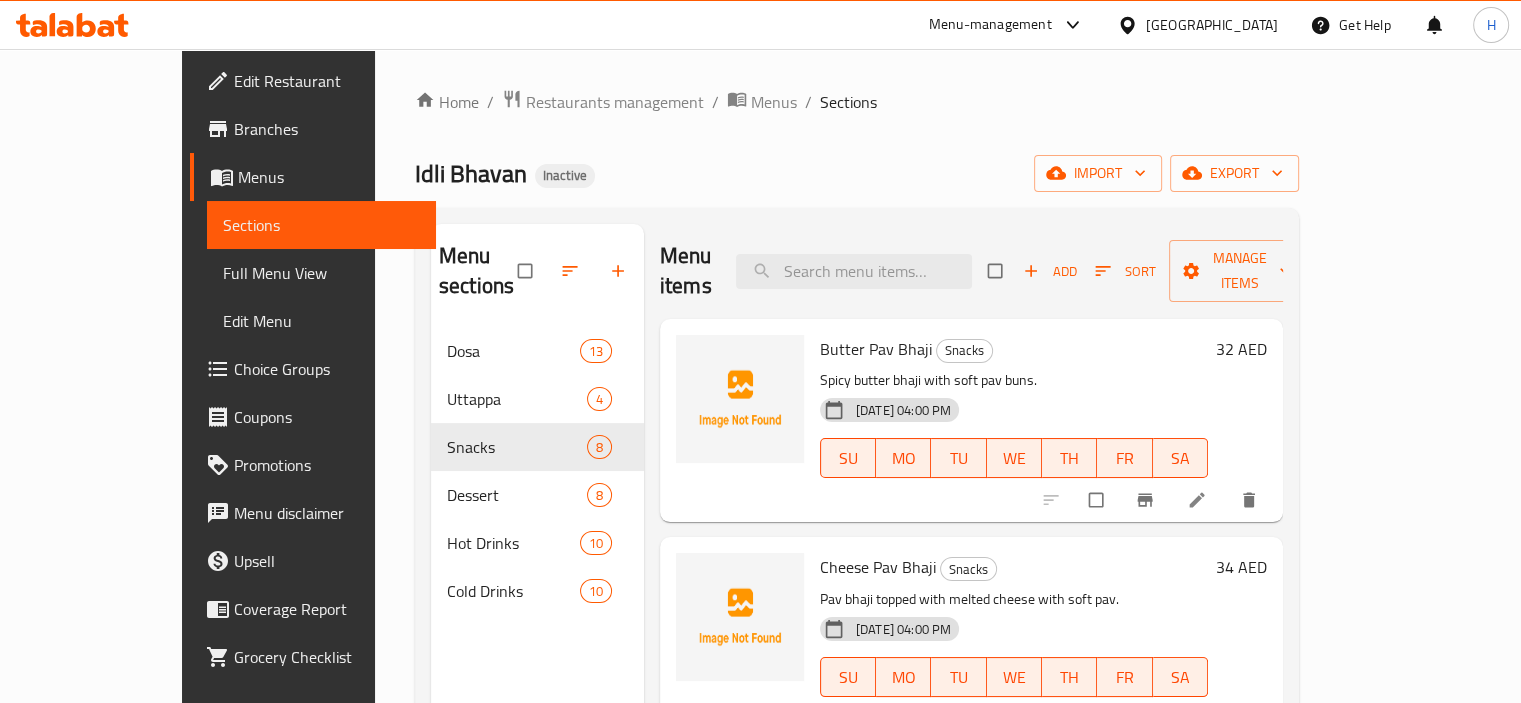 click on "Menu items Add Sort Manage items" at bounding box center [971, 271] 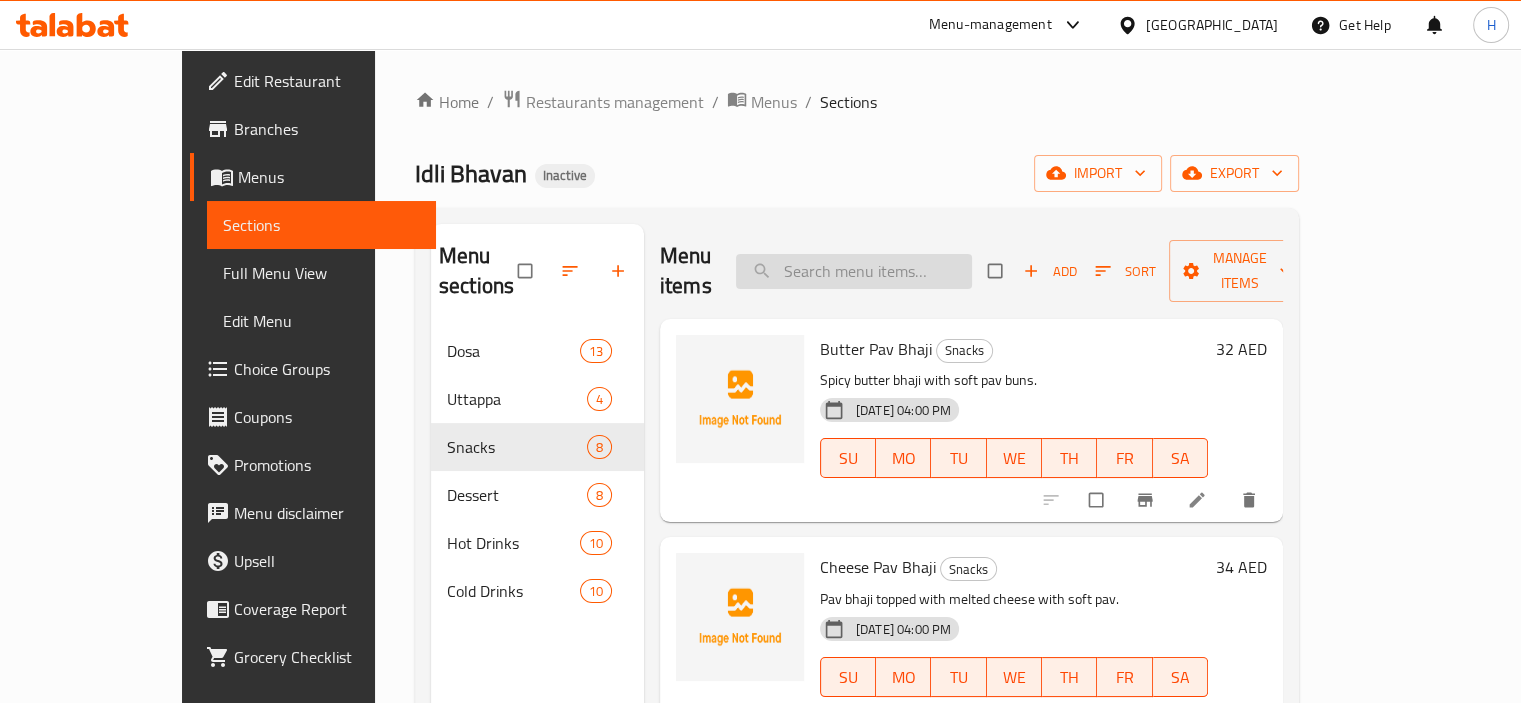 click at bounding box center (854, 271) 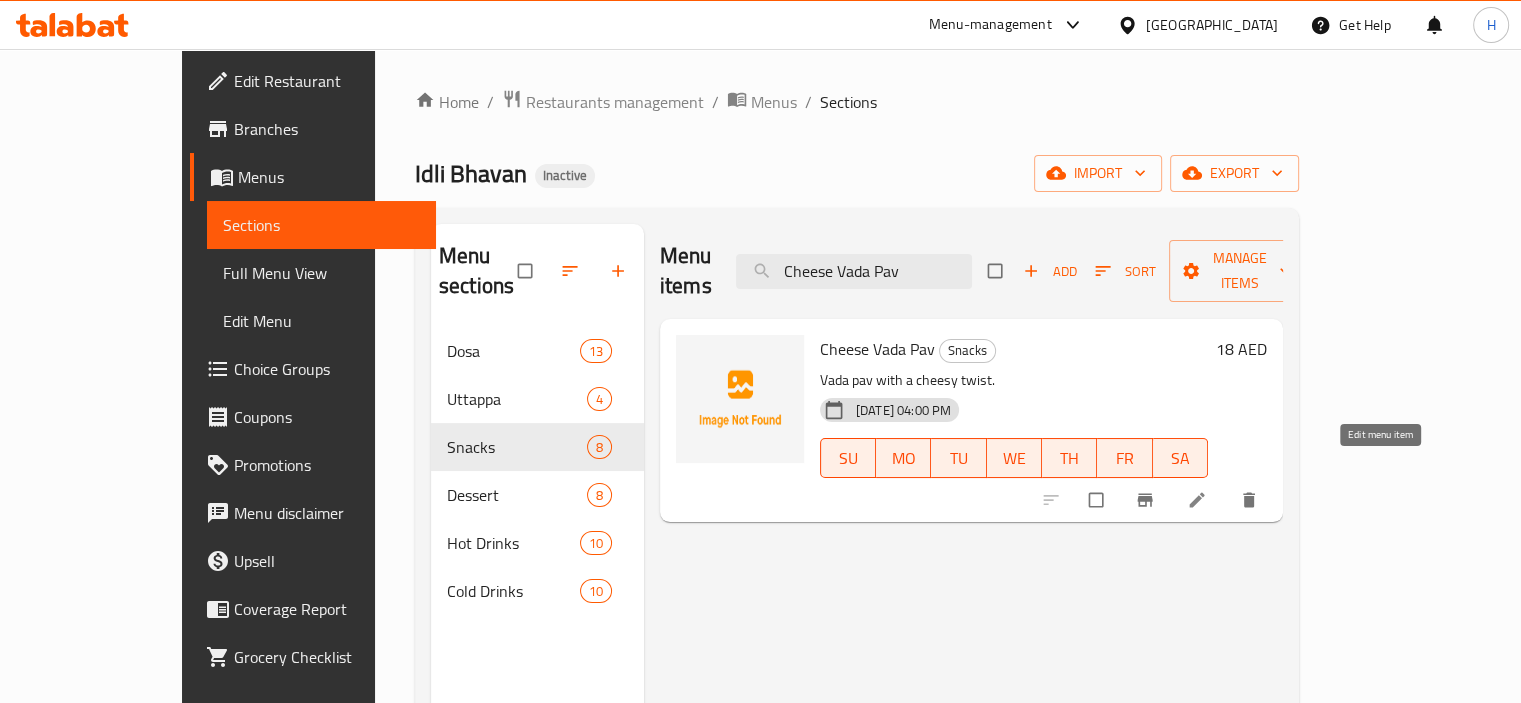click 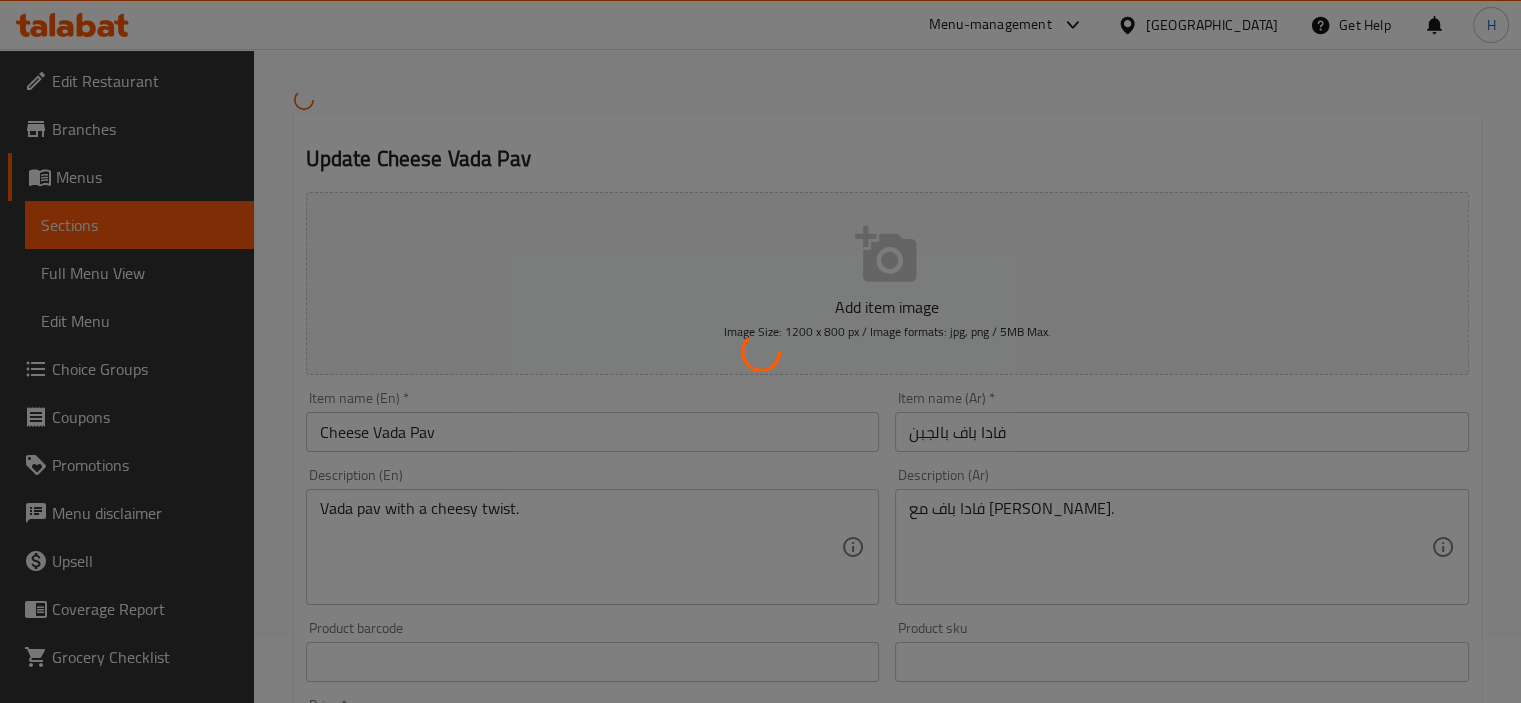 scroll, scrollTop: 100, scrollLeft: 0, axis: vertical 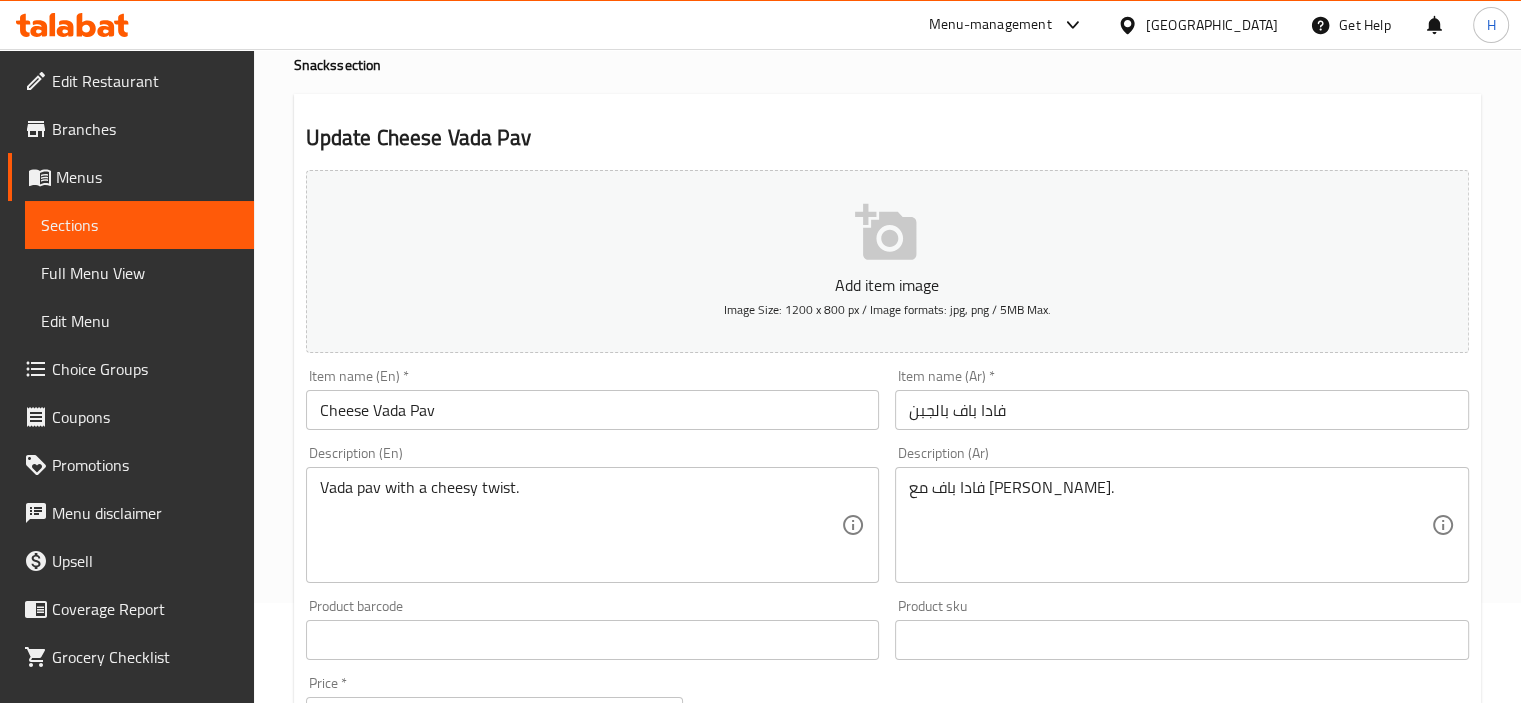 click on "فادا باف مع لمسة جبن." at bounding box center (1170, 525) 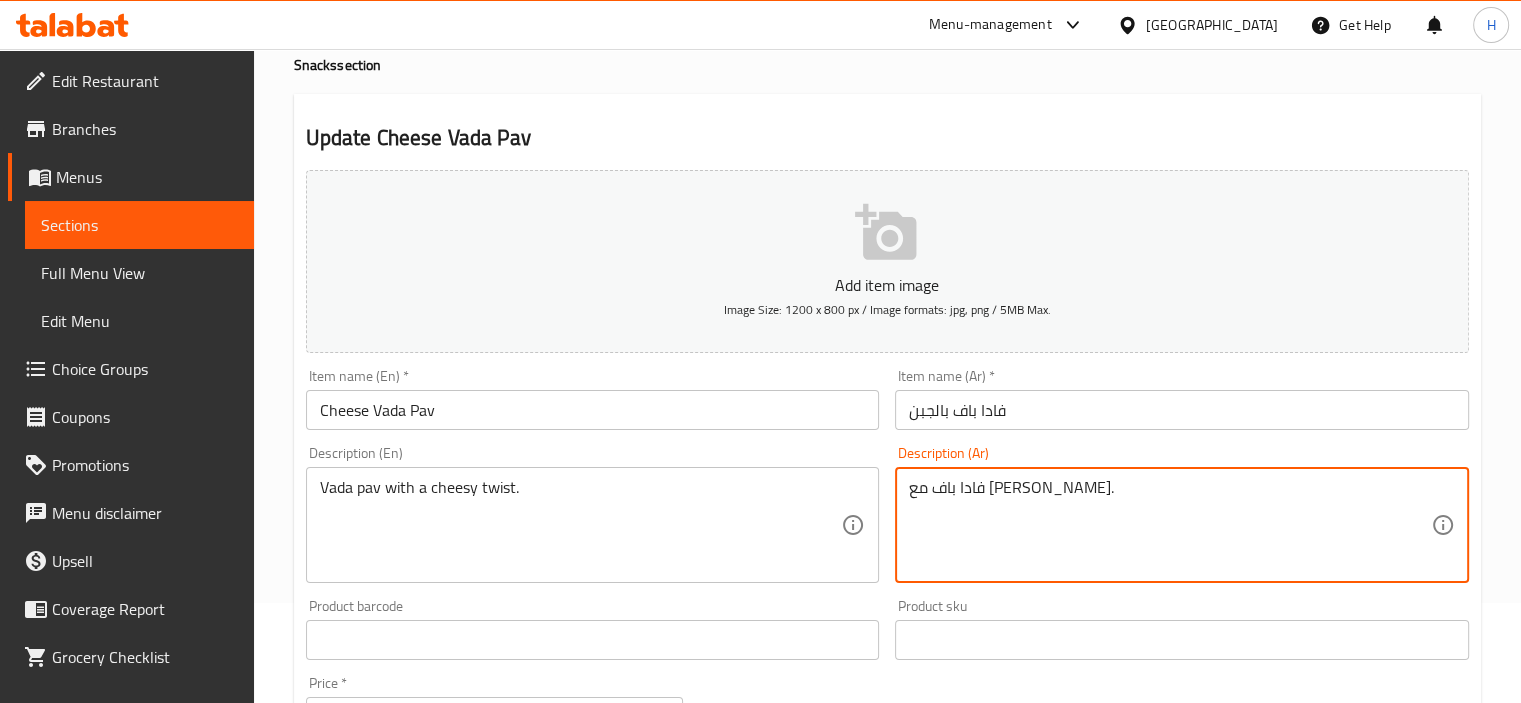 click on "فادا باف مع لمسة جبن." at bounding box center (1170, 525) 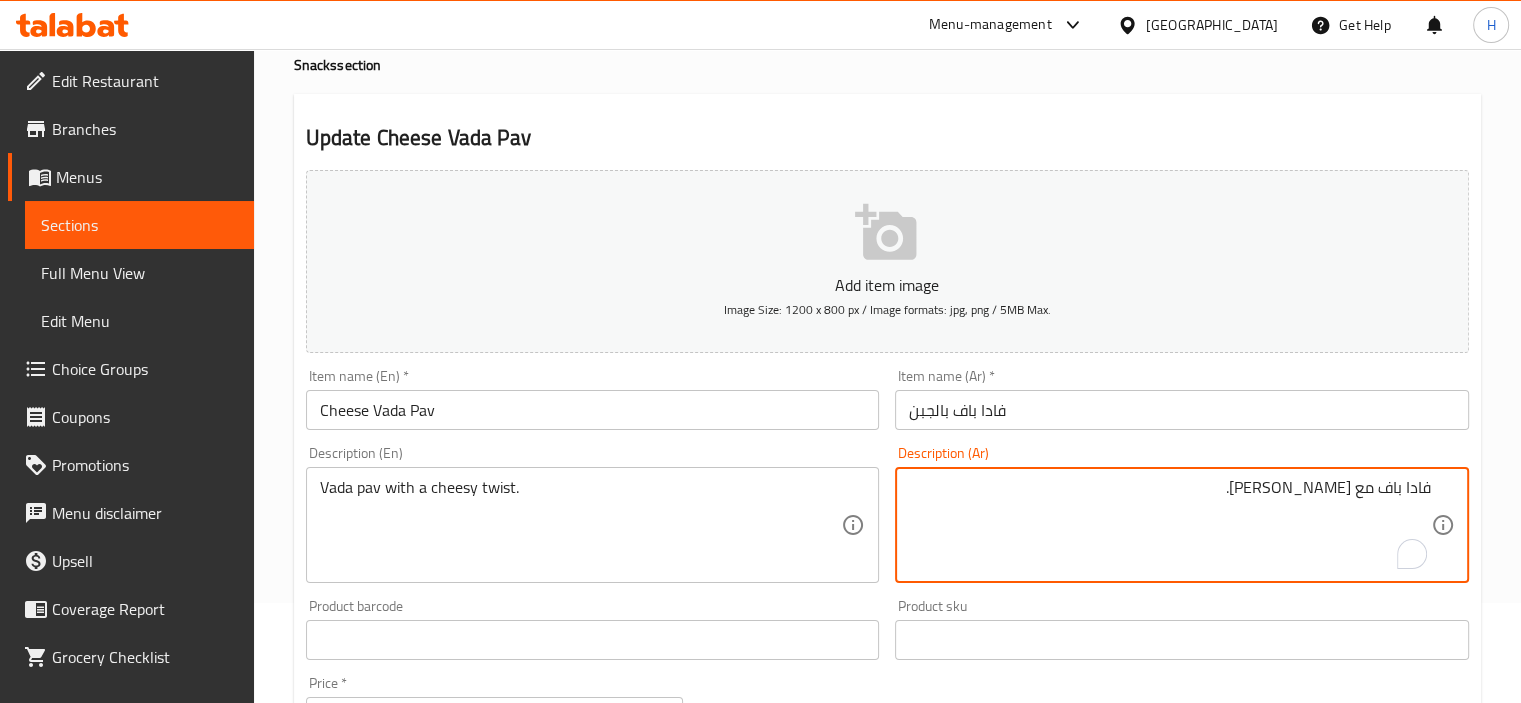 click on "فادا باف مع لمسة جبن." at bounding box center [1170, 525] 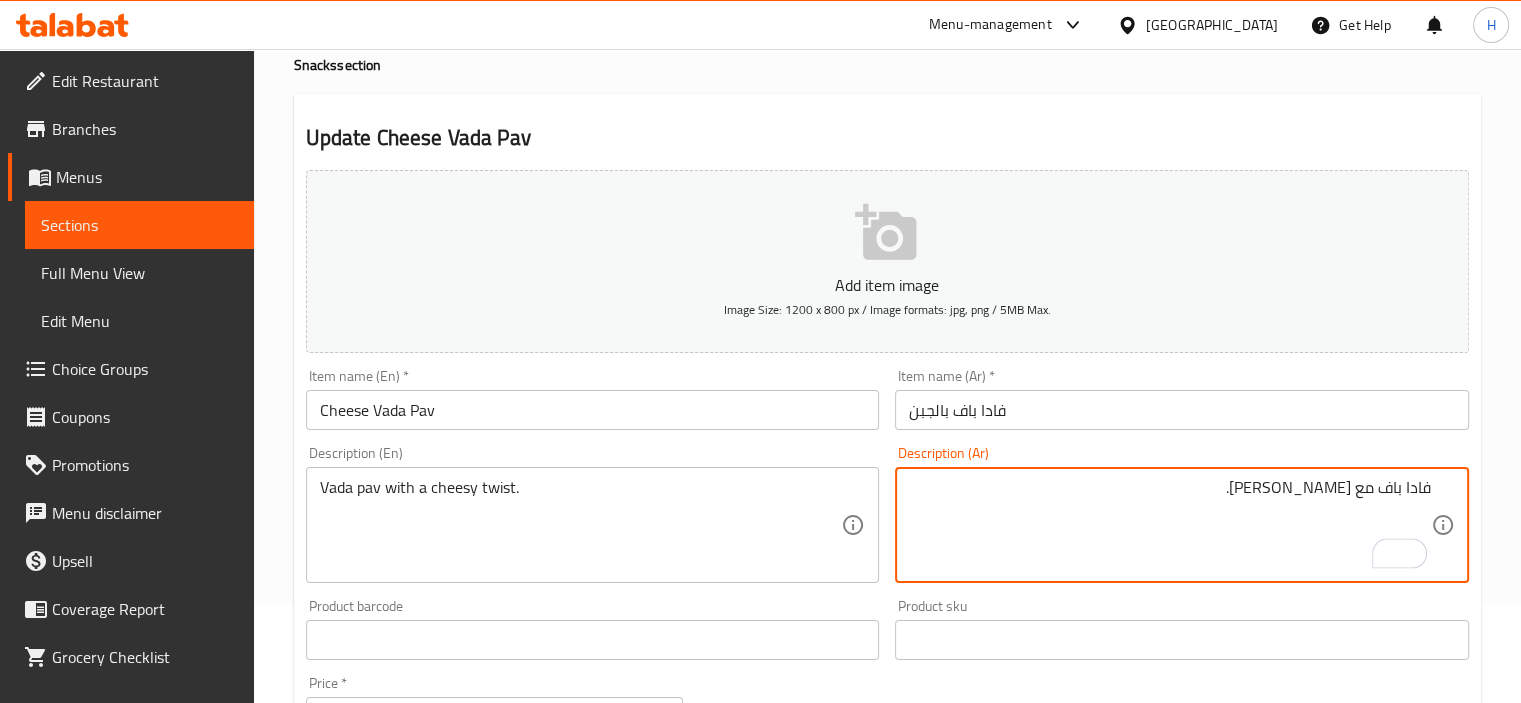type on "فادا باف مع [PERSON_NAME]." 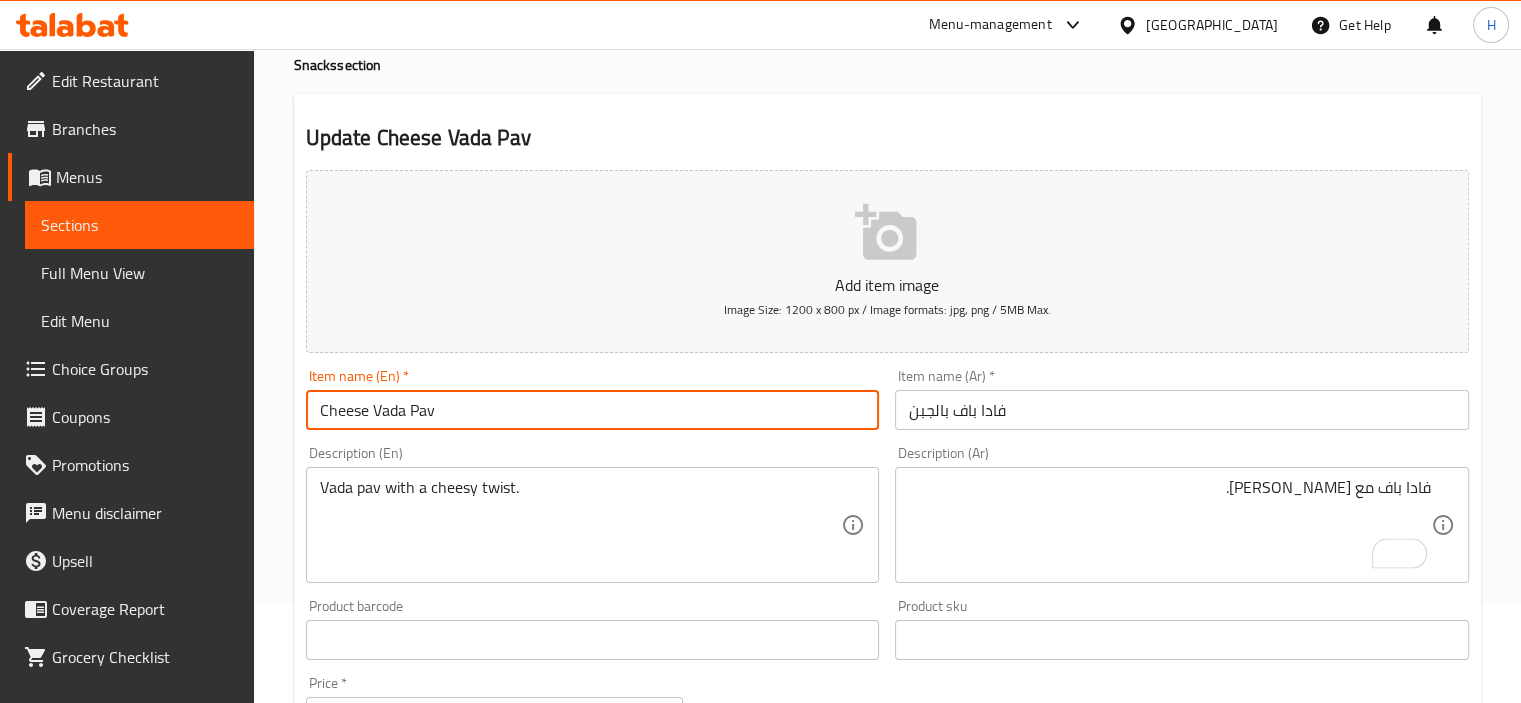 click on "Update" at bounding box center [445, 1226] 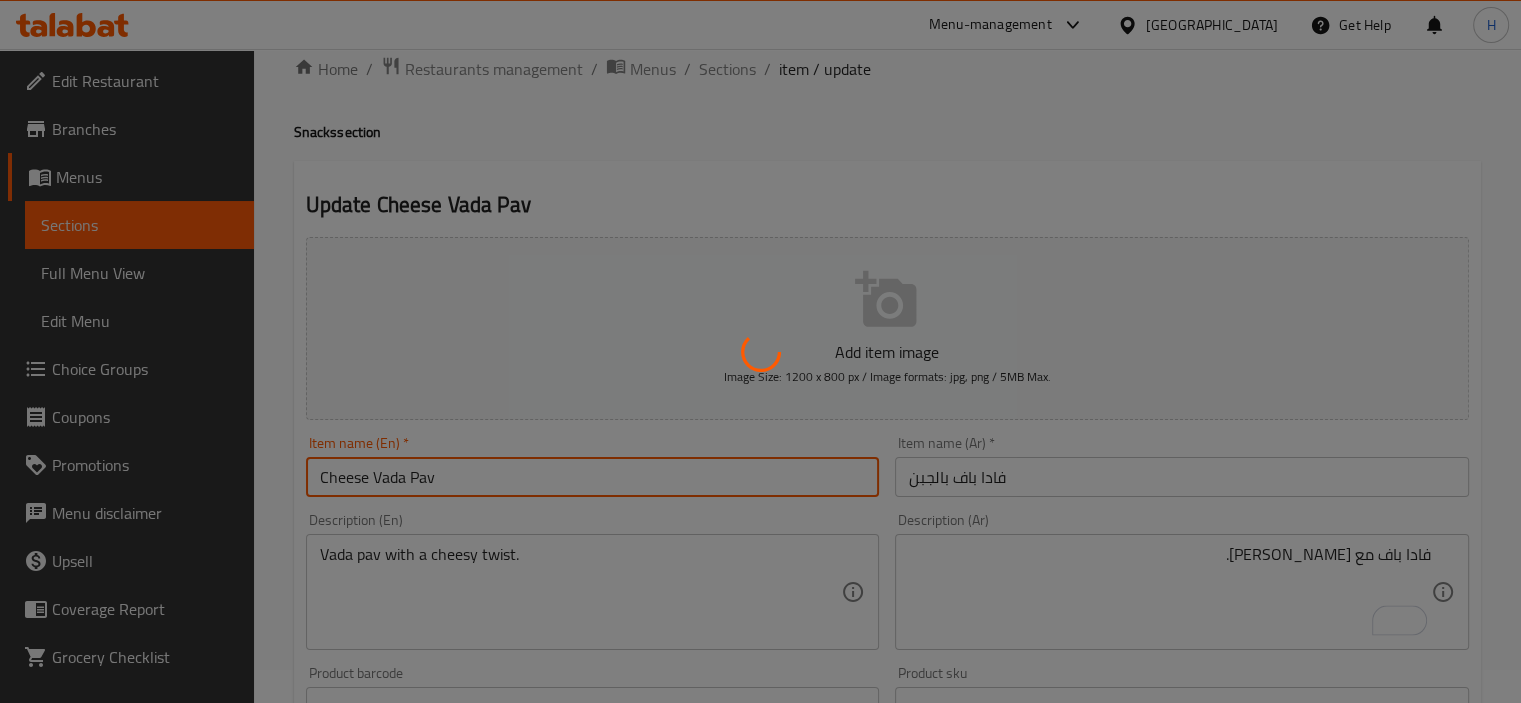scroll, scrollTop: 0, scrollLeft: 0, axis: both 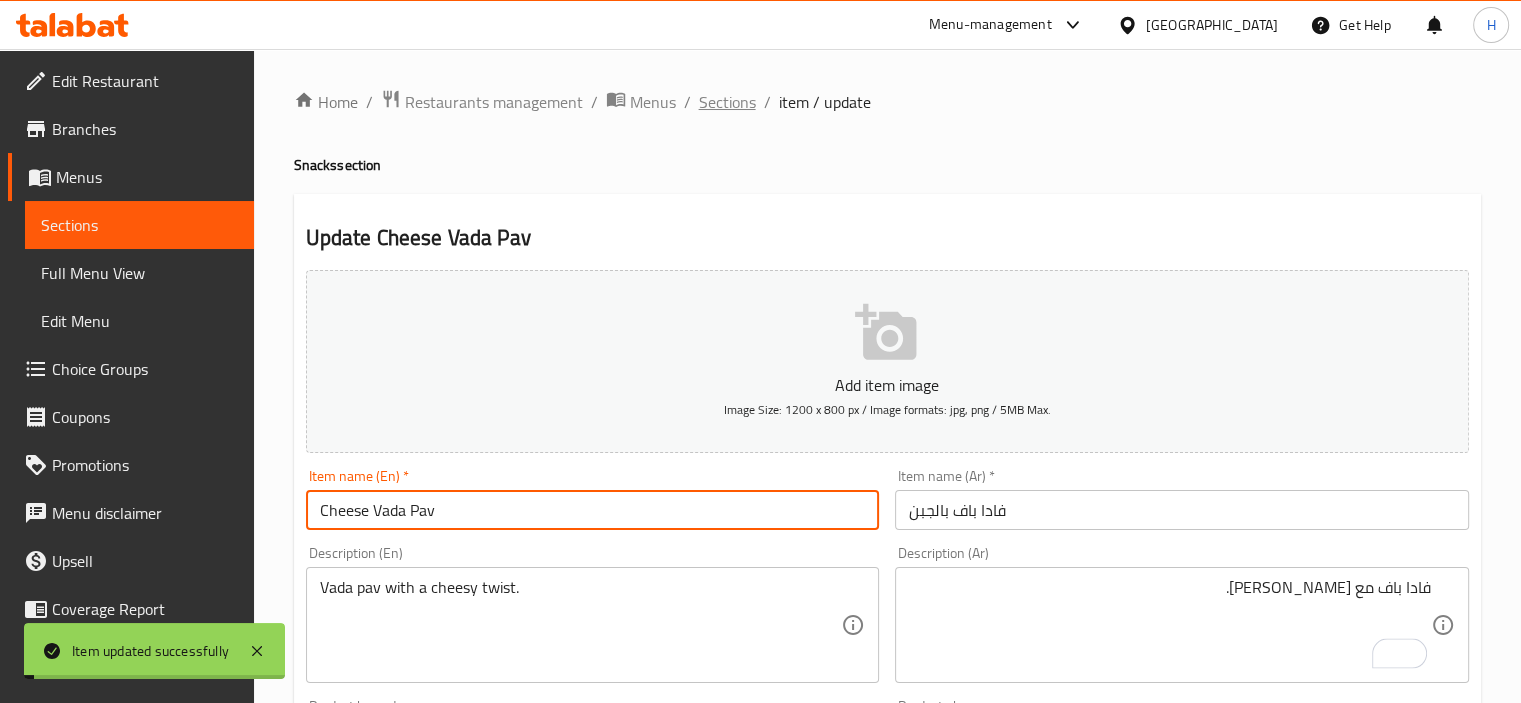 click on "Sections" at bounding box center (727, 102) 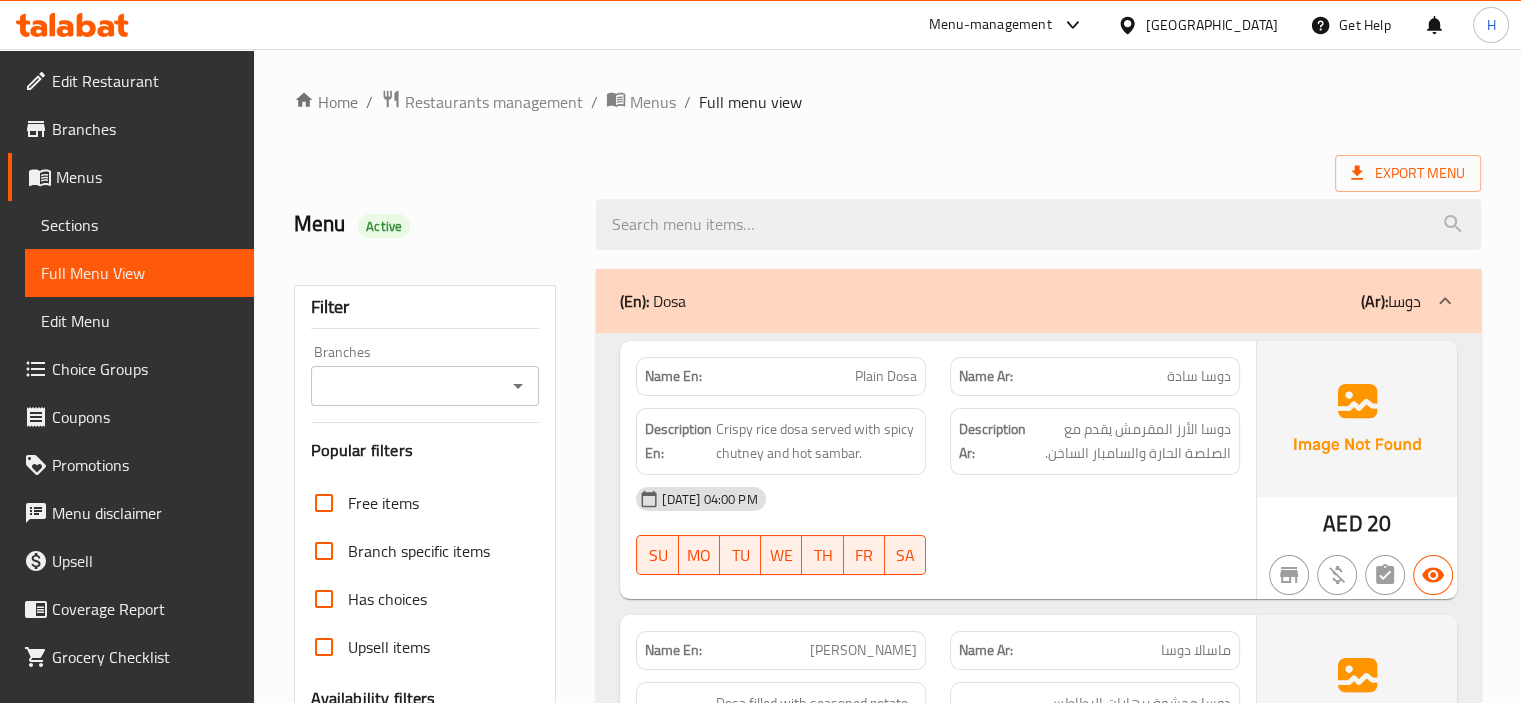 scroll, scrollTop: 3957, scrollLeft: 0, axis: vertical 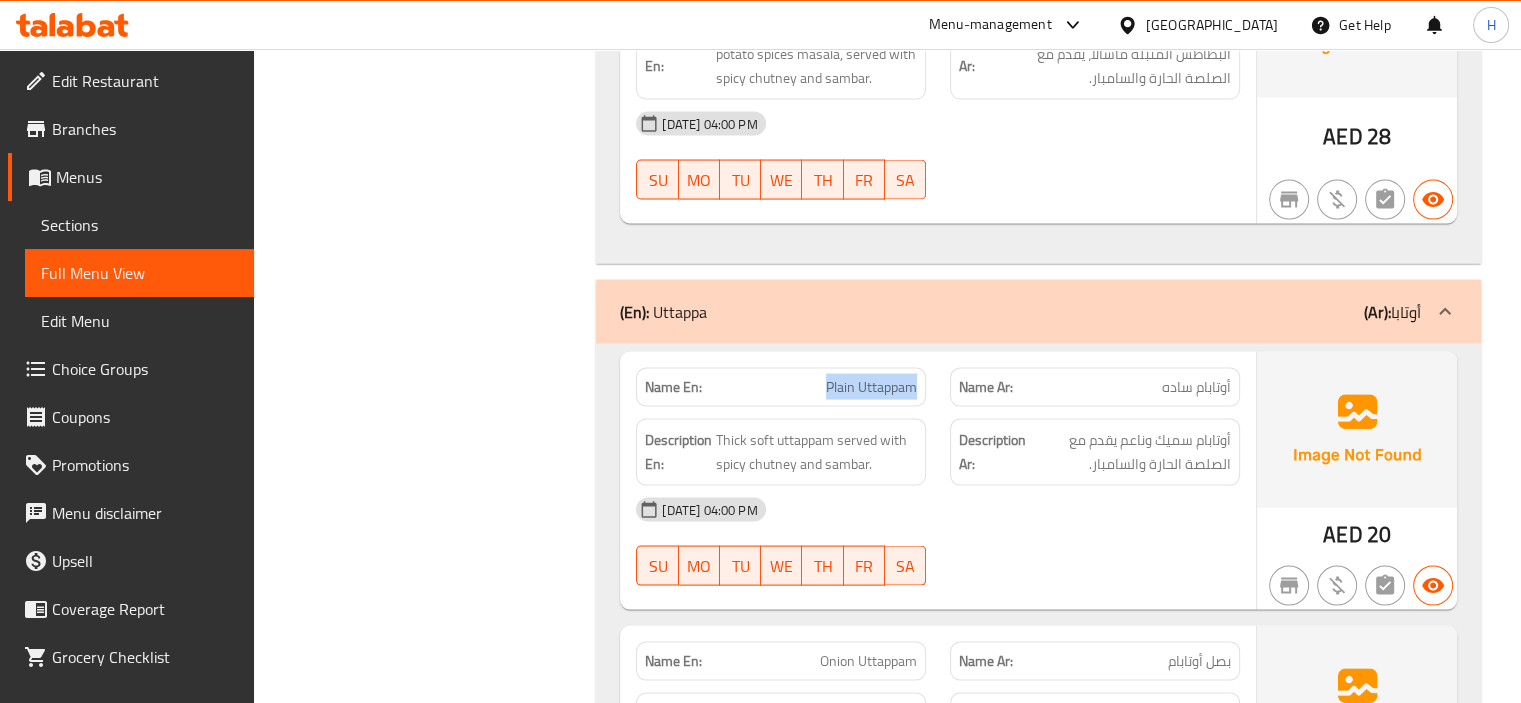 click on "[DATE] 04:00 PM" at bounding box center [938, -3458] 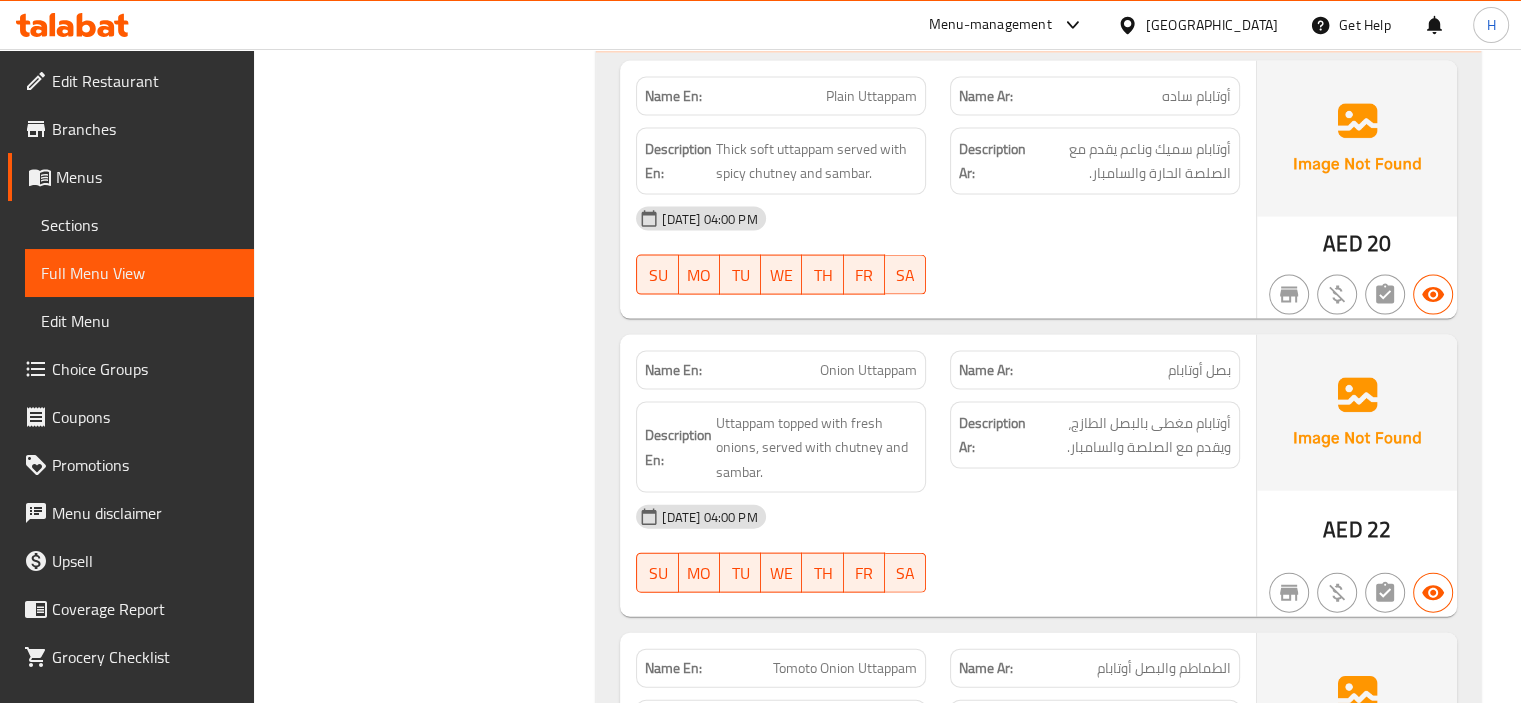 scroll, scrollTop: 4249, scrollLeft: 0, axis: vertical 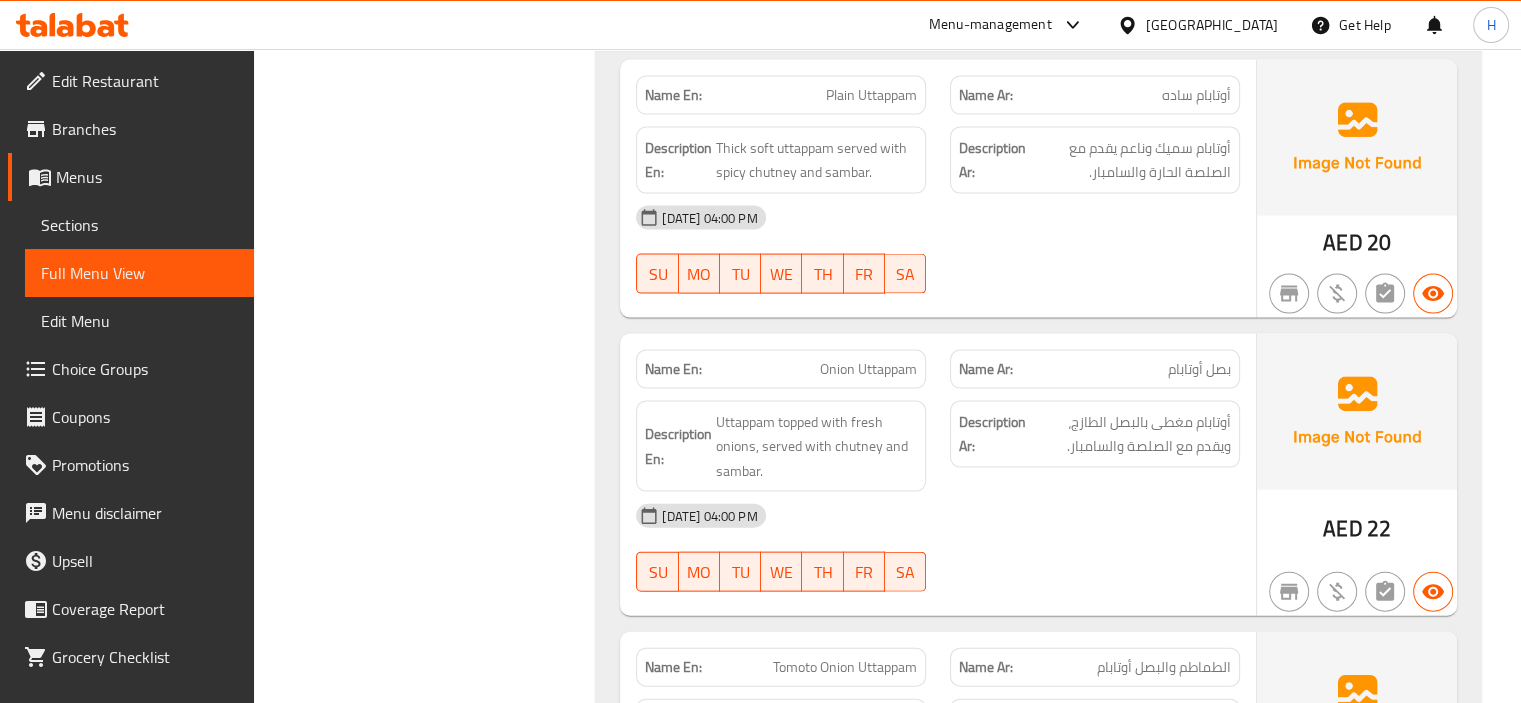 click on "بصل أوتابام" at bounding box center [1196, -3599] 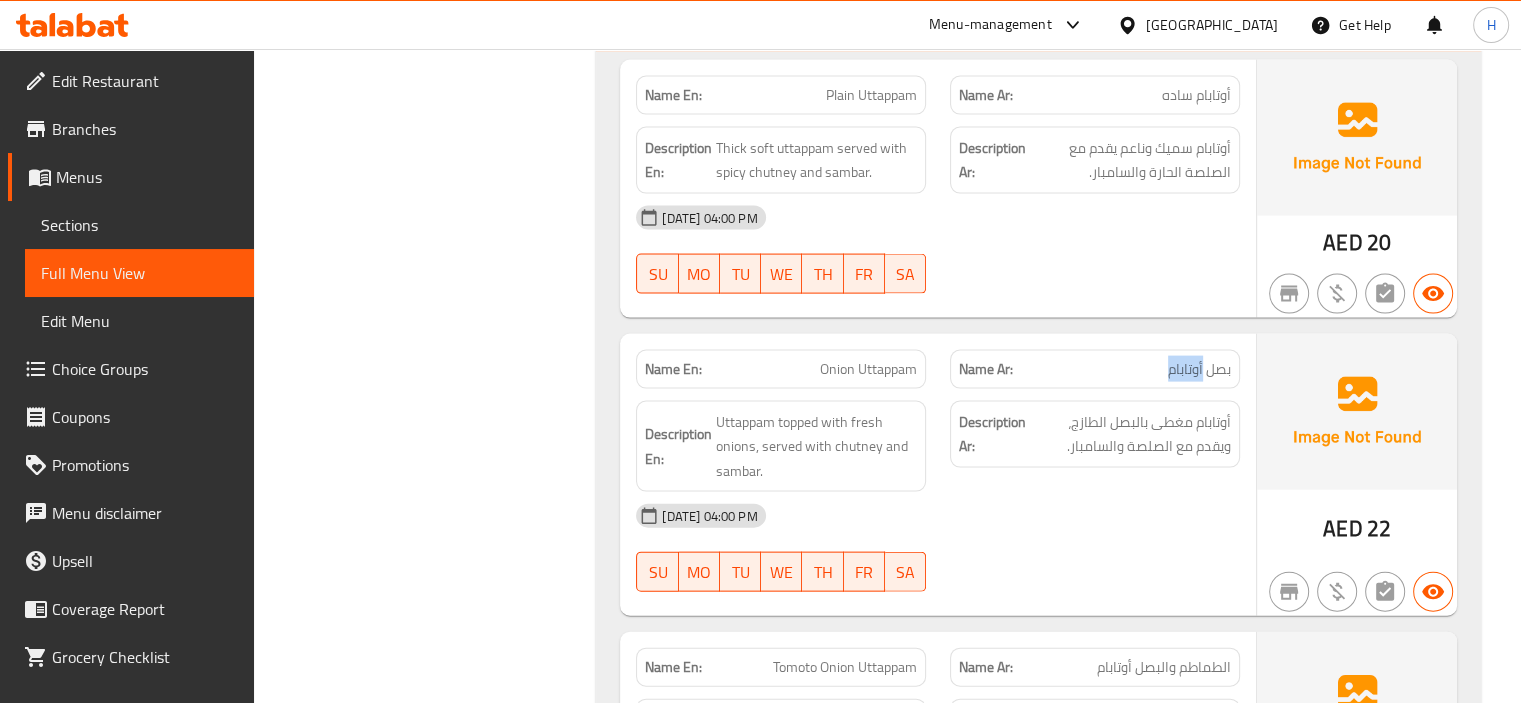 copy on "أوتابام" 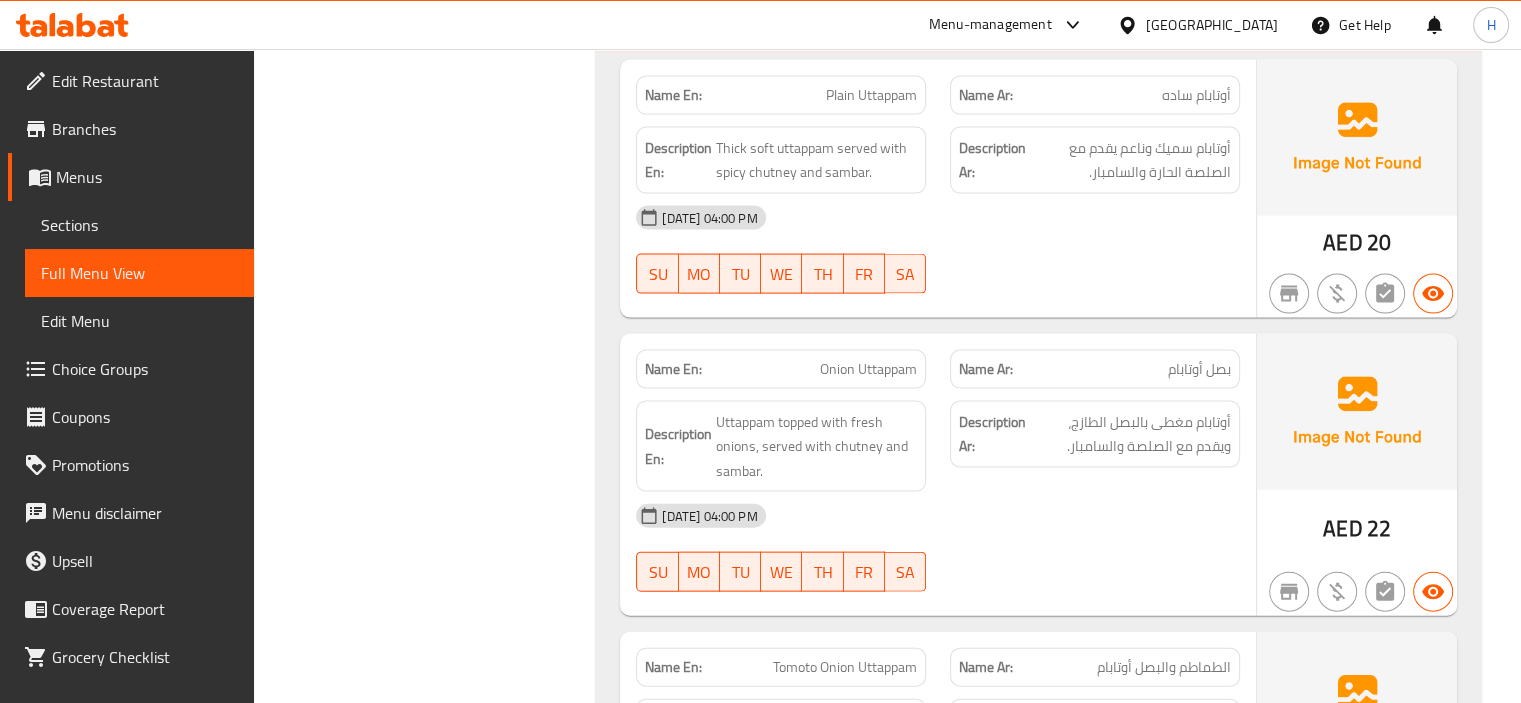 click on "Description Ar: أوتابام مغطى بالبصل الطازج، ويقدم مع الصلصة والسامبار." at bounding box center [1095, -3521] 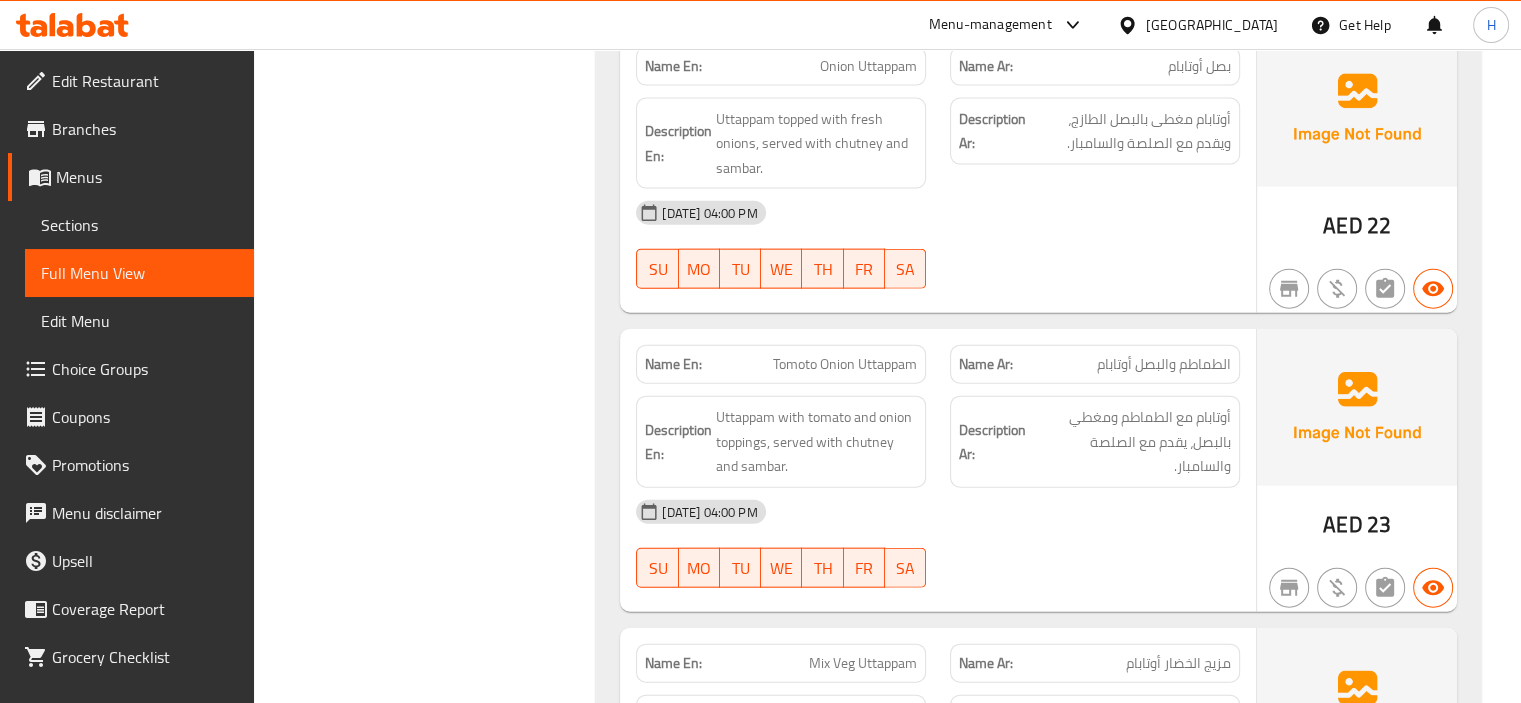 scroll, scrollTop: 4553, scrollLeft: 0, axis: vertical 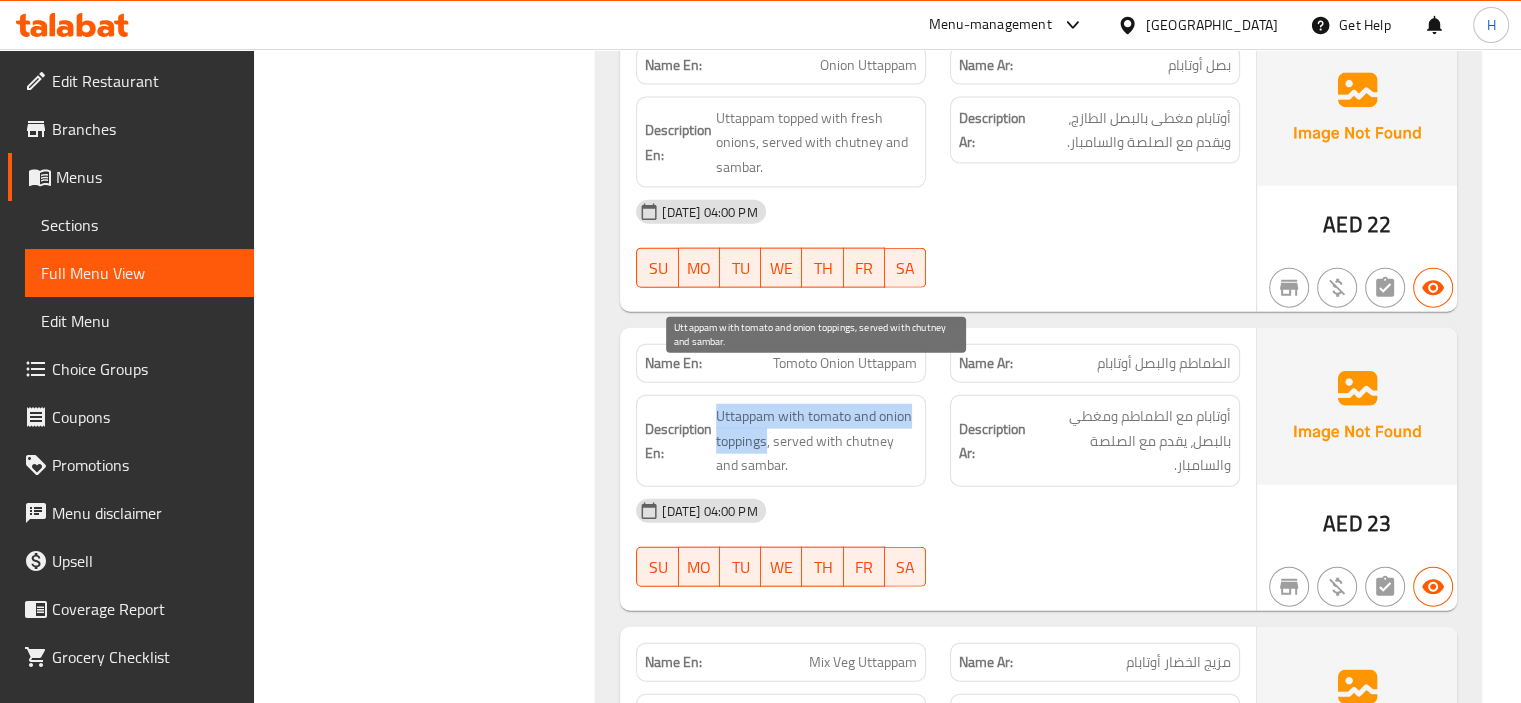 drag, startPoint x: 765, startPoint y: 399, endPoint x: 715, endPoint y: 374, distance: 55.9017 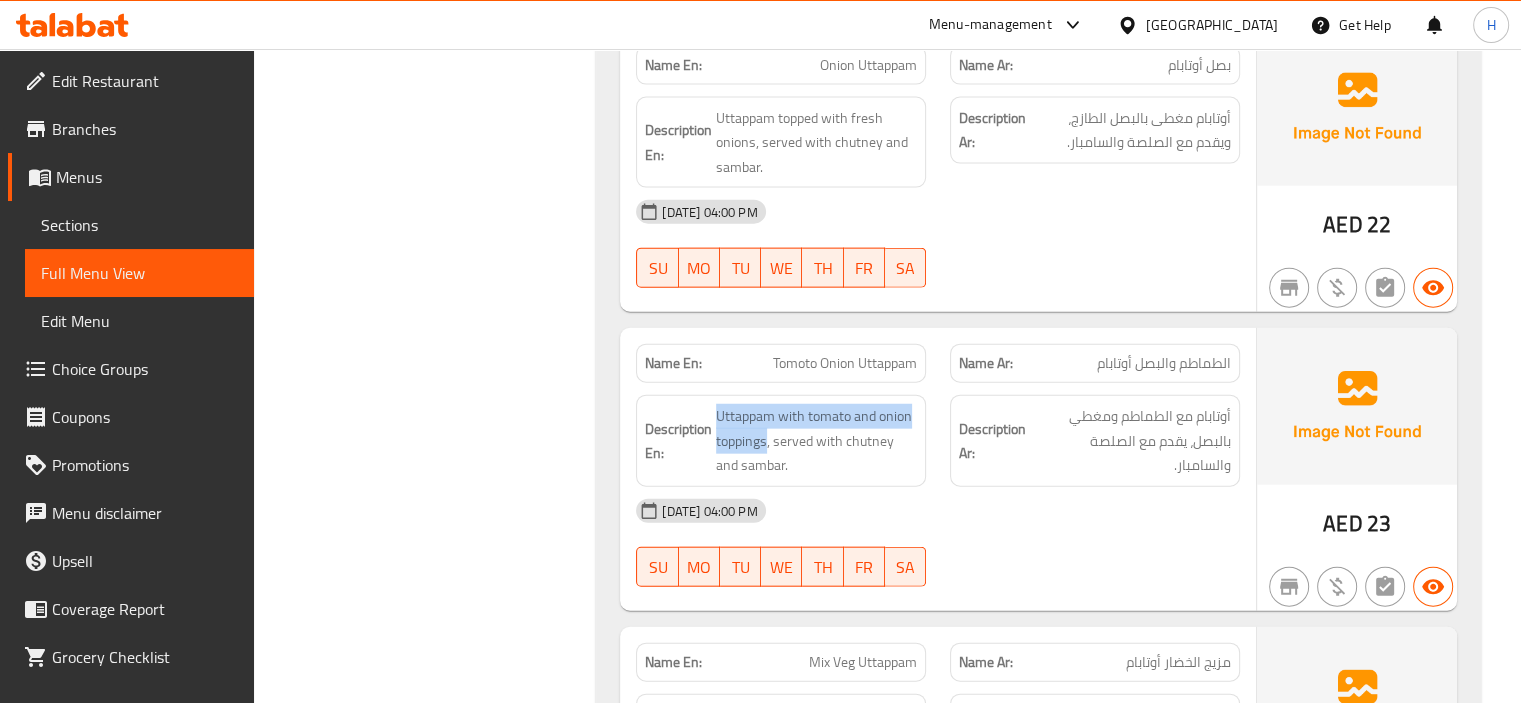 click on "Description Ar: أوتابام مع الطماطم ومغطي بالبصل، يقدم مع الصلصة والسامبار." at bounding box center (1095, -3527) 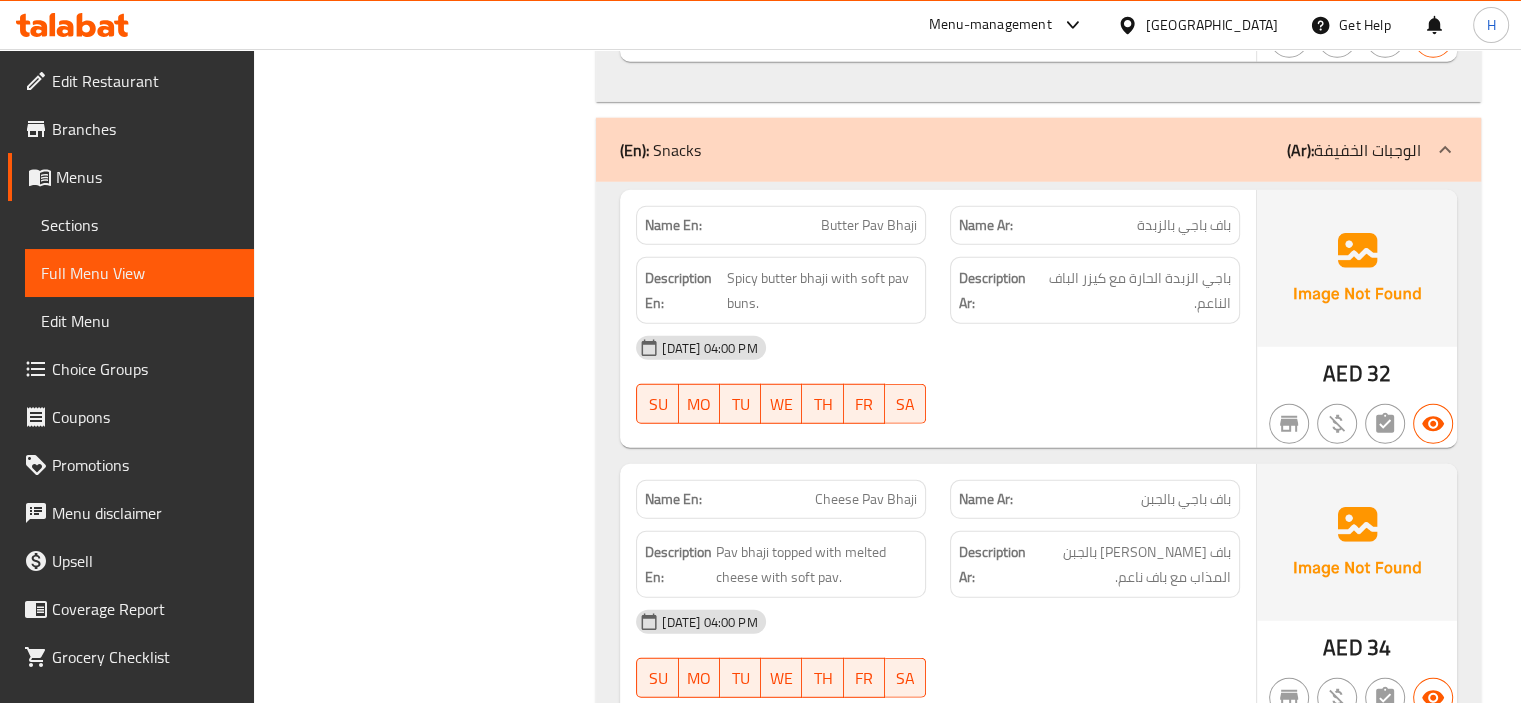 scroll, scrollTop: 5401, scrollLeft: 0, axis: vertical 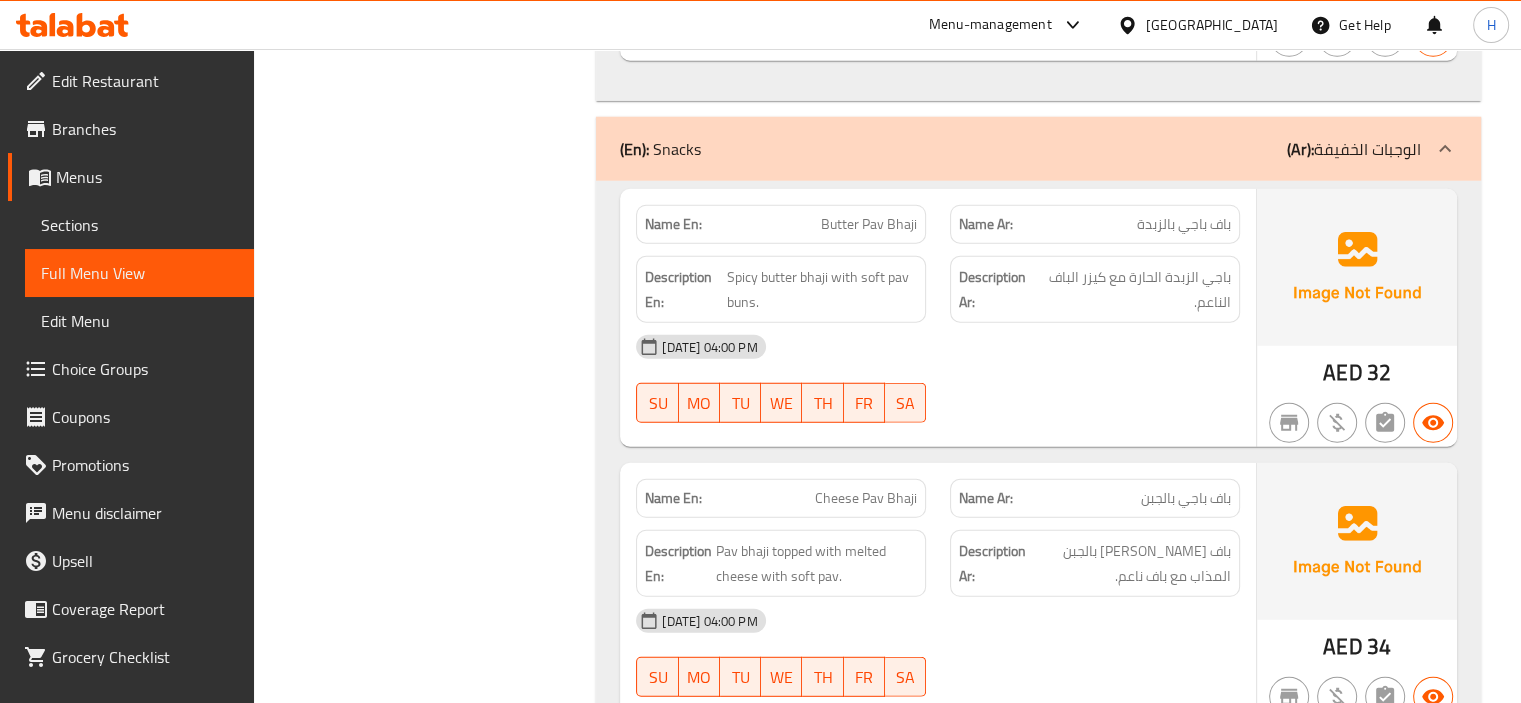 click at bounding box center (1095, -4826) 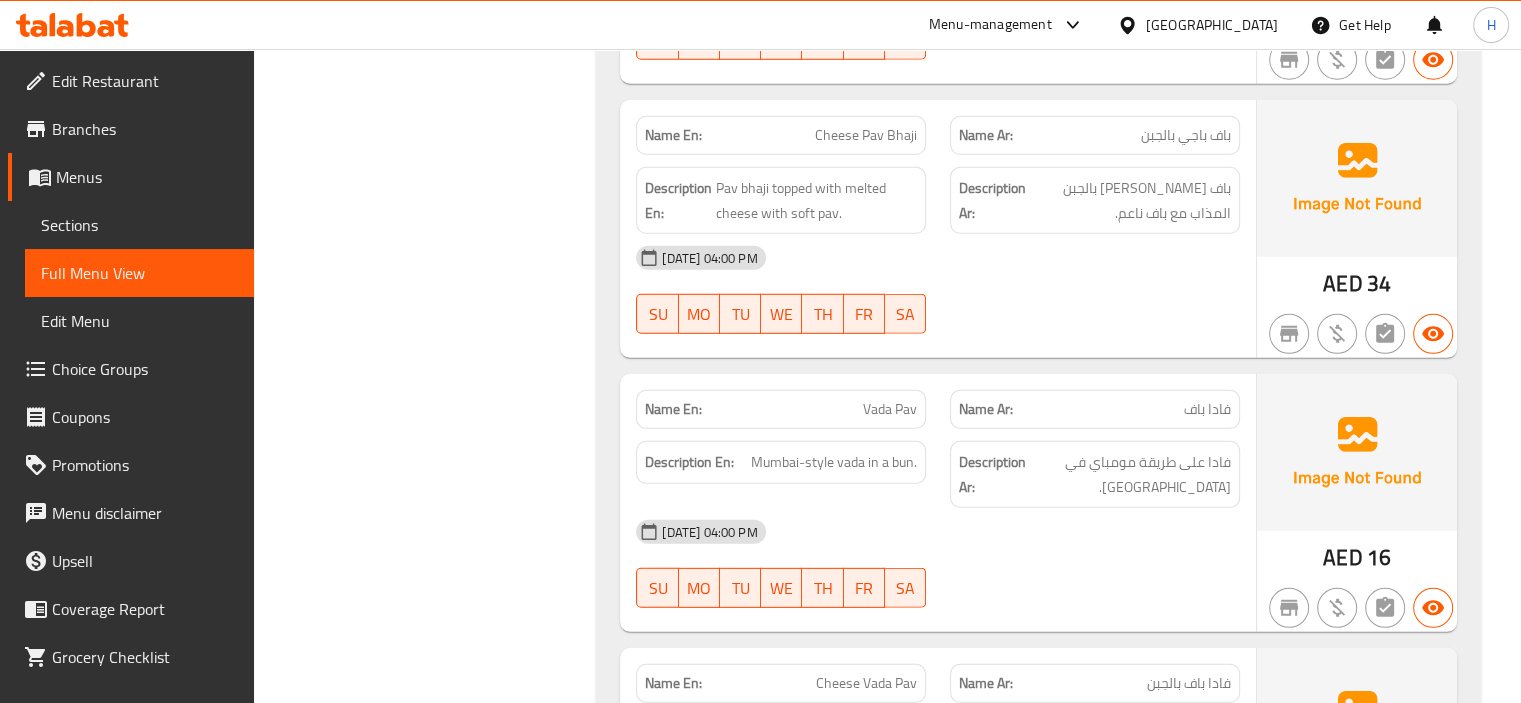 scroll, scrollTop: 5764, scrollLeft: 0, axis: vertical 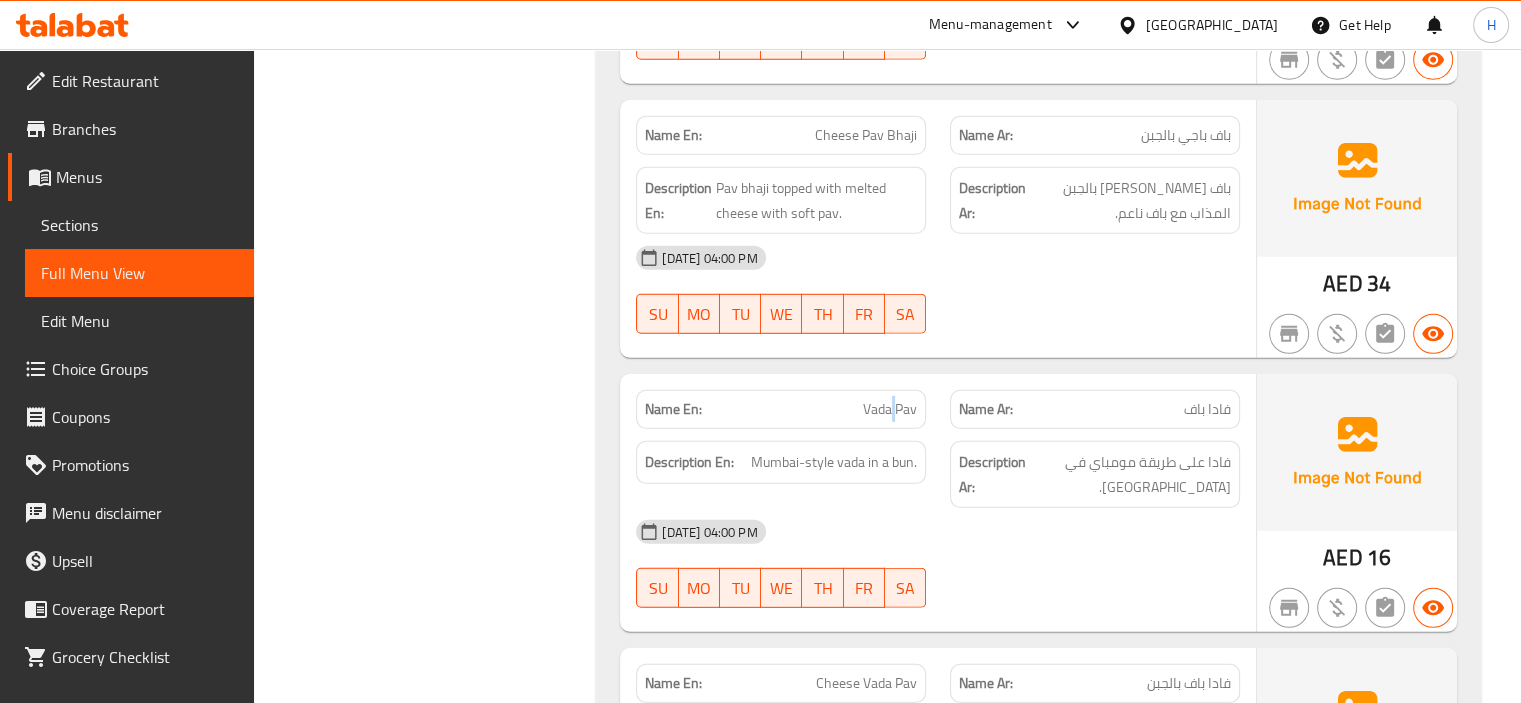 click on "Vada Pav" at bounding box center [843, -4816] 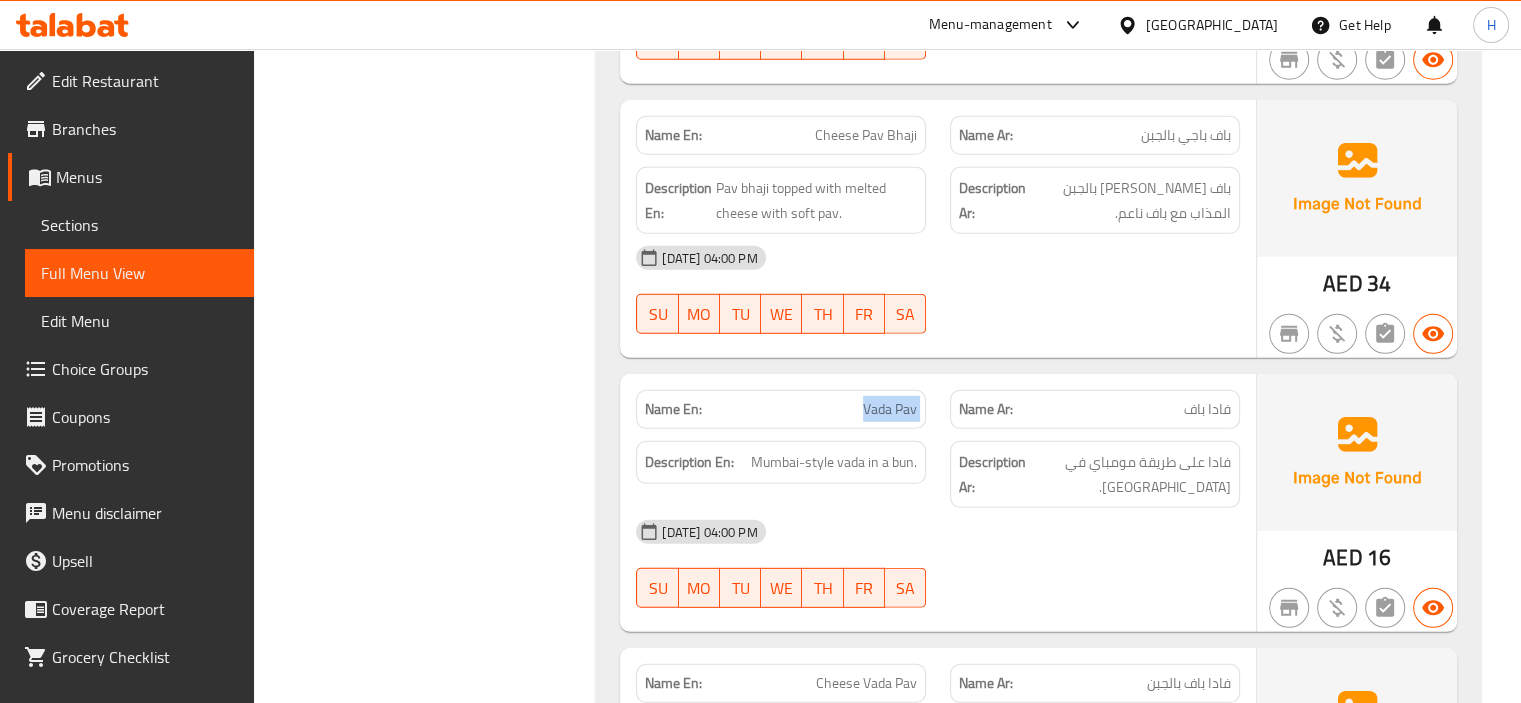 click on "Vada Pav" at bounding box center (843, -4816) 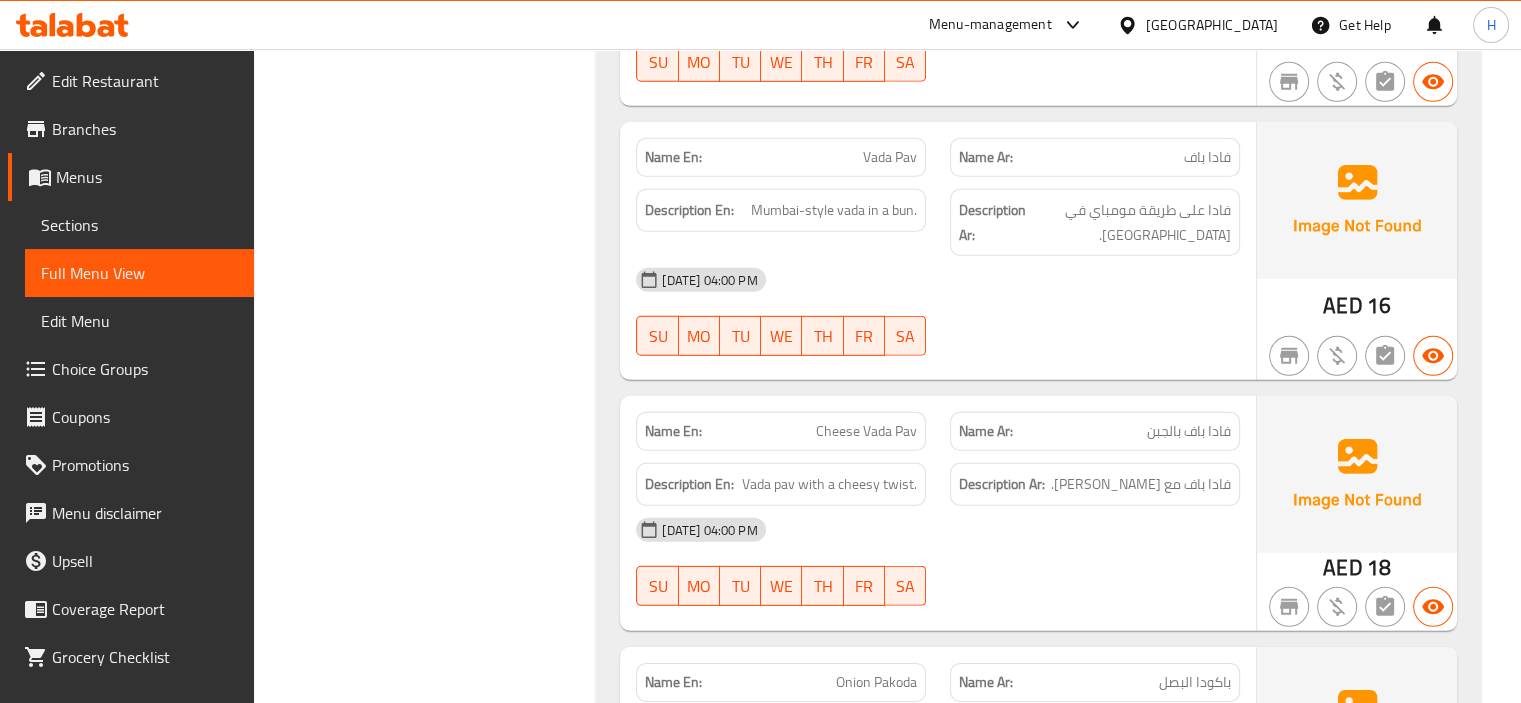 scroll, scrollTop: 6064, scrollLeft: 0, axis: vertical 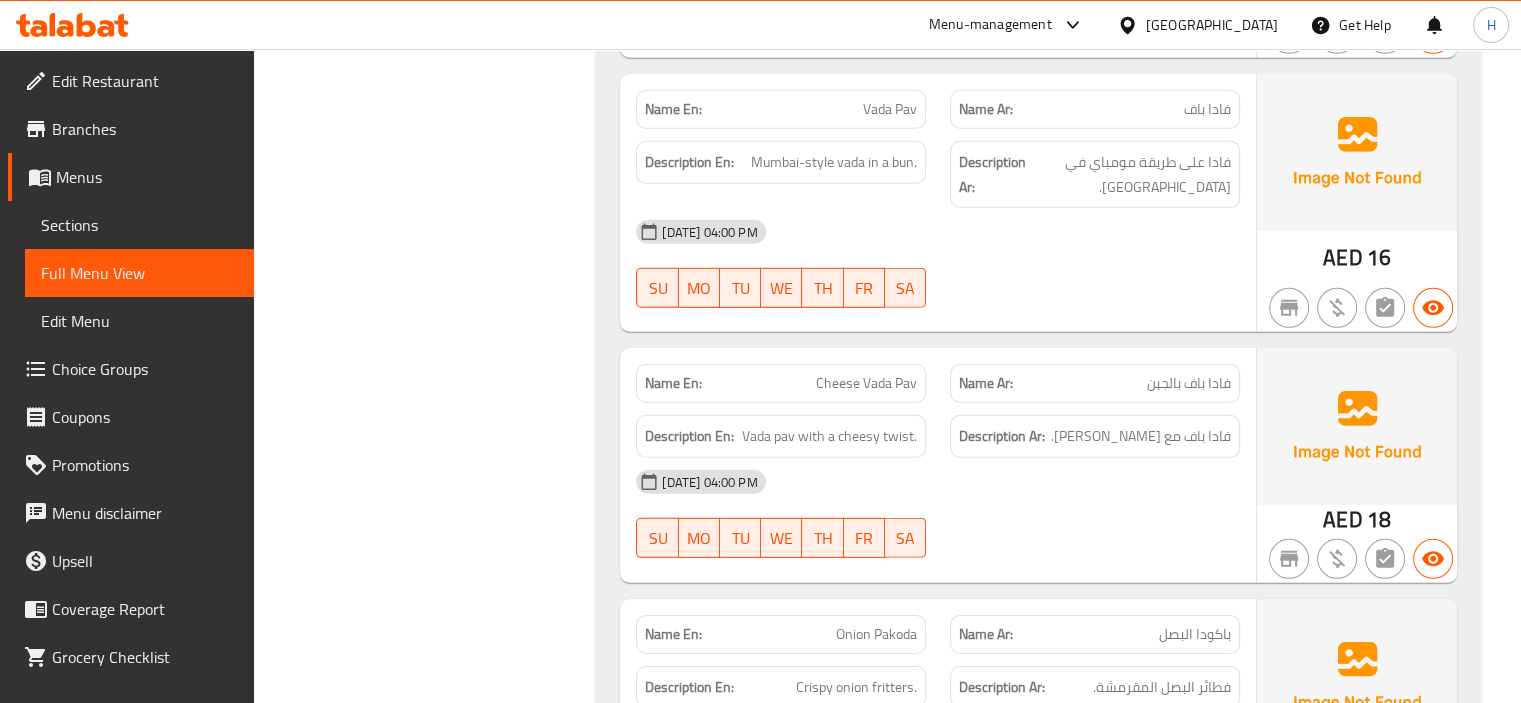 click on "Cheese Vada Pav" at bounding box center (841, -4817) 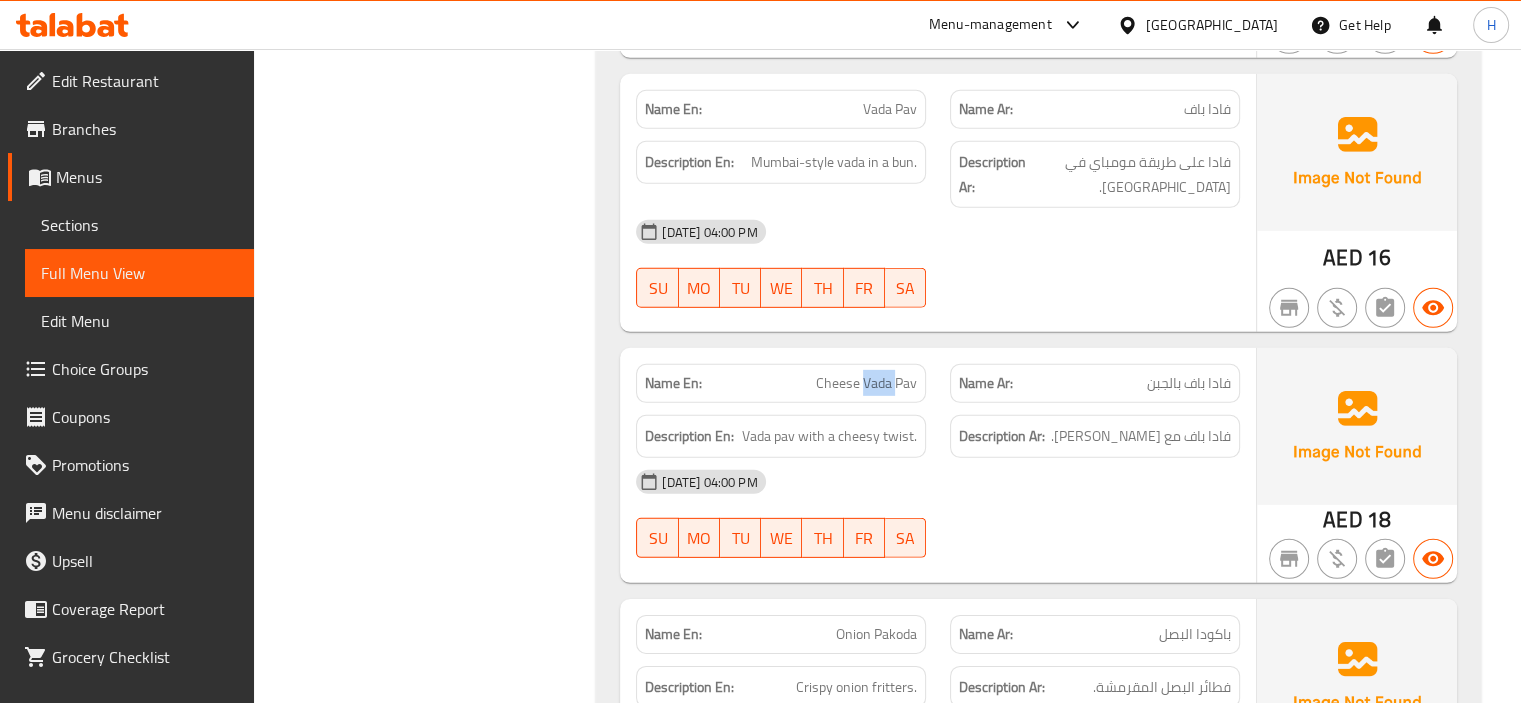 click on "Cheese Vada Pav" at bounding box center [841, -4817] 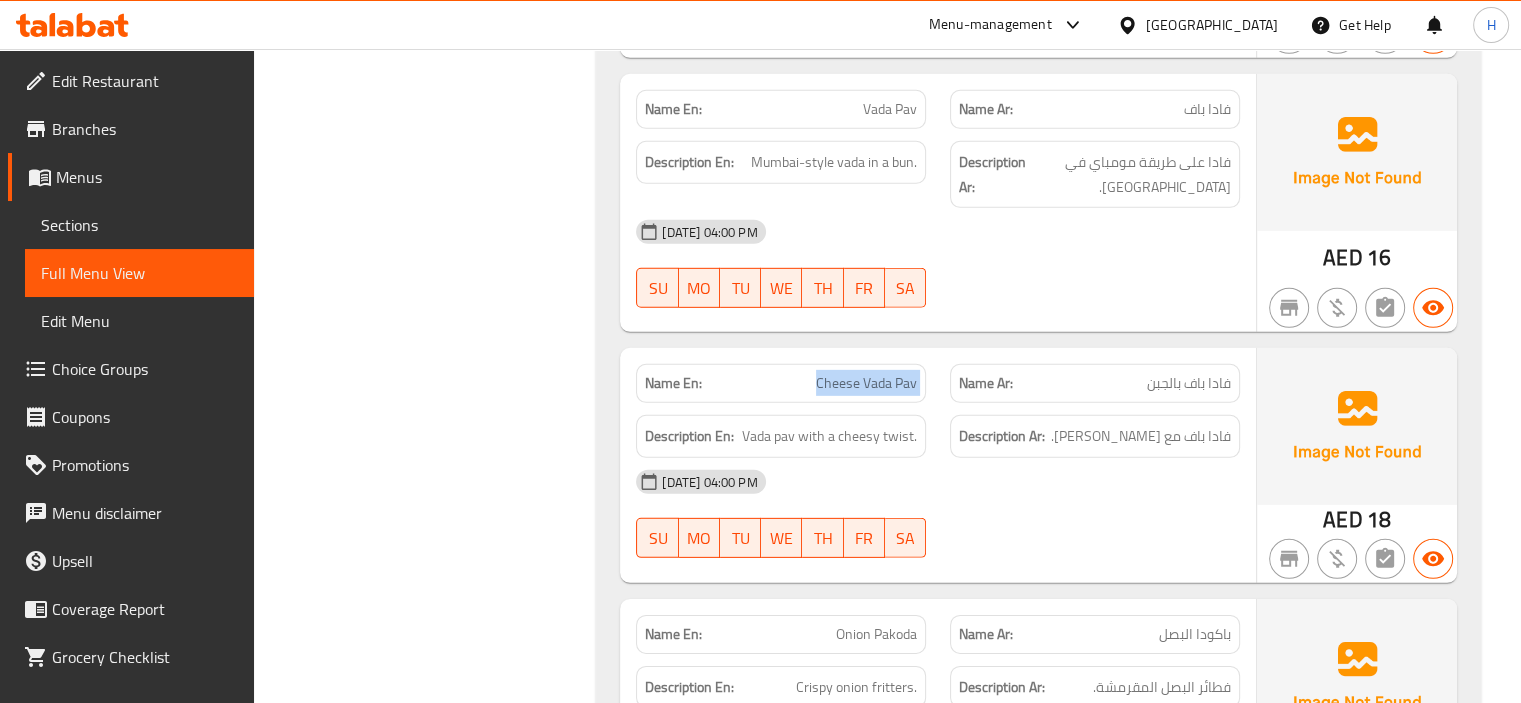 click on "Cheese Vada Pav" at bounding box center [841, -4817] 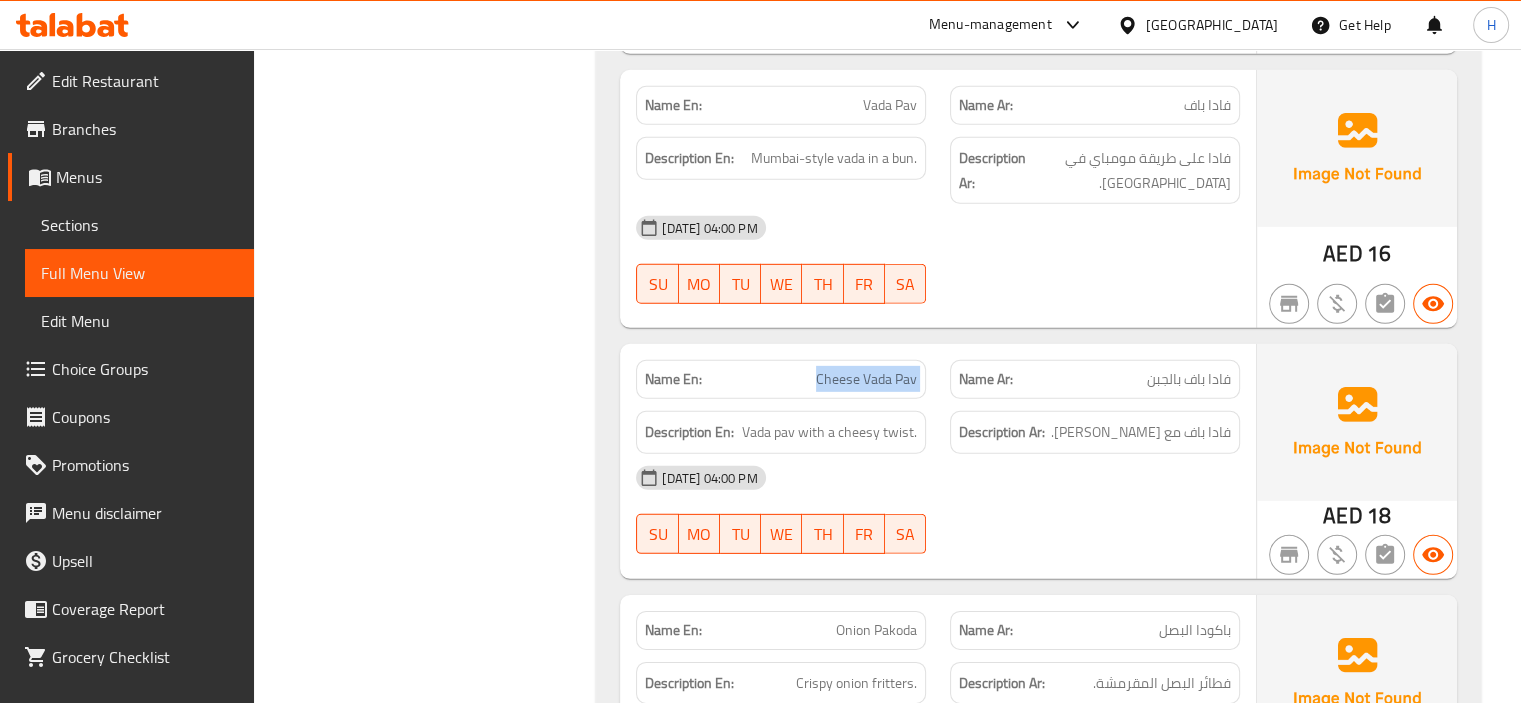 scroll, scrollTop: 6064, scrollLeft: 0, axis: vertical 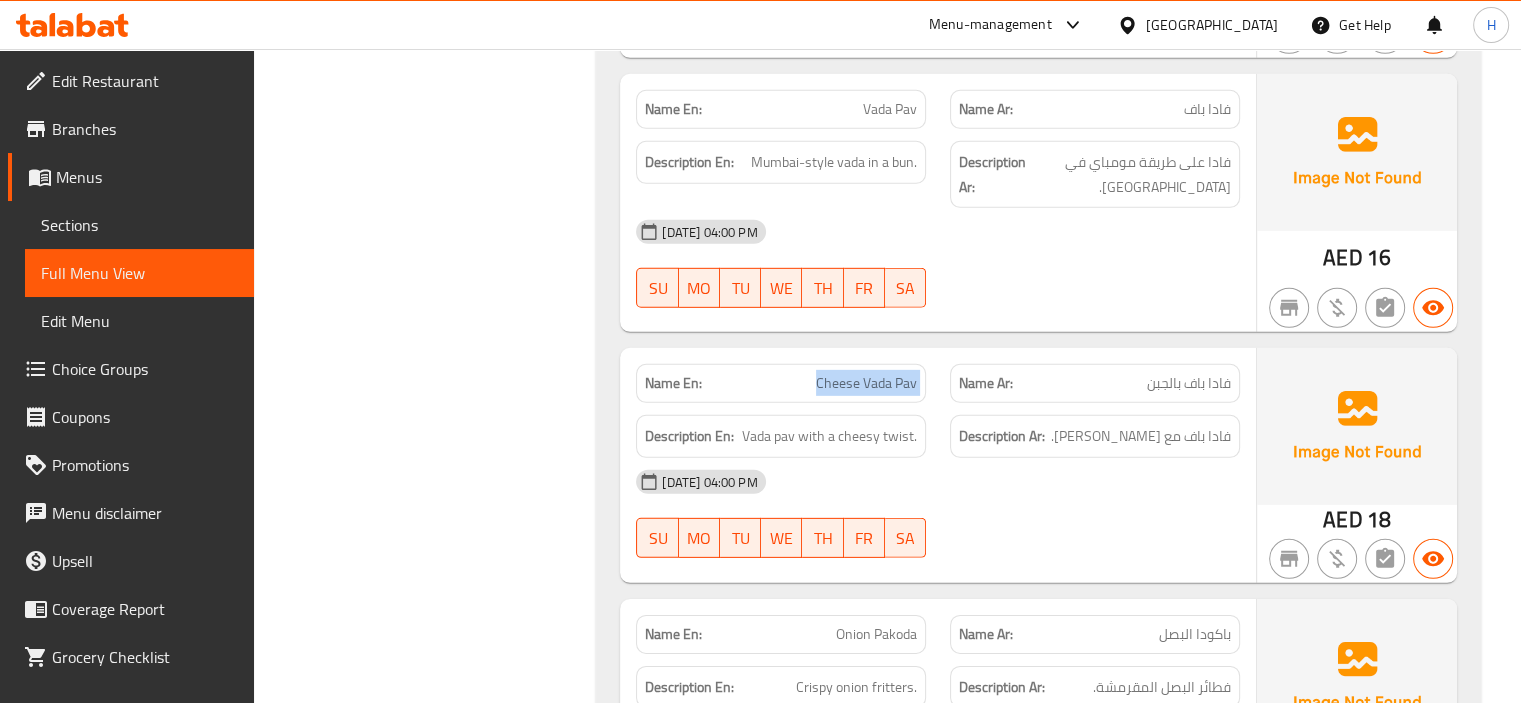 click on "Name Ar: فادا باف بالجبن" at bounding box center [1095, -4817] 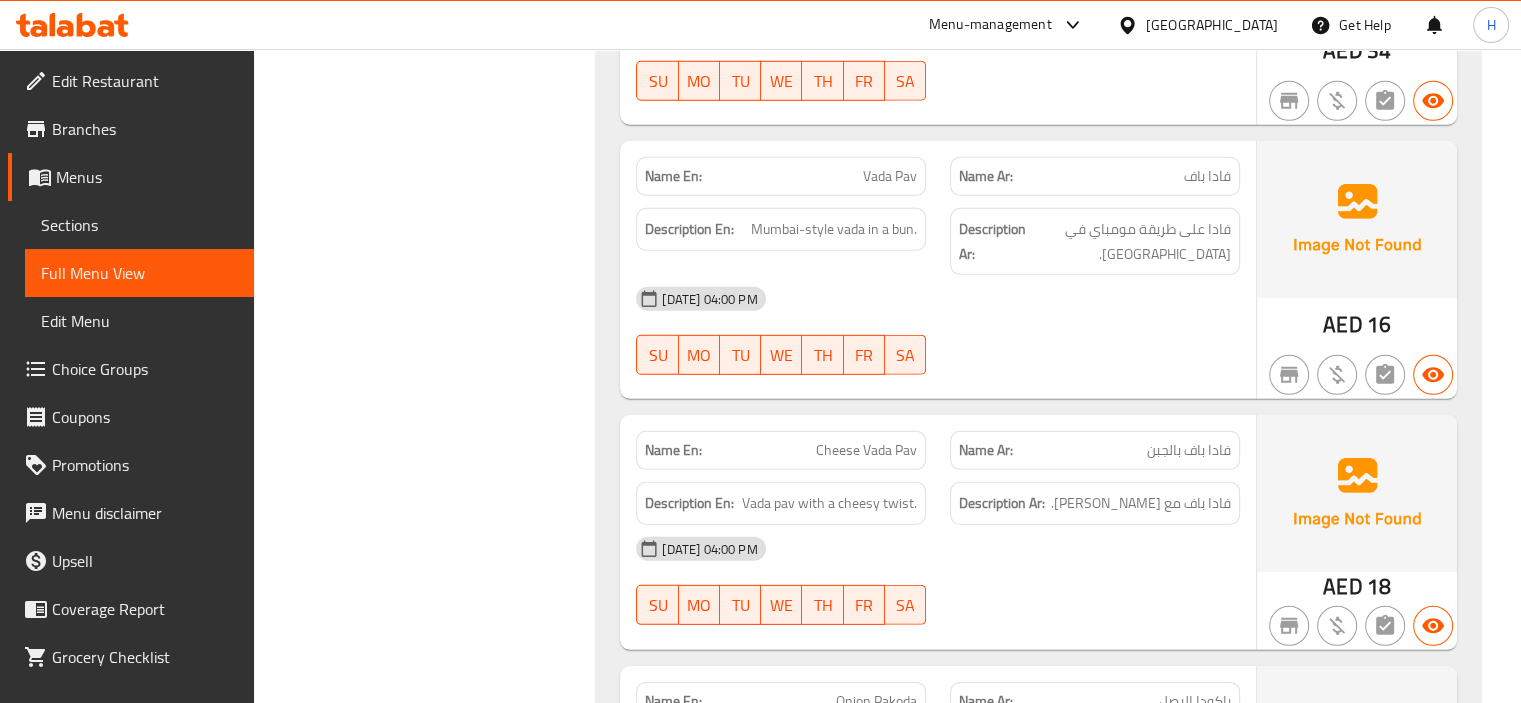 scroll, scrollTop: 5964, scrollLeft: 0, axis: vertical 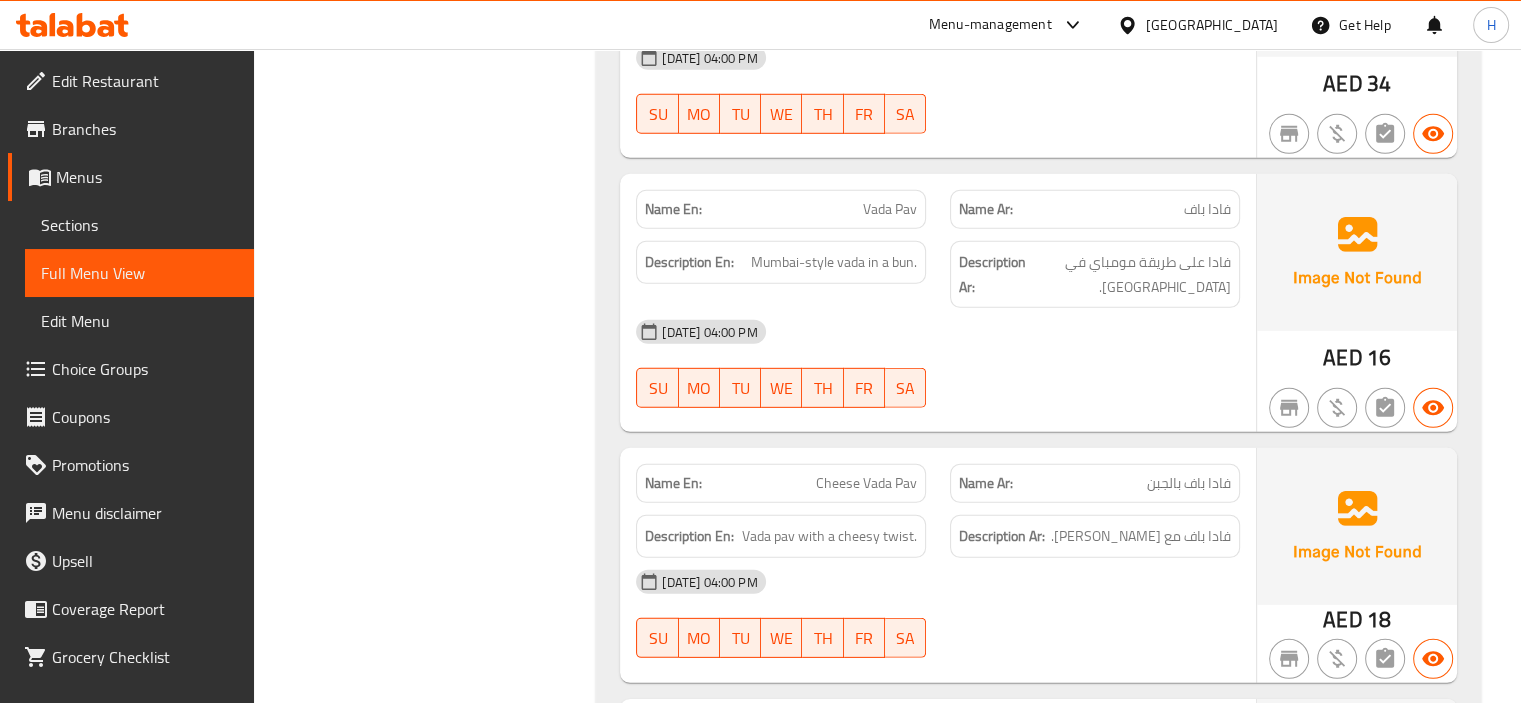 click on "Description Ar: فادا على طريقة مومباي في كيزر." at bounding box center [1095, -4938] 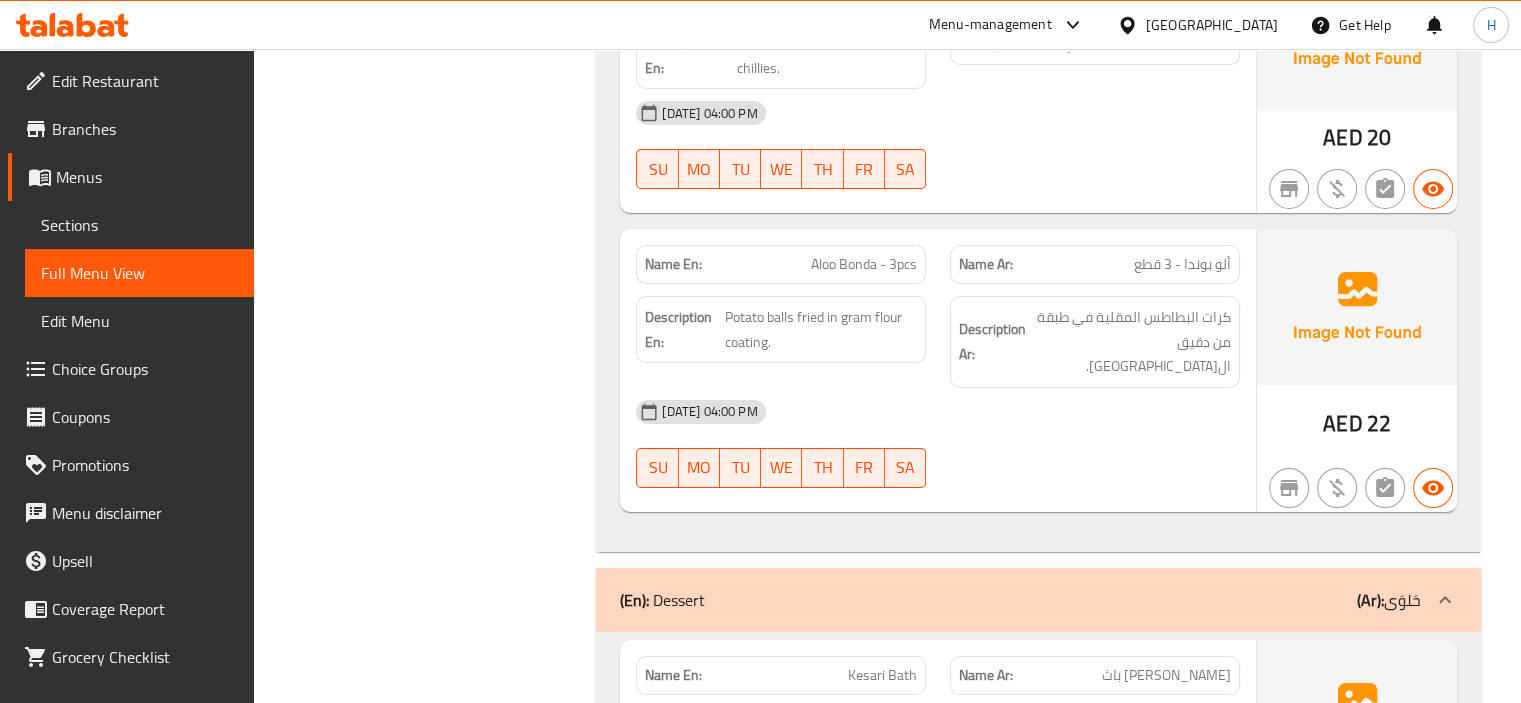 scroll, scrollTop: 7264, scrollLeft: 0, axis: vertical 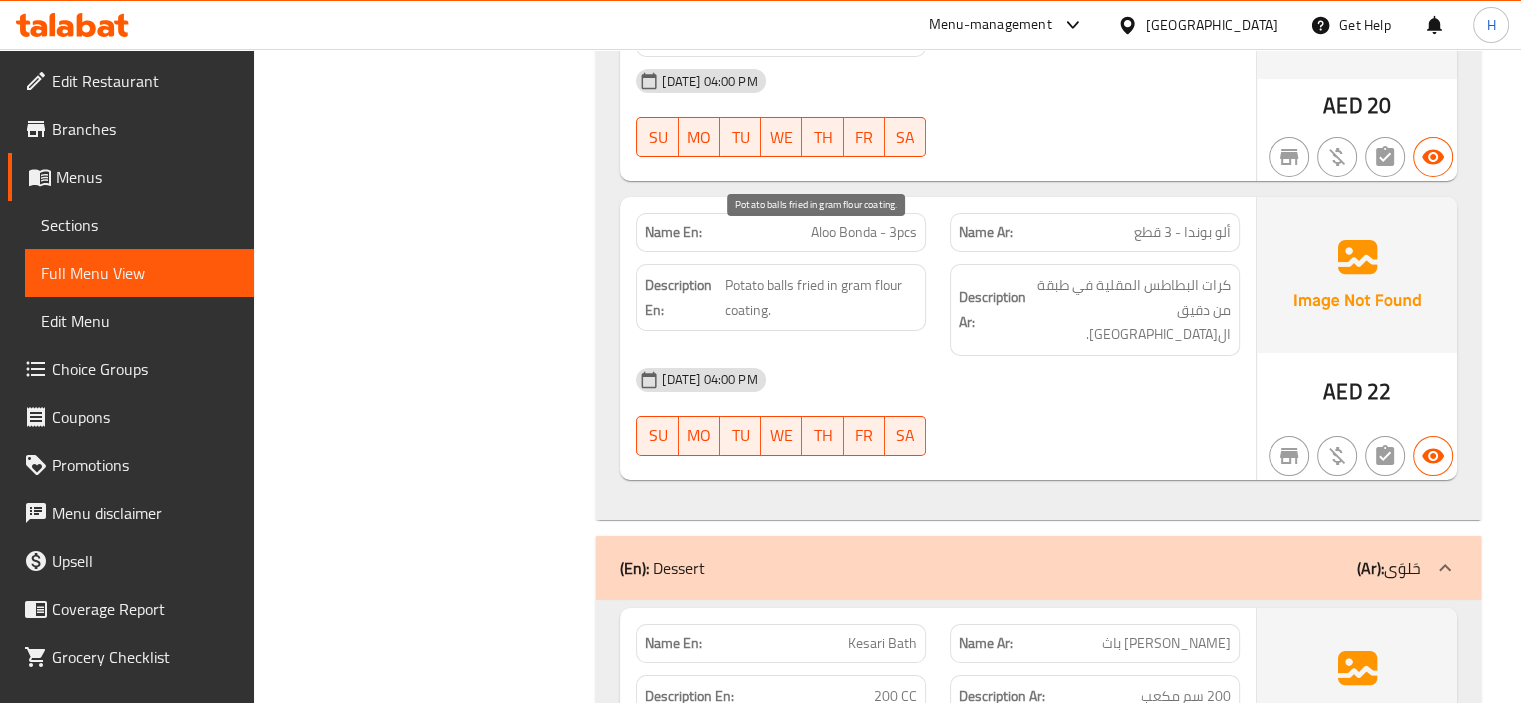 click on "Potato balls fried in gram flour coating." at bounding box center (821, 297) 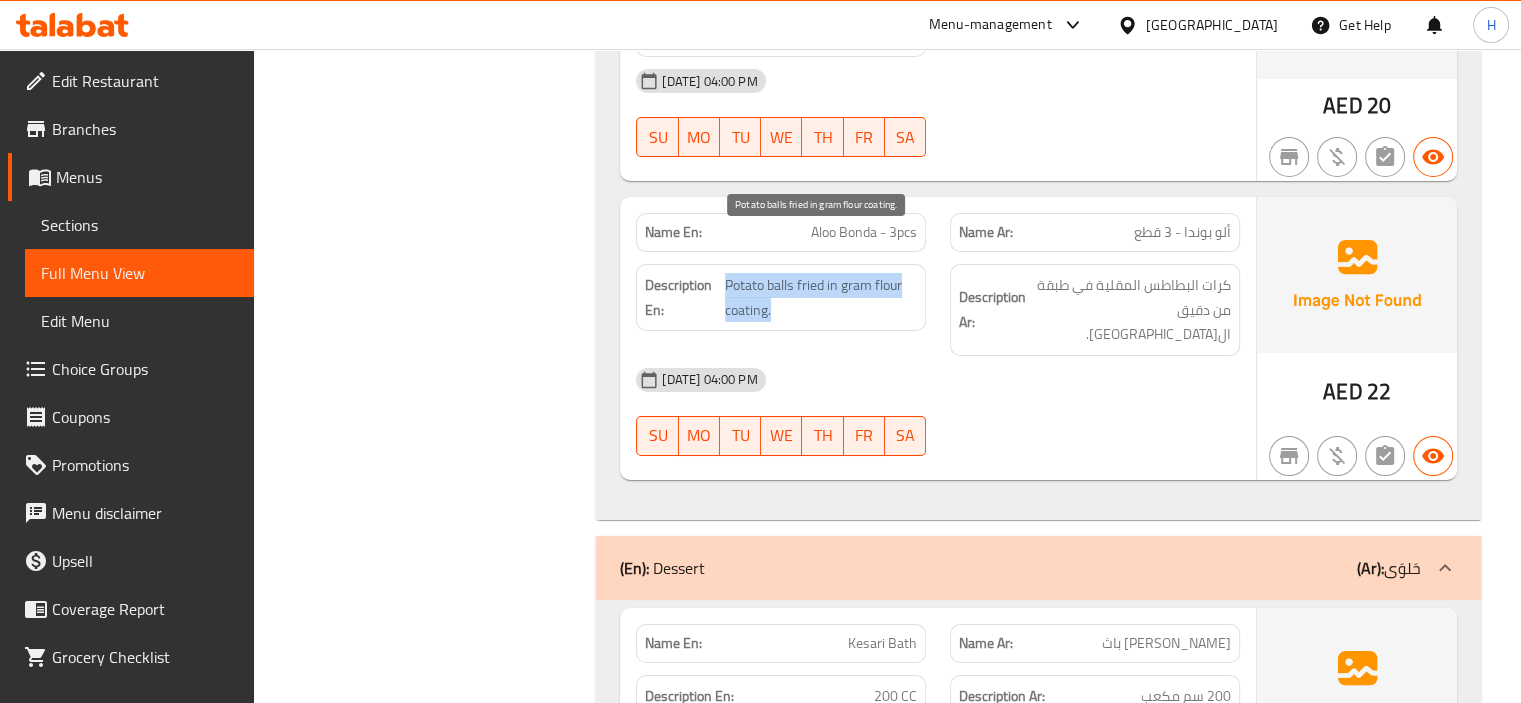 click on "Potato balls fried in gram flour coating." at bounding box center [821, 297] 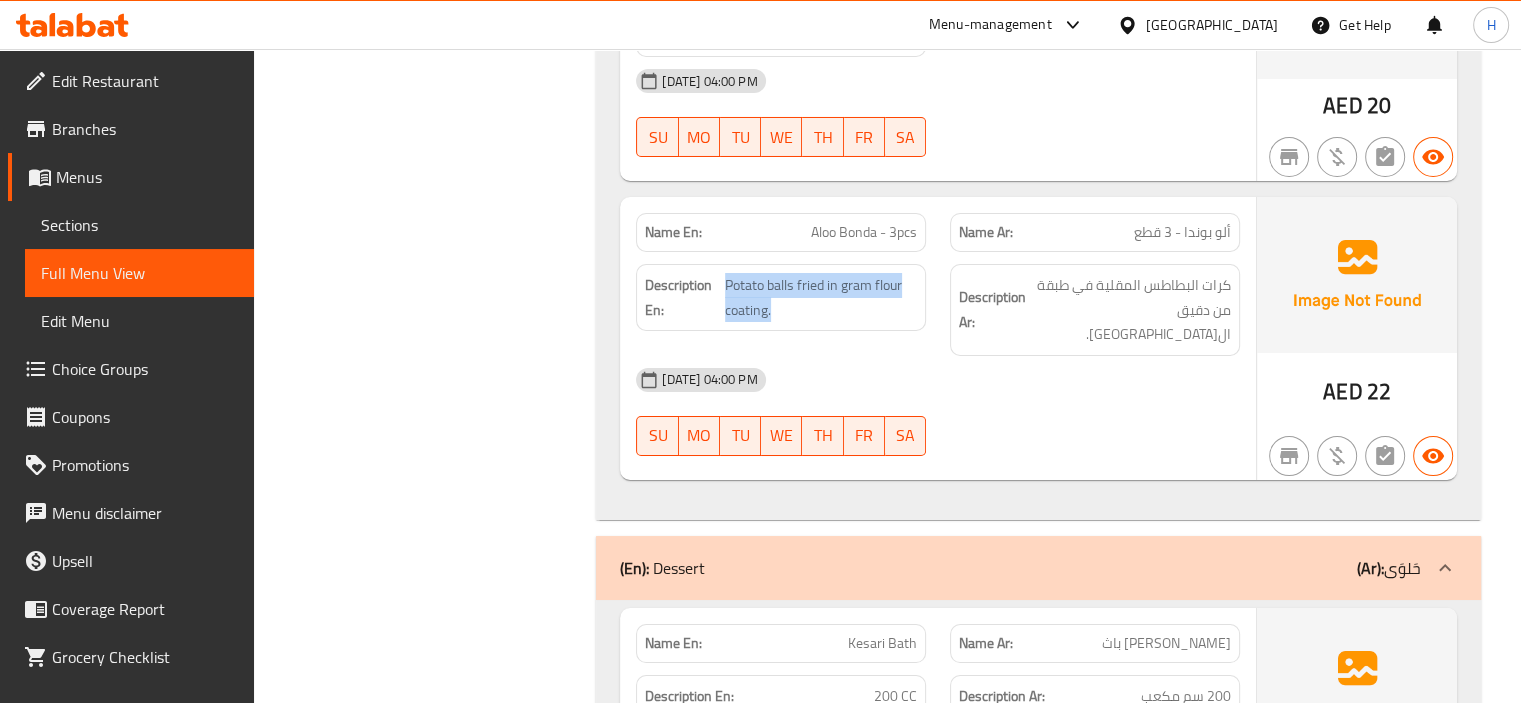 click on "Description Ar: كرات البطاطس المقلية في طبقة من دقيق الحمص." at bounding box center (1095, -4745) 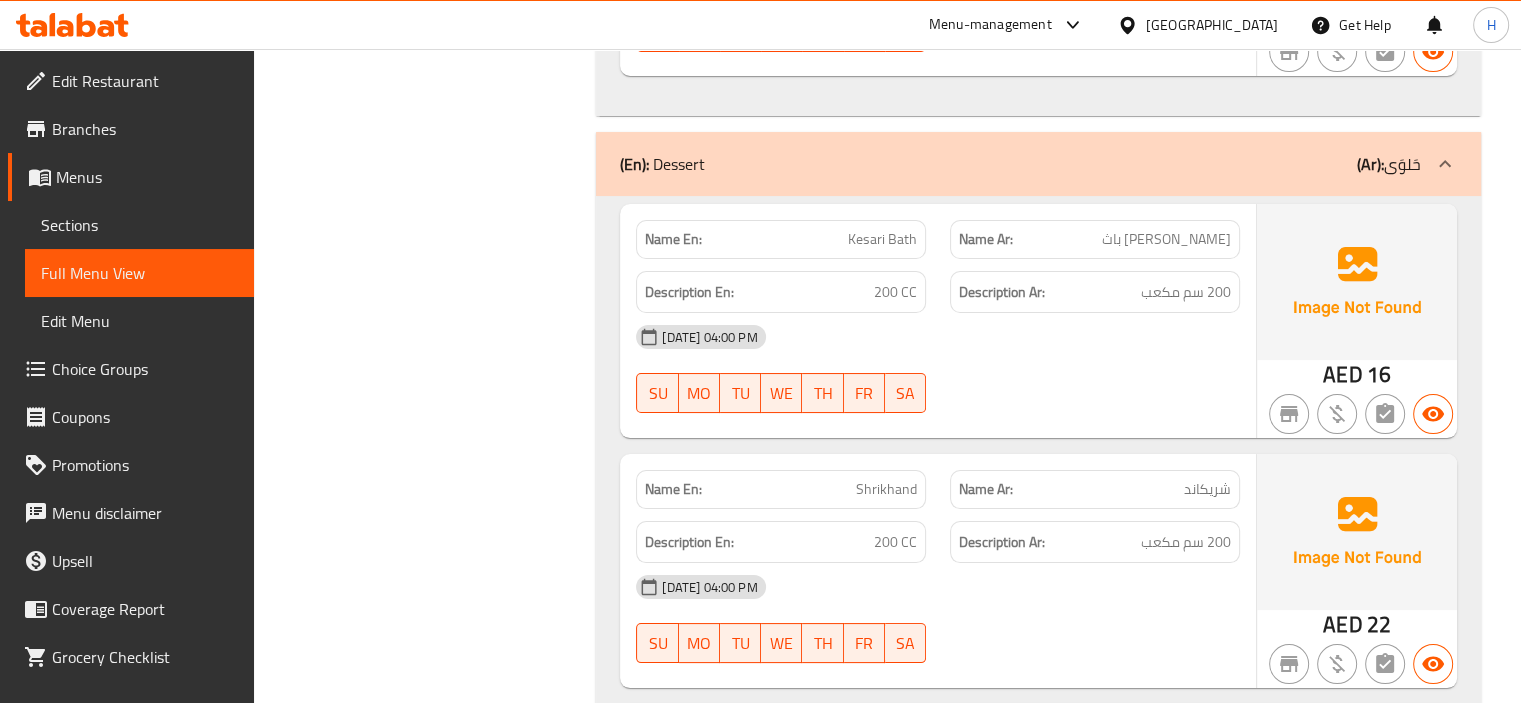 scroll, scrollTop: 7664, scrollLeft: 0, axis: vertical 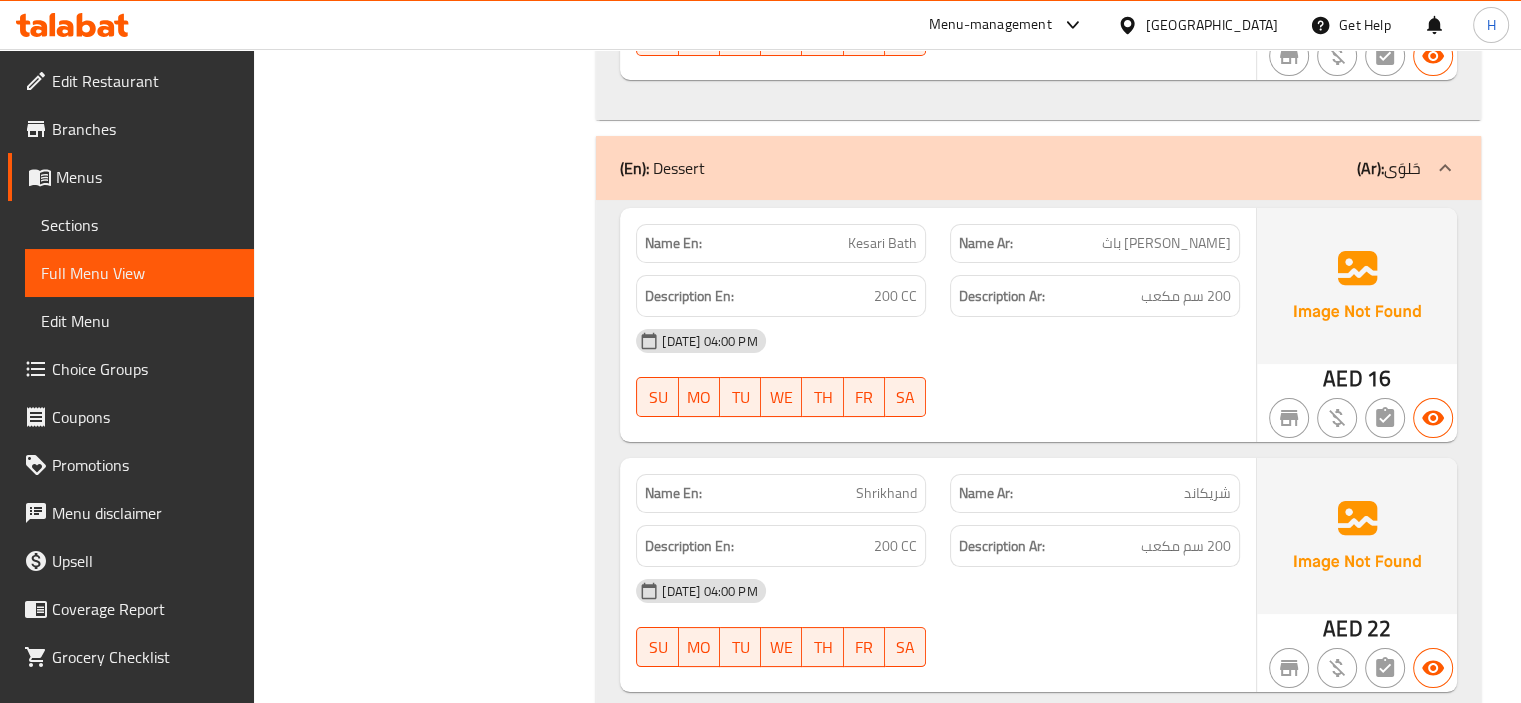 click at bounding box center [1095, -7089] 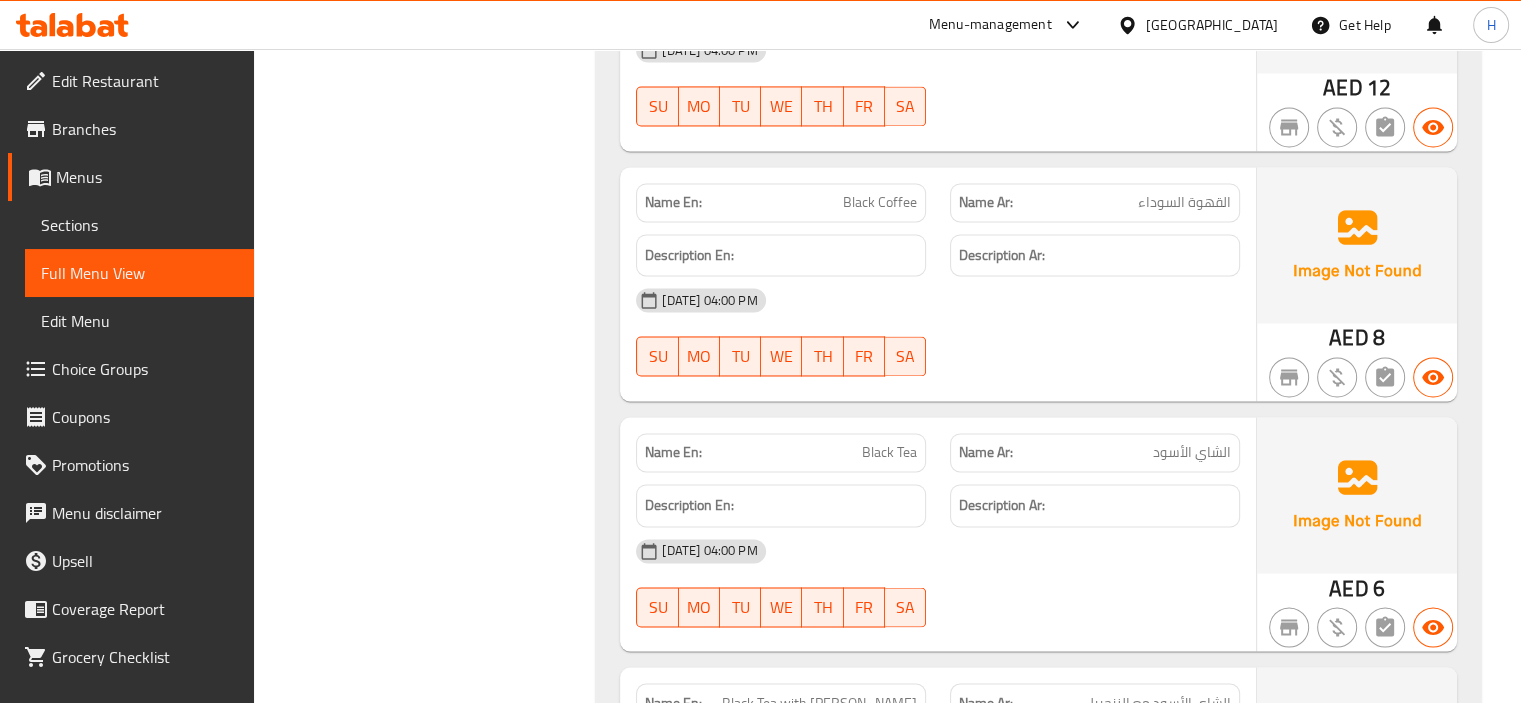 scroll, scrollTop: 10993, scrollLeft: 0, axis: vertical 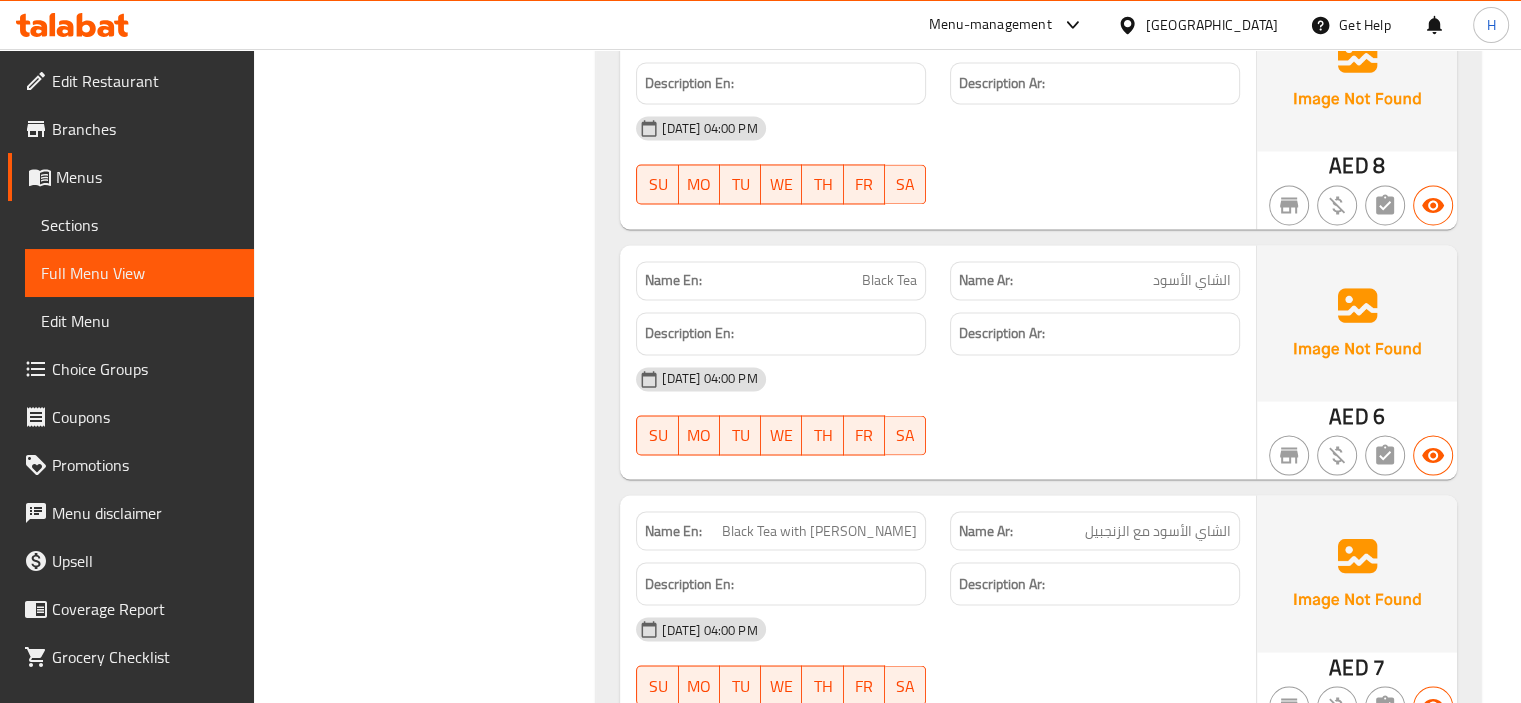 click on "Black Tea with [PERSON_NAME]" at bounding box center (865, -8851) 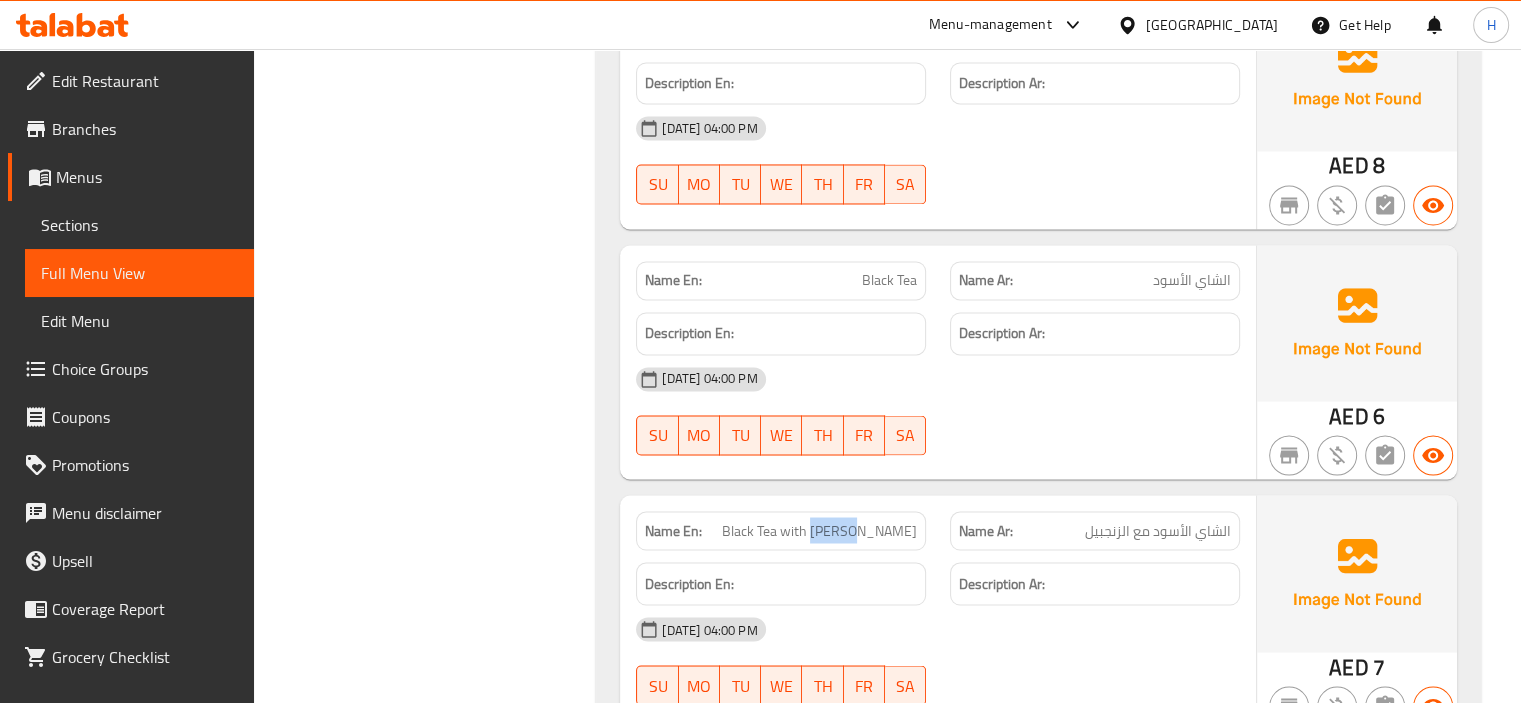 copy on "Ginger" 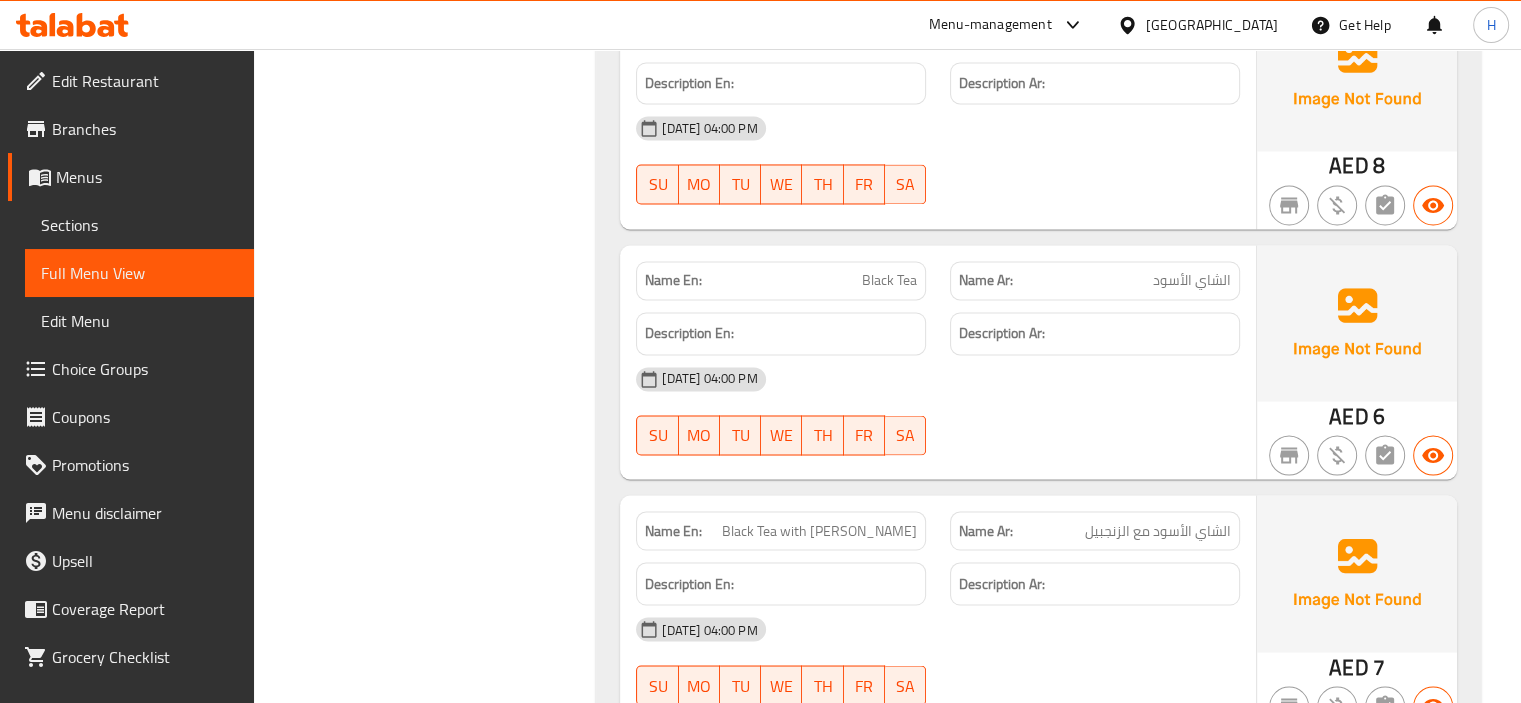 click on "Name En: Black Tea Name Ar: الشاي الأسود Description En: Description Ar: 13-07-2025 04:00 PM SU MO TU WE TH FR SA" at bounding box center [938, -9043] 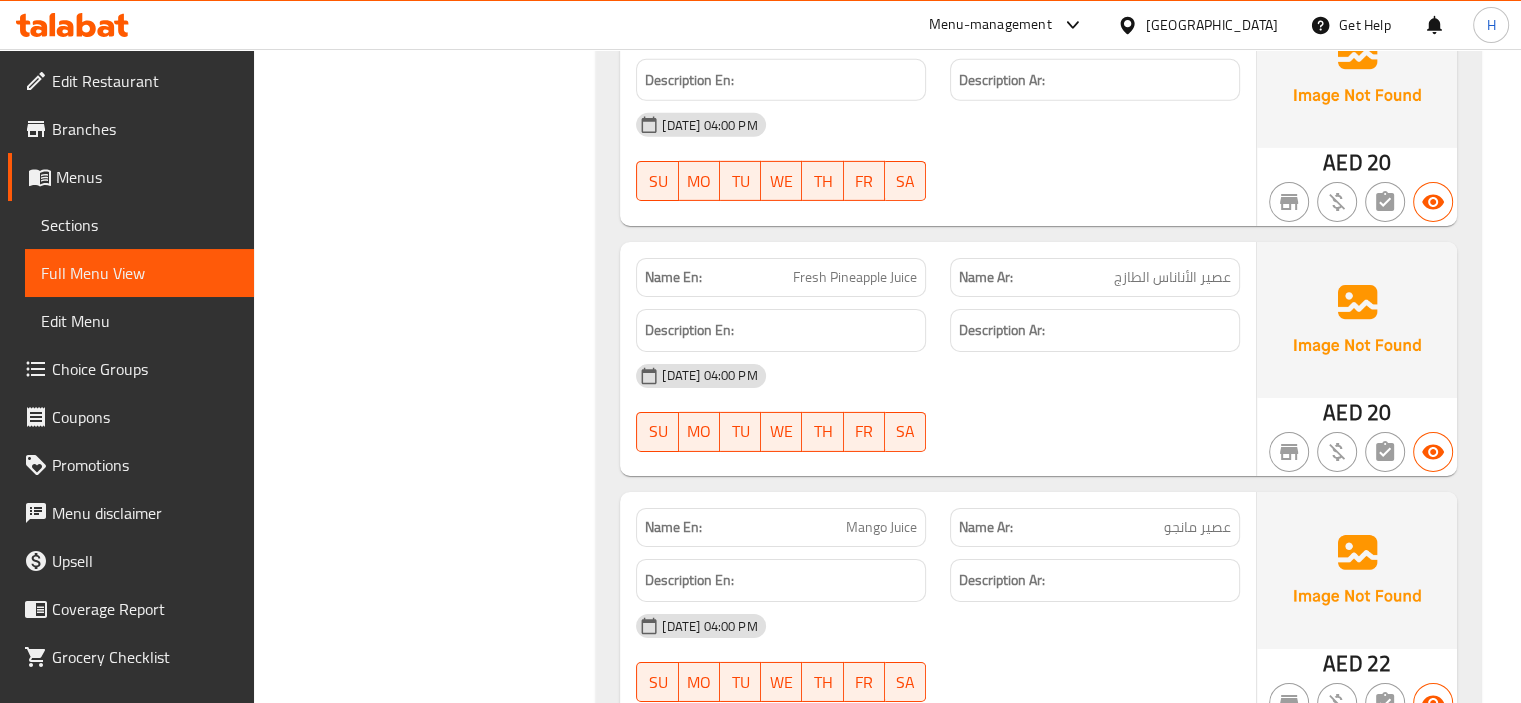 scroll, scrollTop: 14399, scrollLeft: 0, axis: vertical 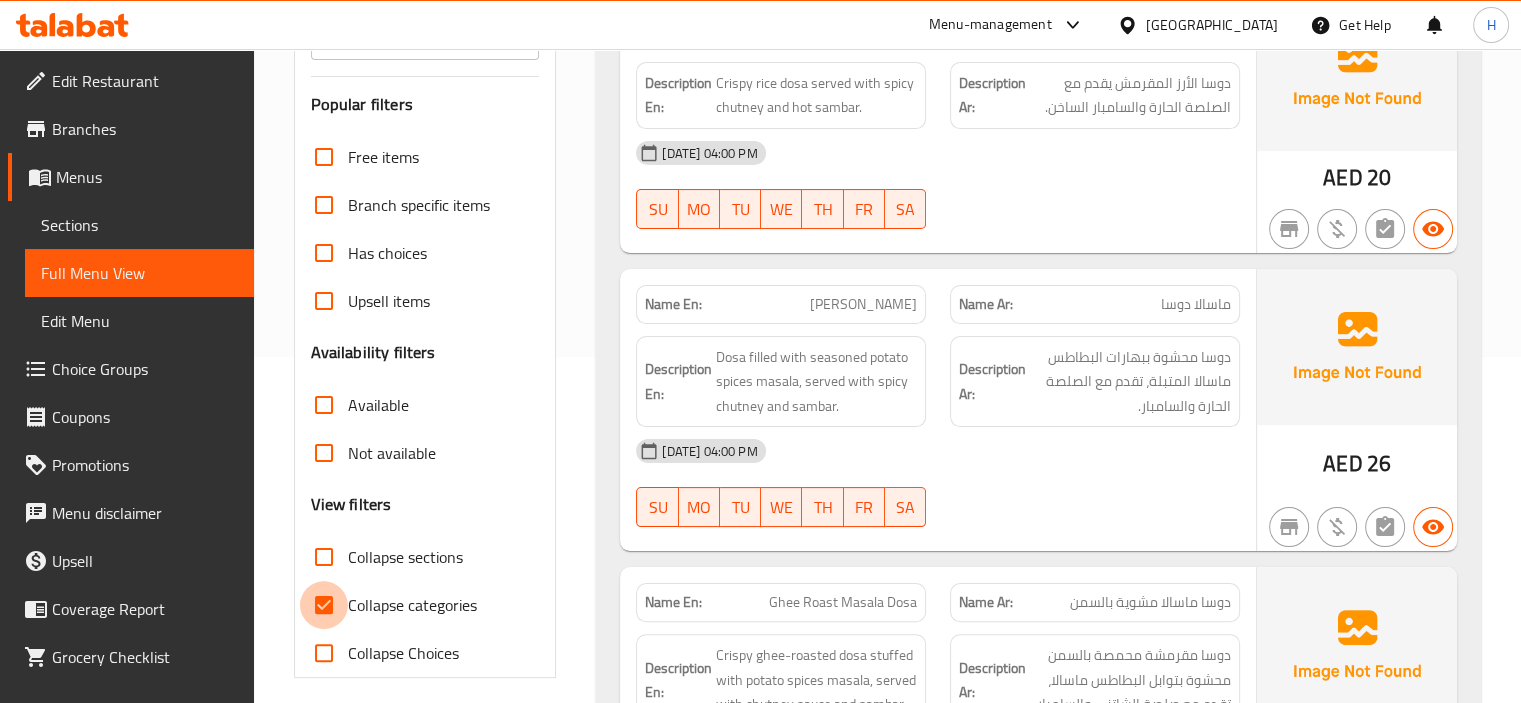 click on "Collapse categories" at bounding box center (324, 605) 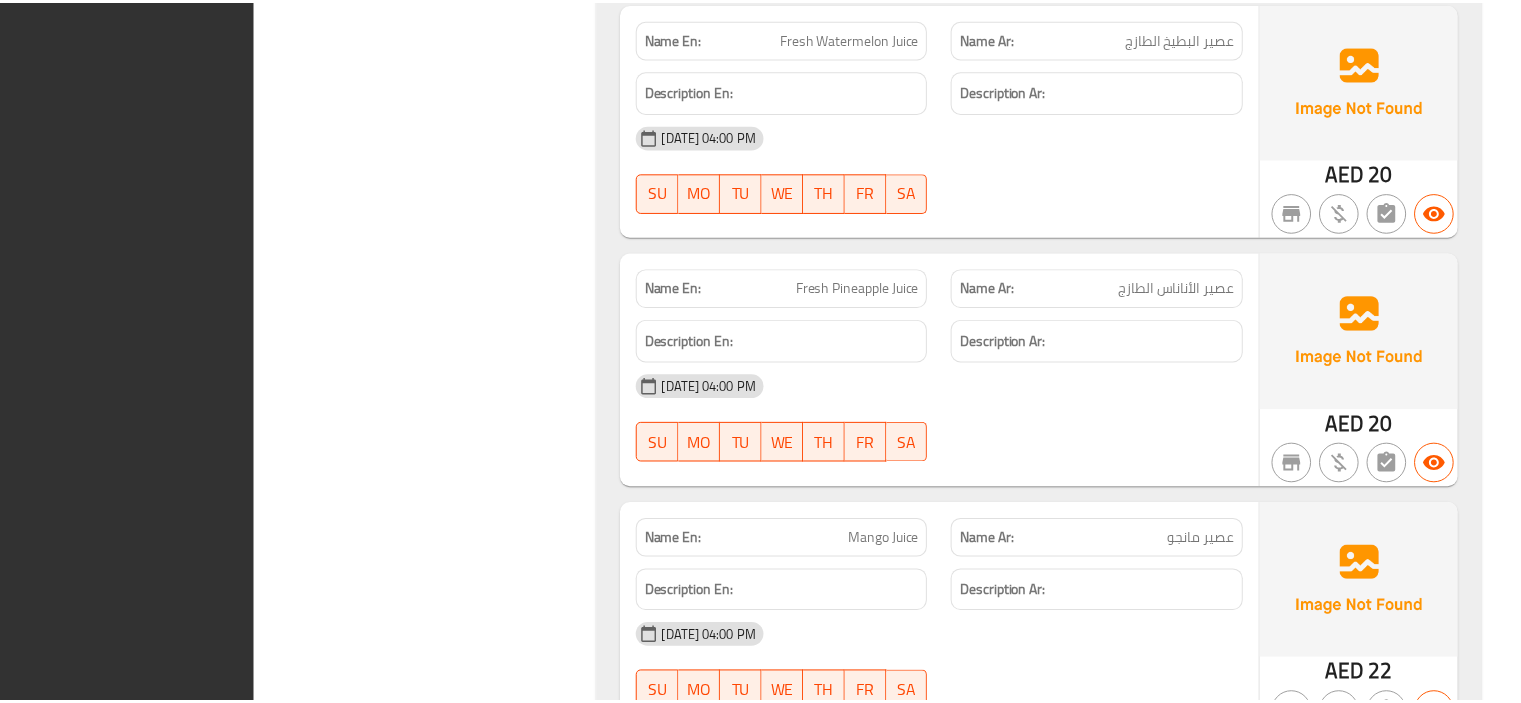 scroll, scrollTop: 14376, scrollLeft: 0, axis: vertical 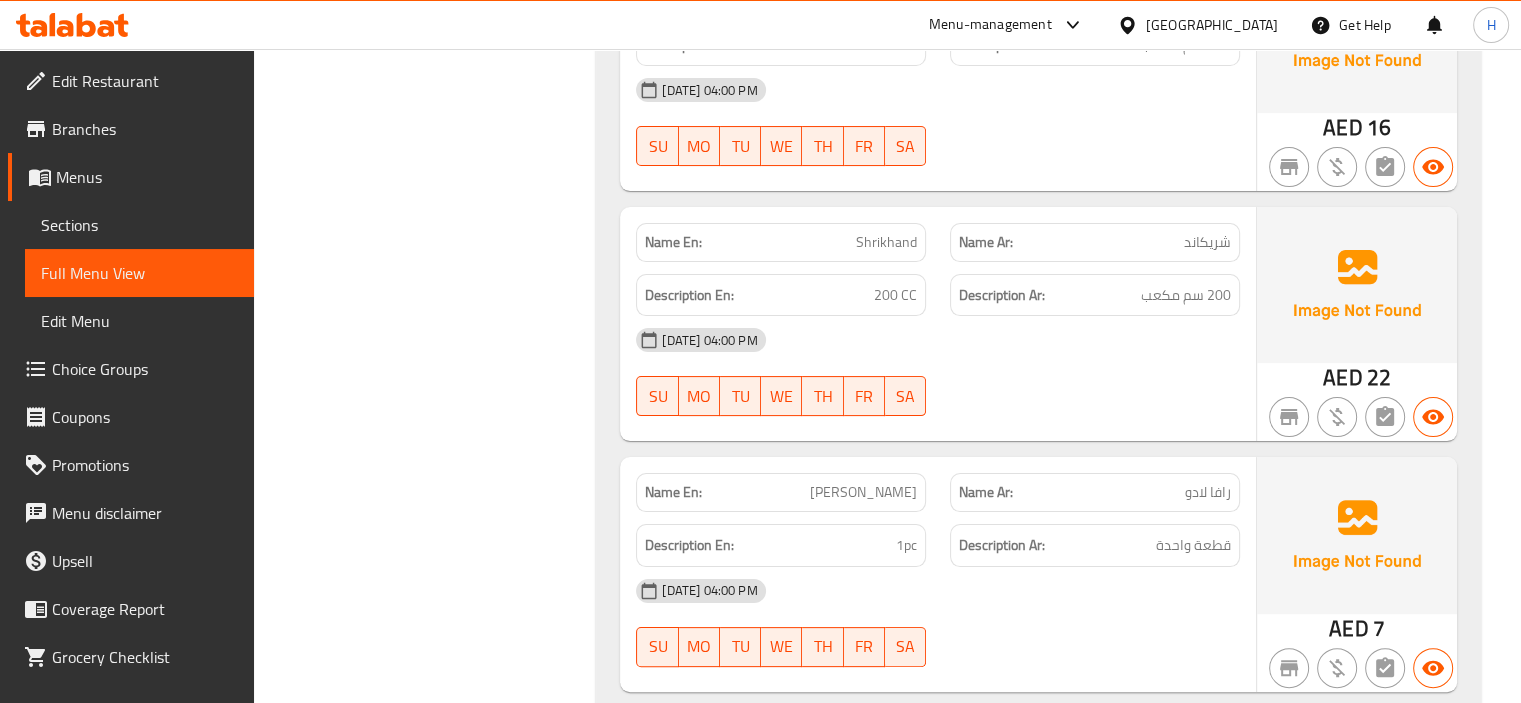 click on "TH" at bounding box center [822, -7062] 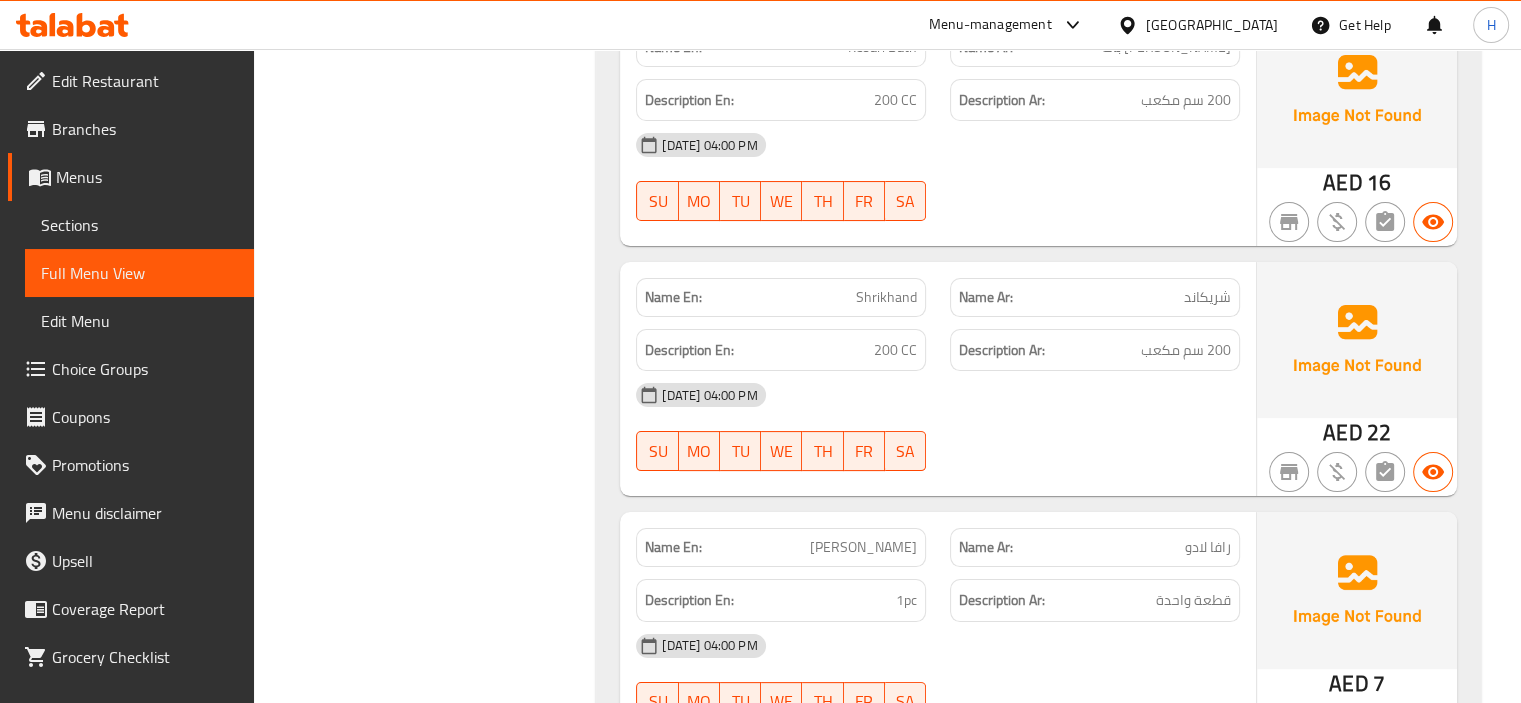 scroll, scrollTop: 7855, scrollLeft: 0, axis: vertical 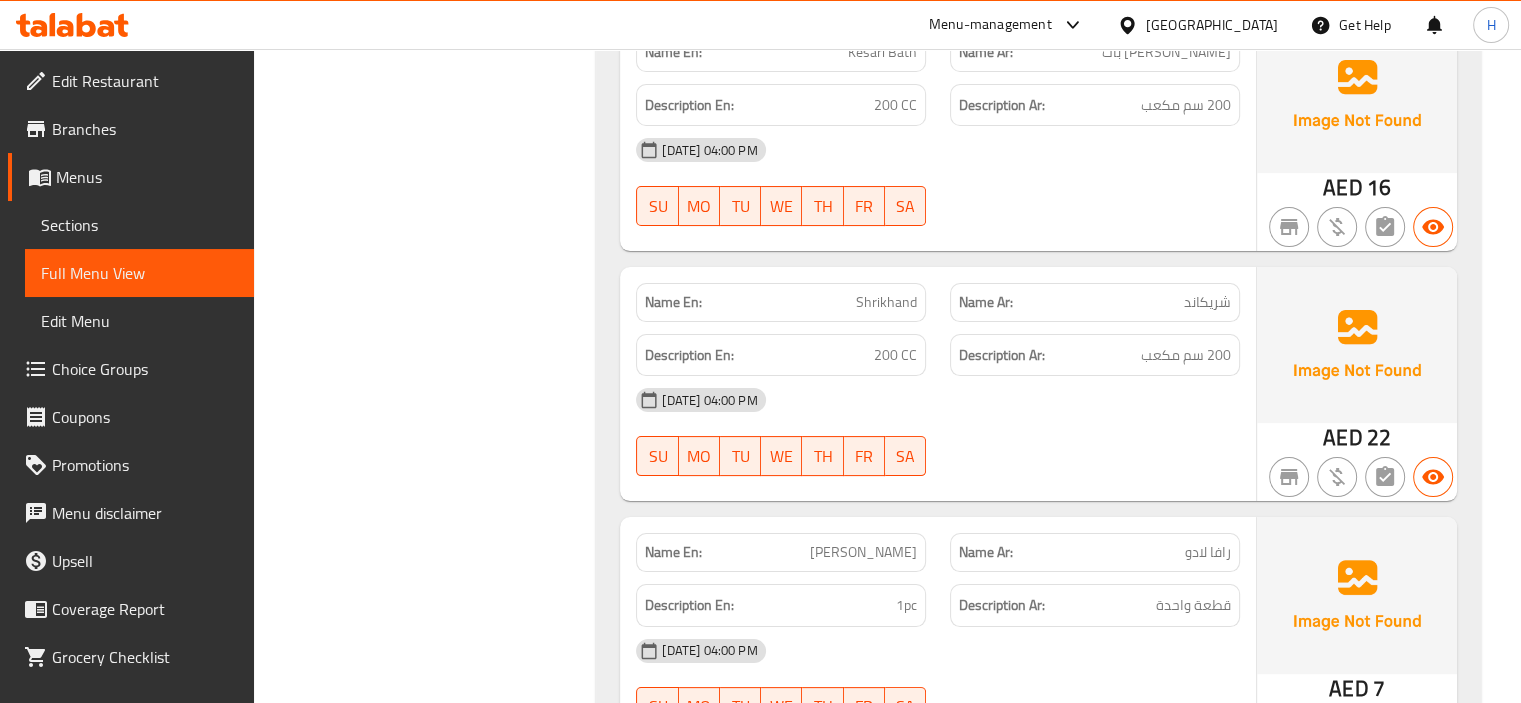 click on "Description Ar: 200 سم مكعب" at bounding box center (1095, -7127) 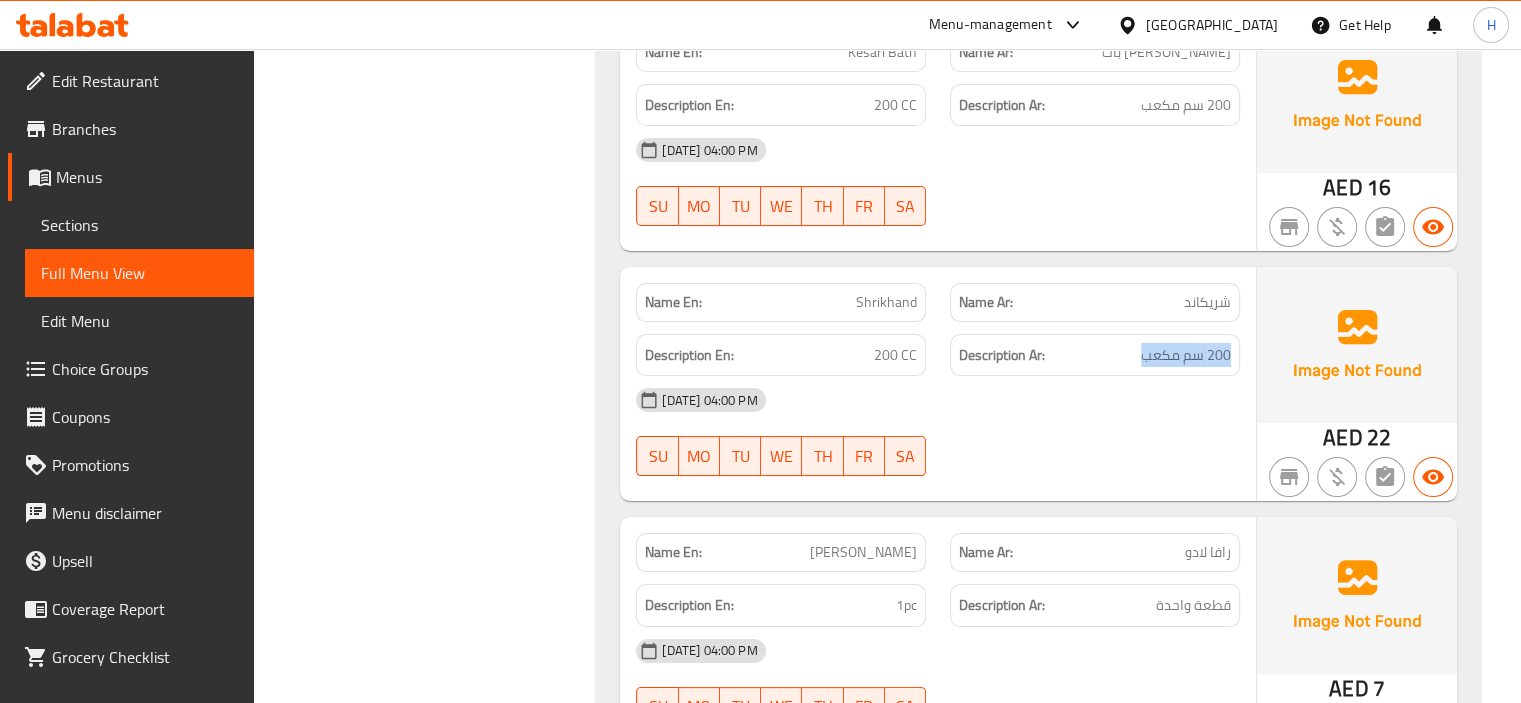 click on "Description Ar: 200 سم مكعب" at bounding box center (1095, -7127) 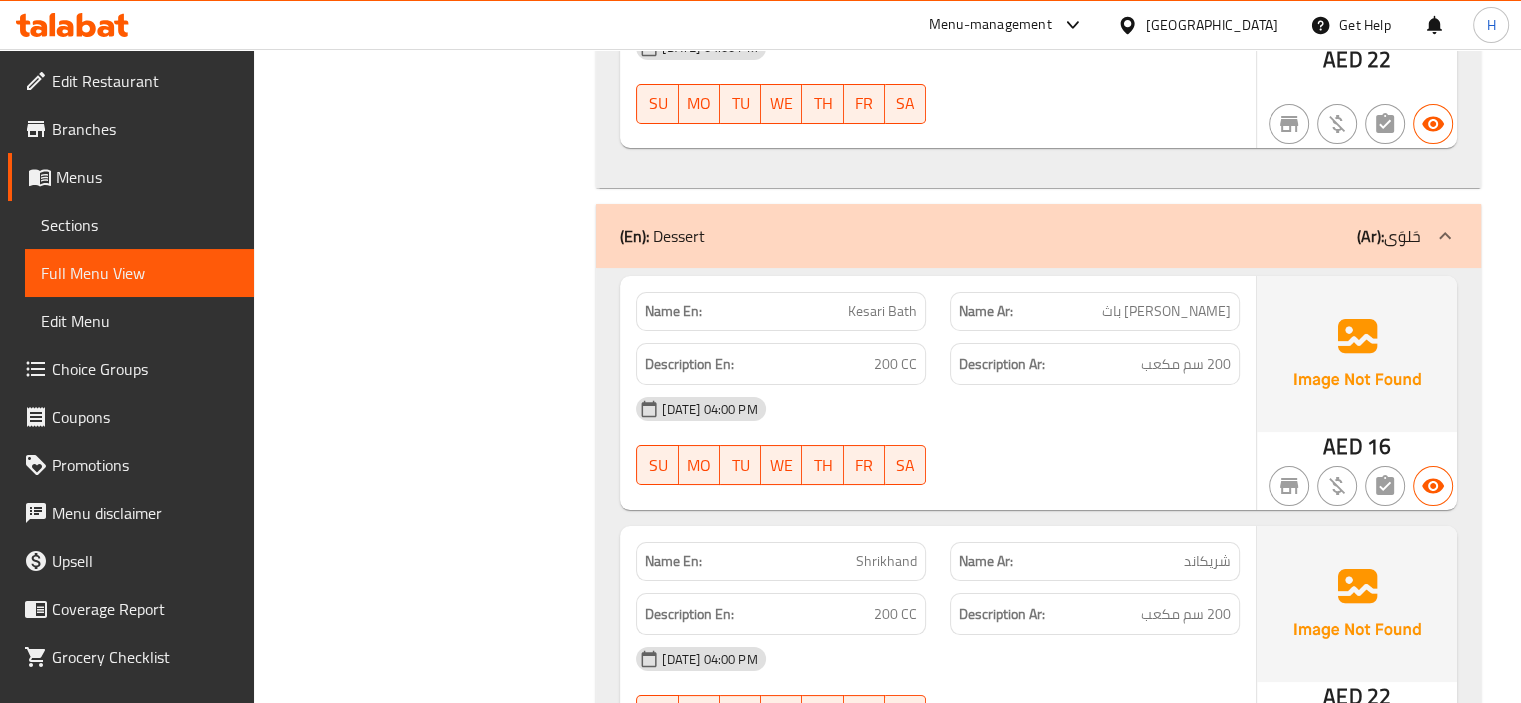 scroll, scrollTop: 7594, scrollLeft: 0, axis: vertical 